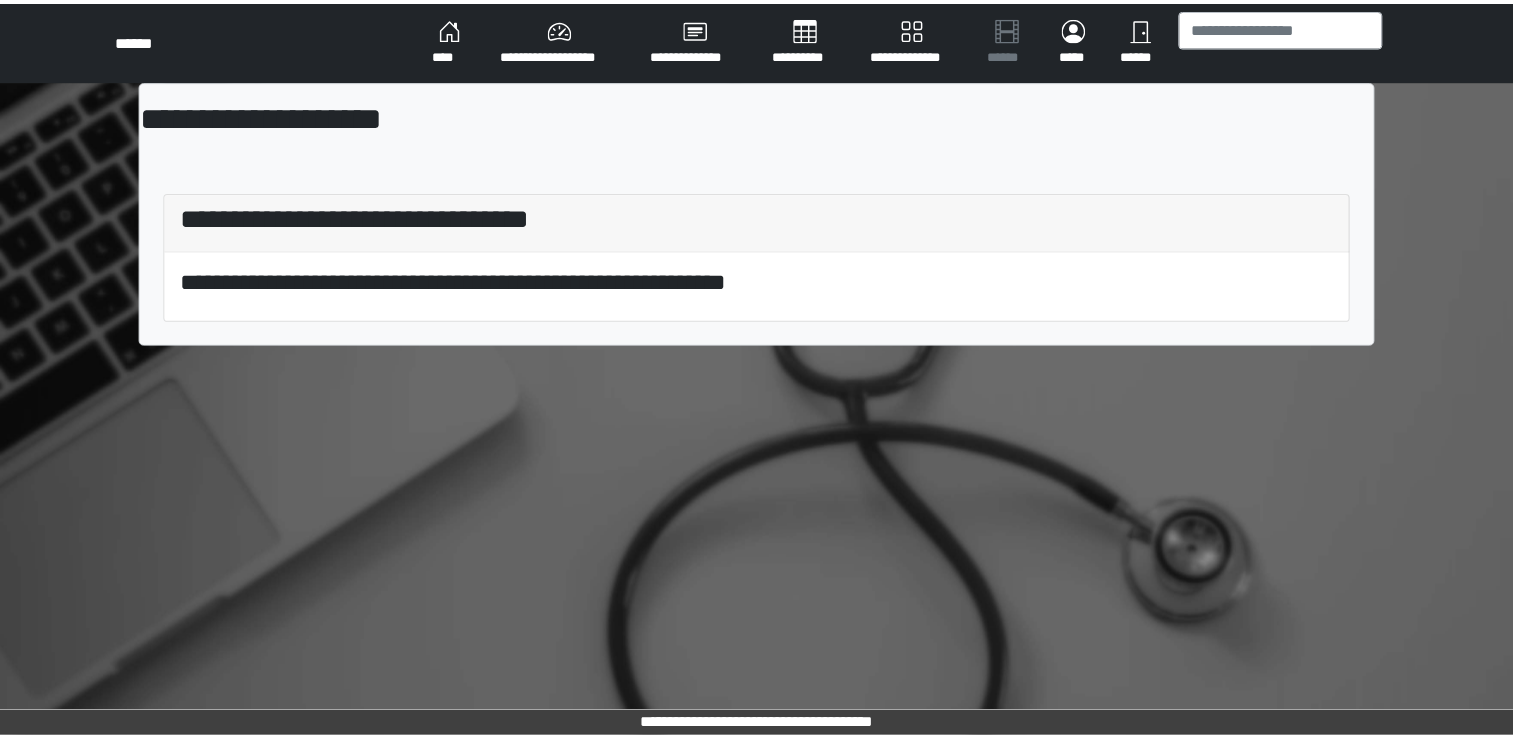 scroll, scrollTop: 0, scrollLeft: 0, axis: both 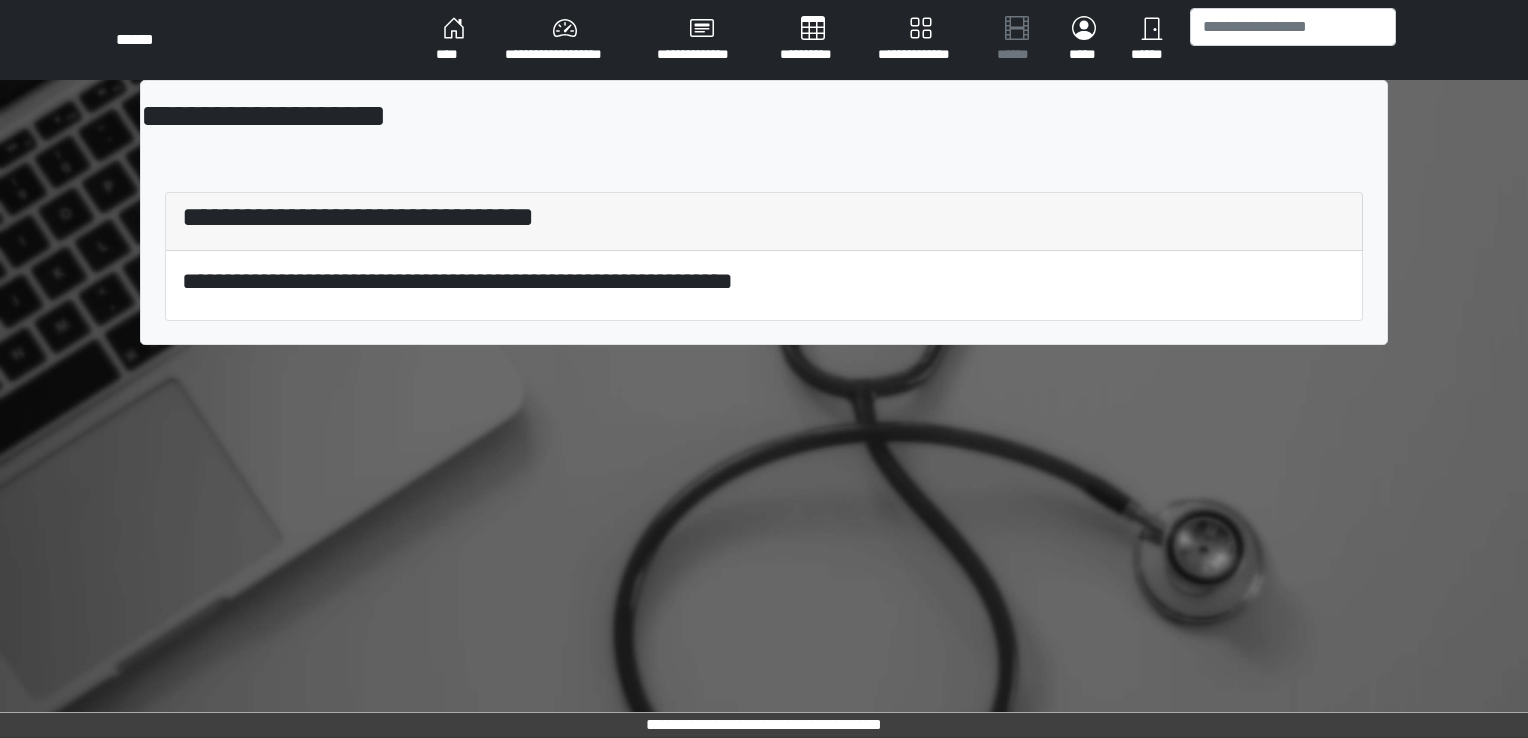 click on "**********" at bounding box center [764, 220] 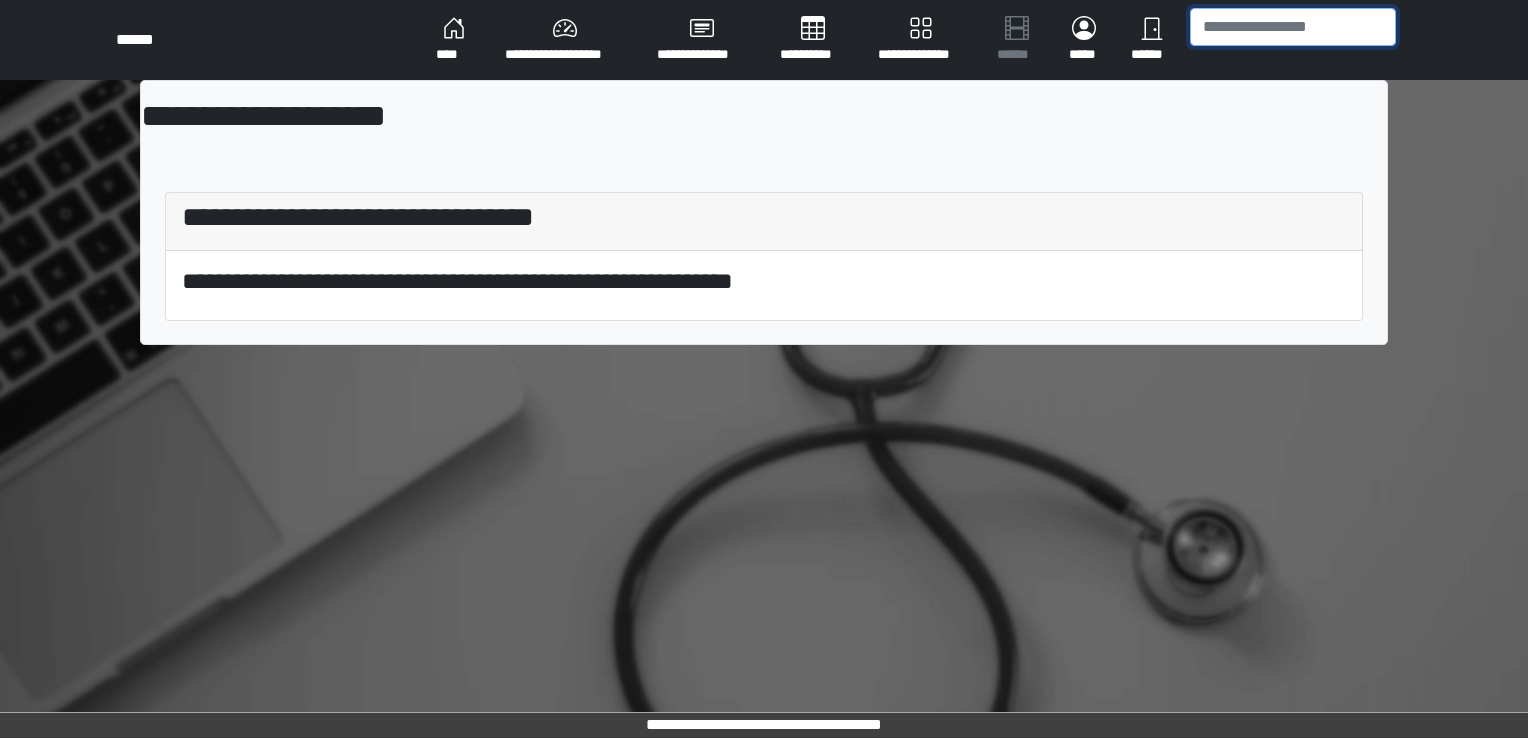 click at bounding box center (1293, 27) 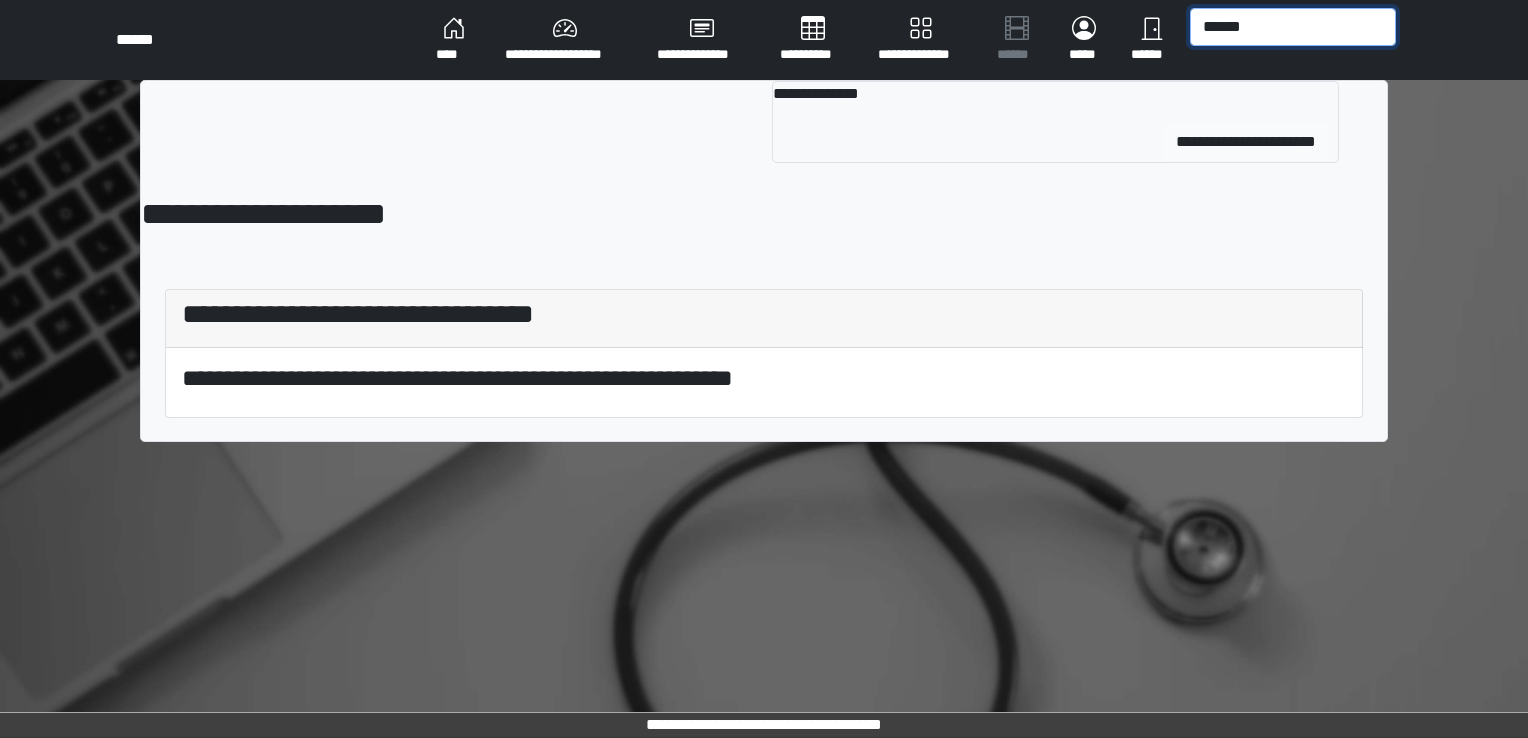type on "******" 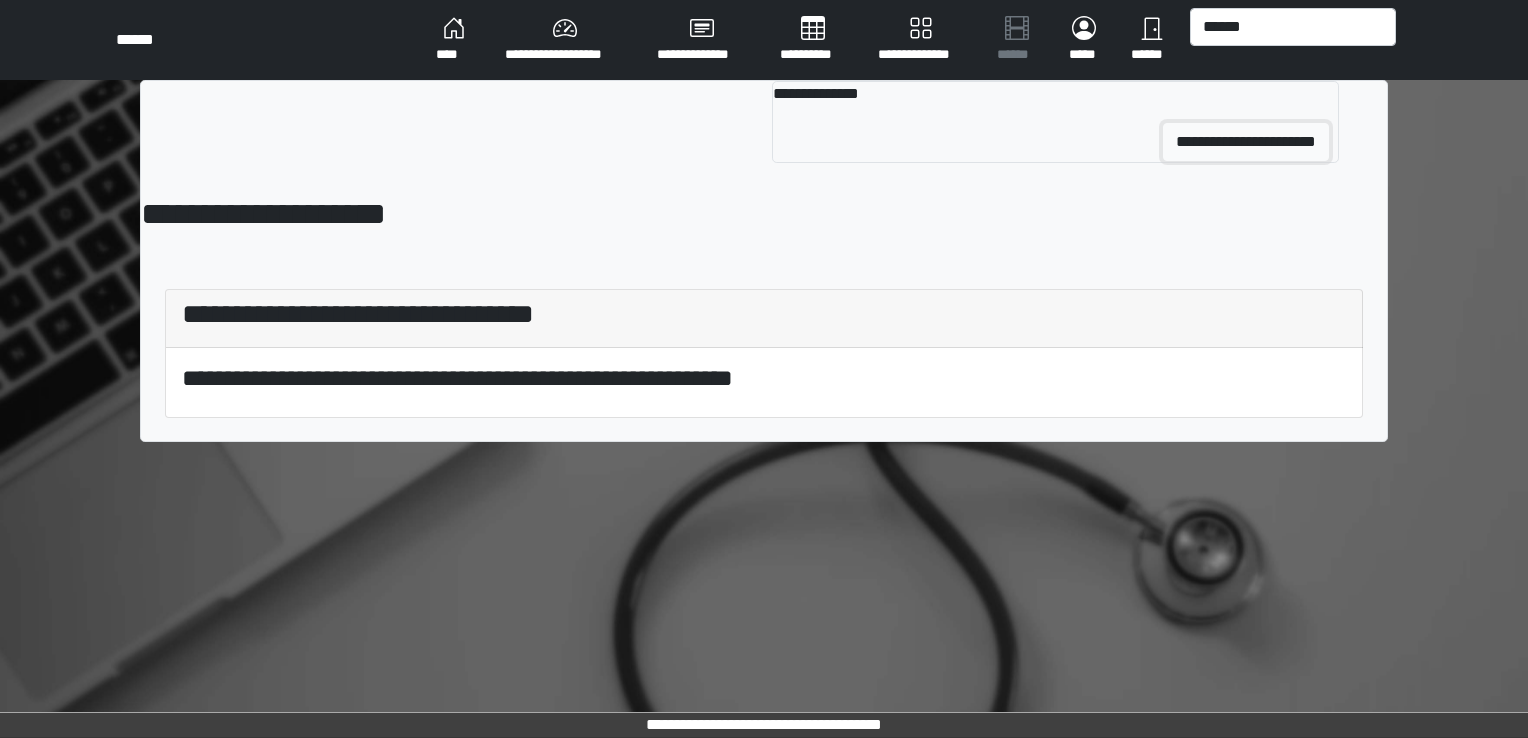 click on "**********" at bounding box center [1246, 142] 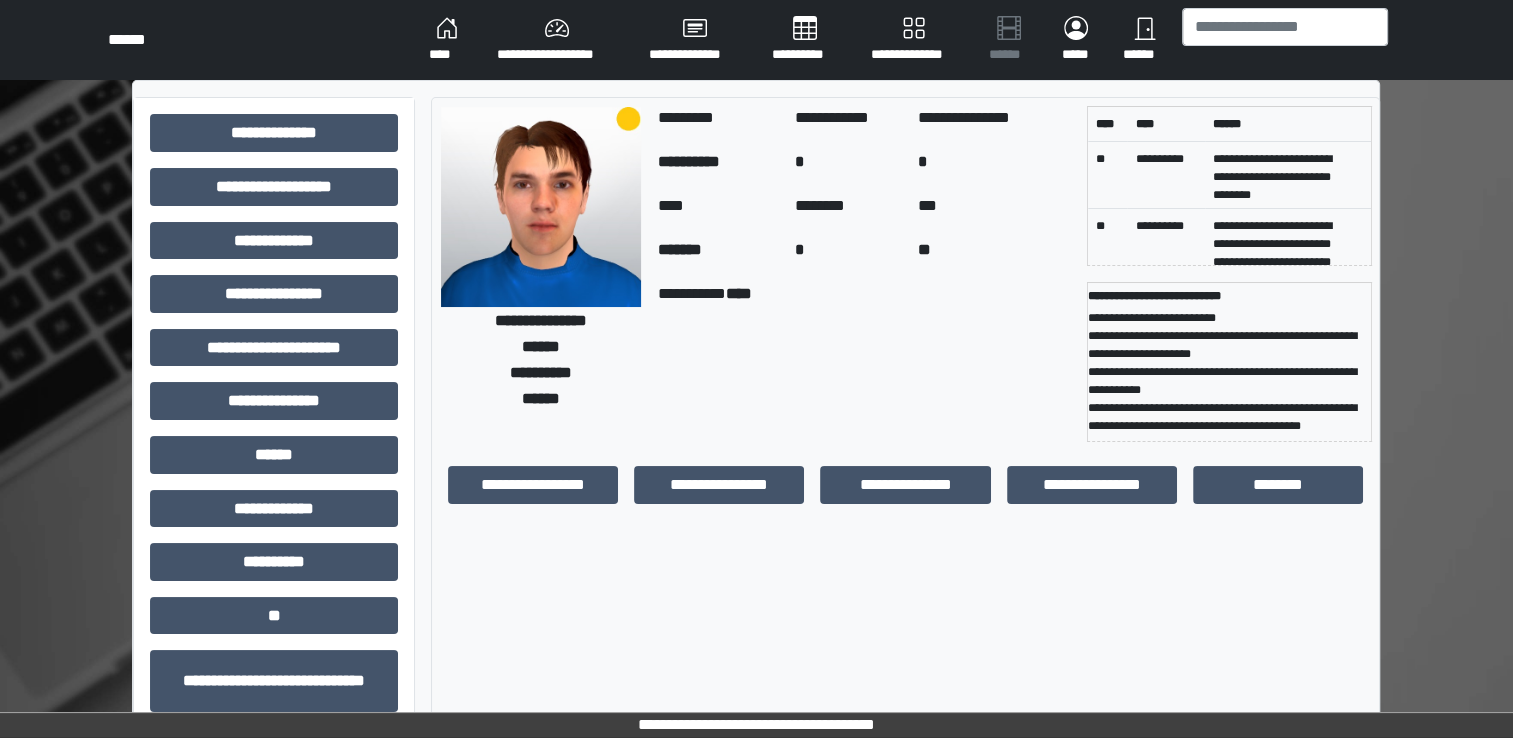 scroll, scrollTop: 307, scrollLeft: 0, axis: vertical 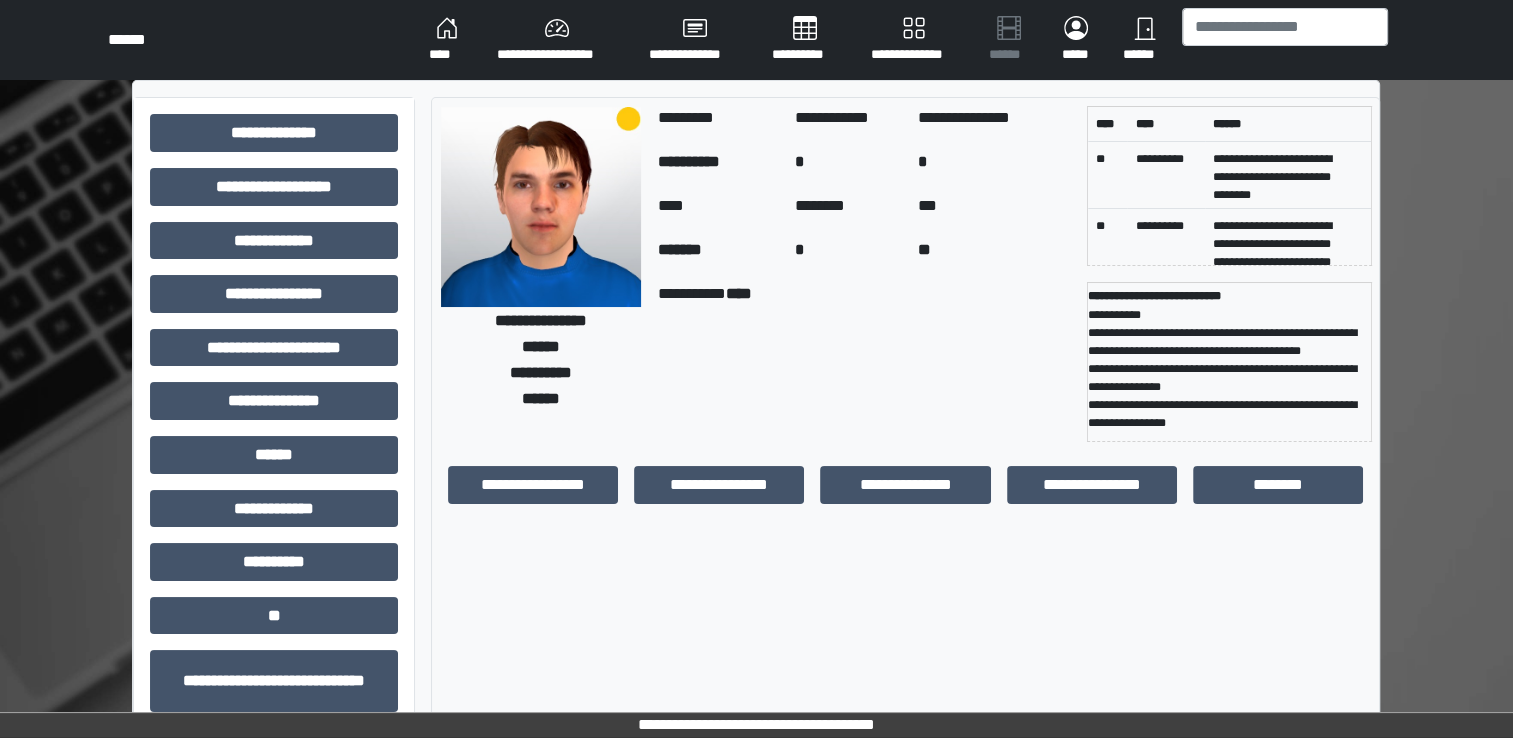 click on "****" at bounding box center (447, 40) 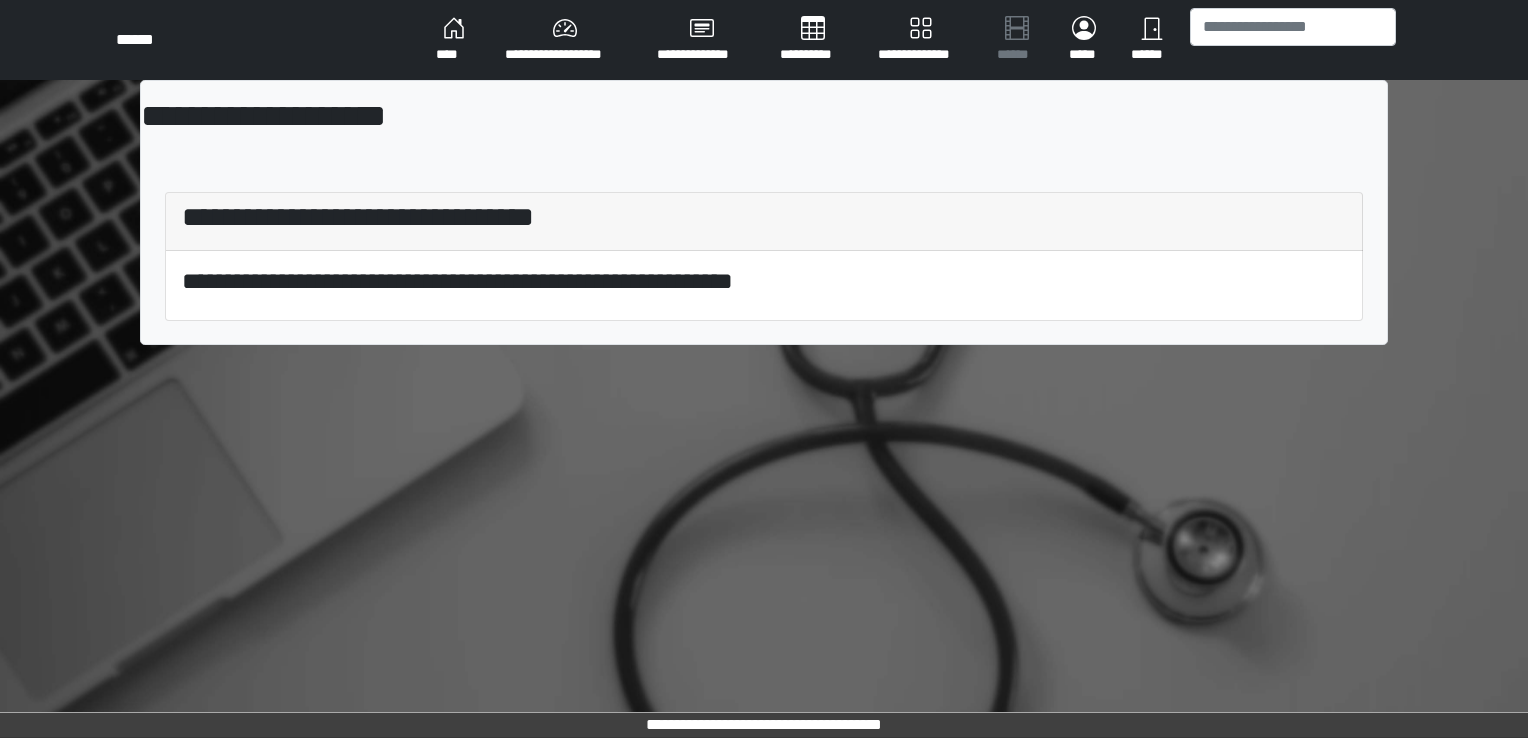 click on "****" at bounding box center (454, 40) 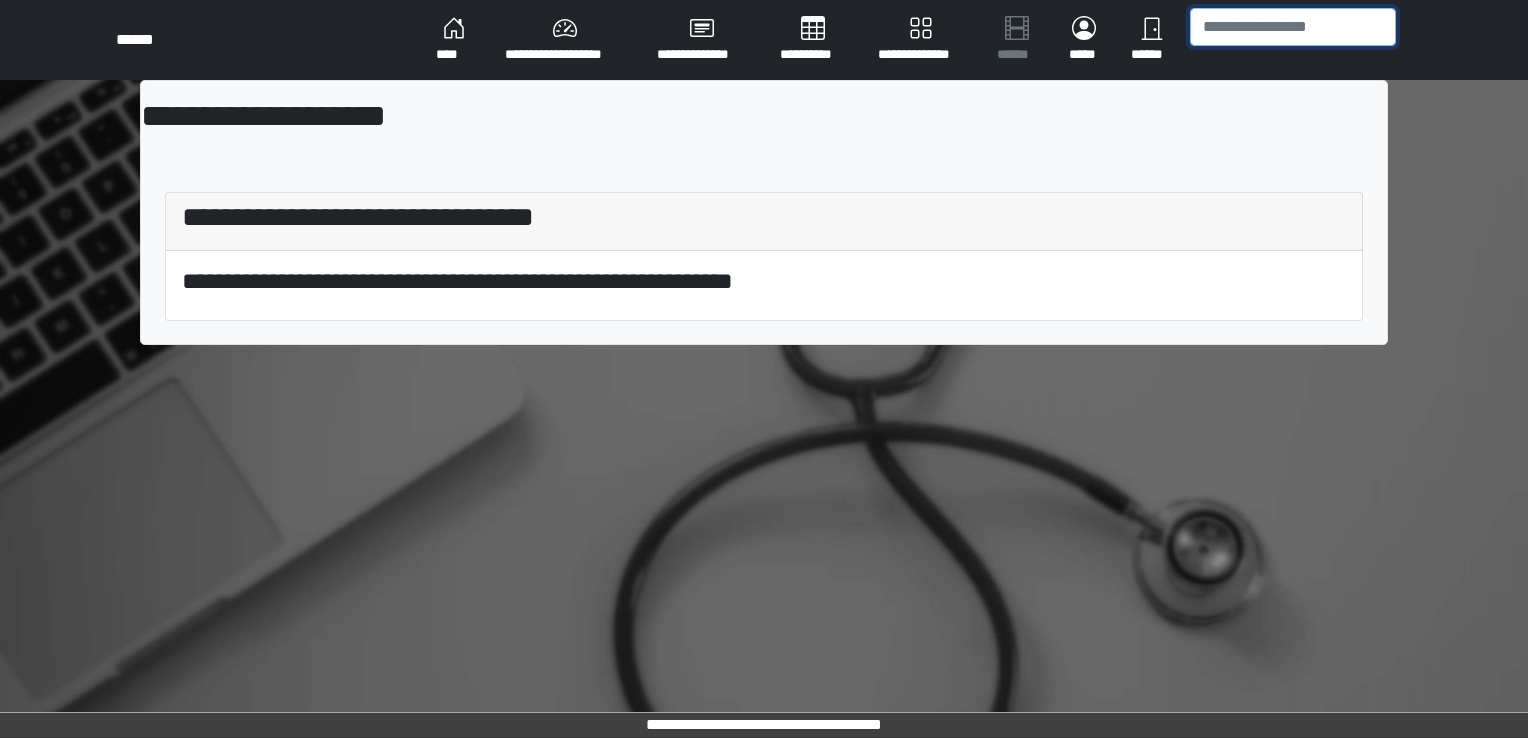 click at bounding box center [1293, 27] 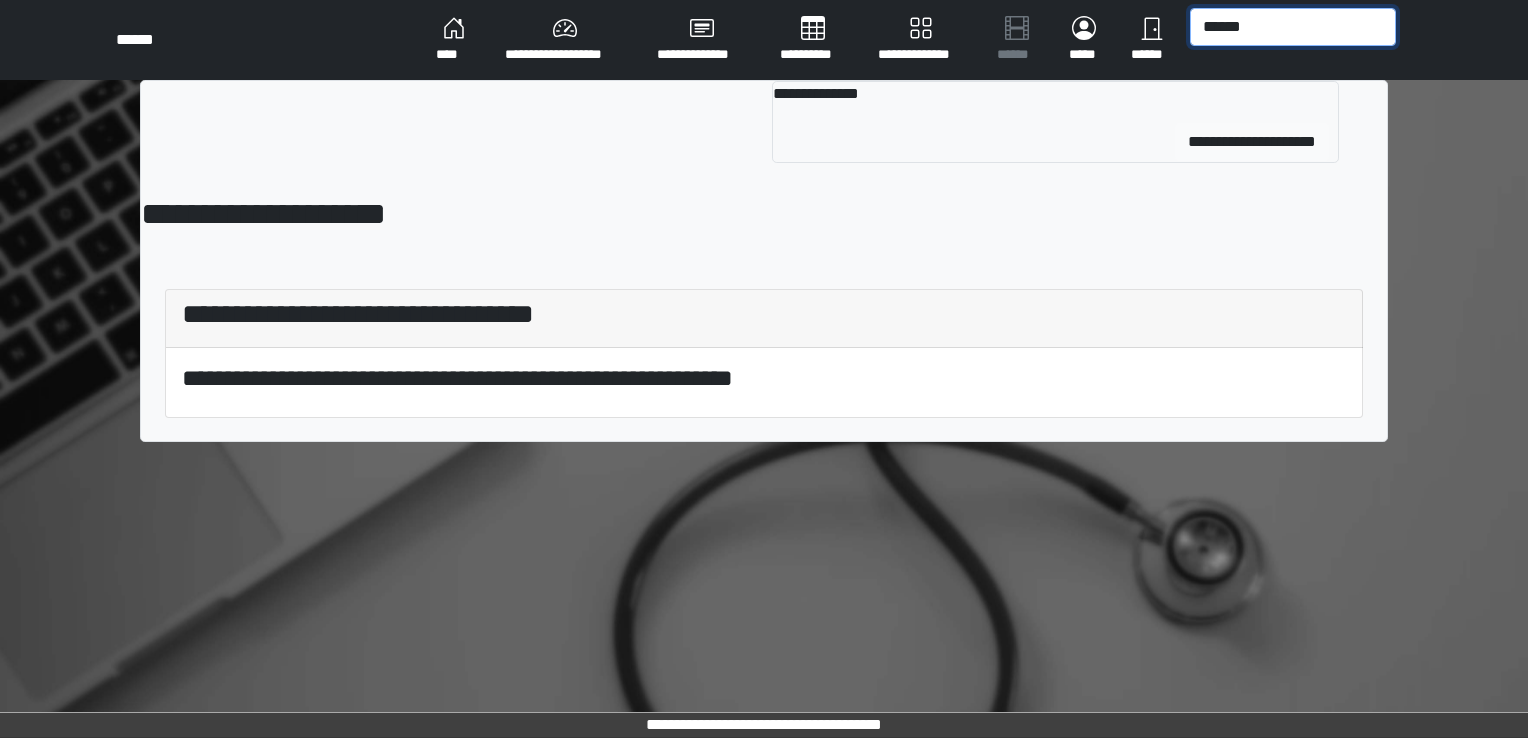 type on "******" 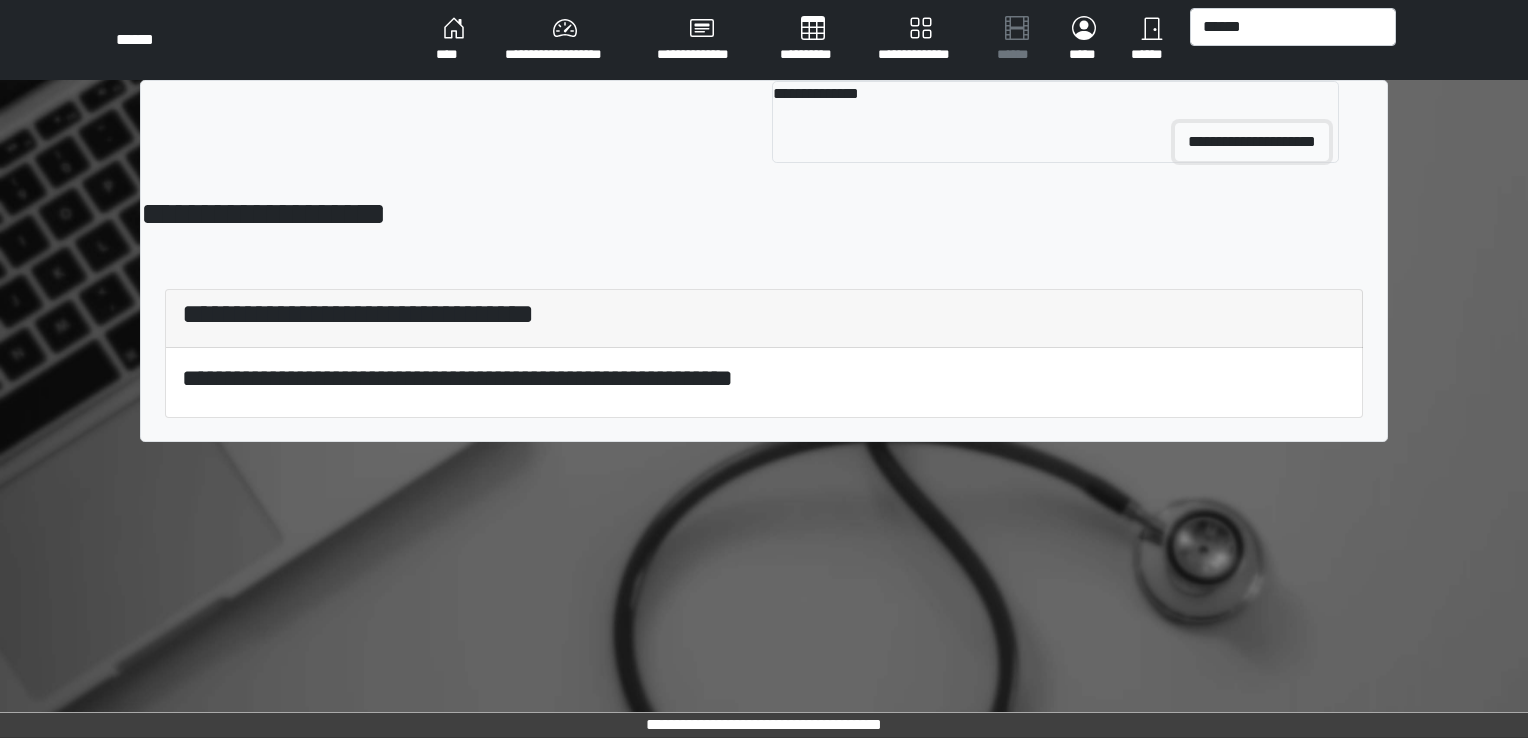 click on "**********" at bounding box center [1252, 142] 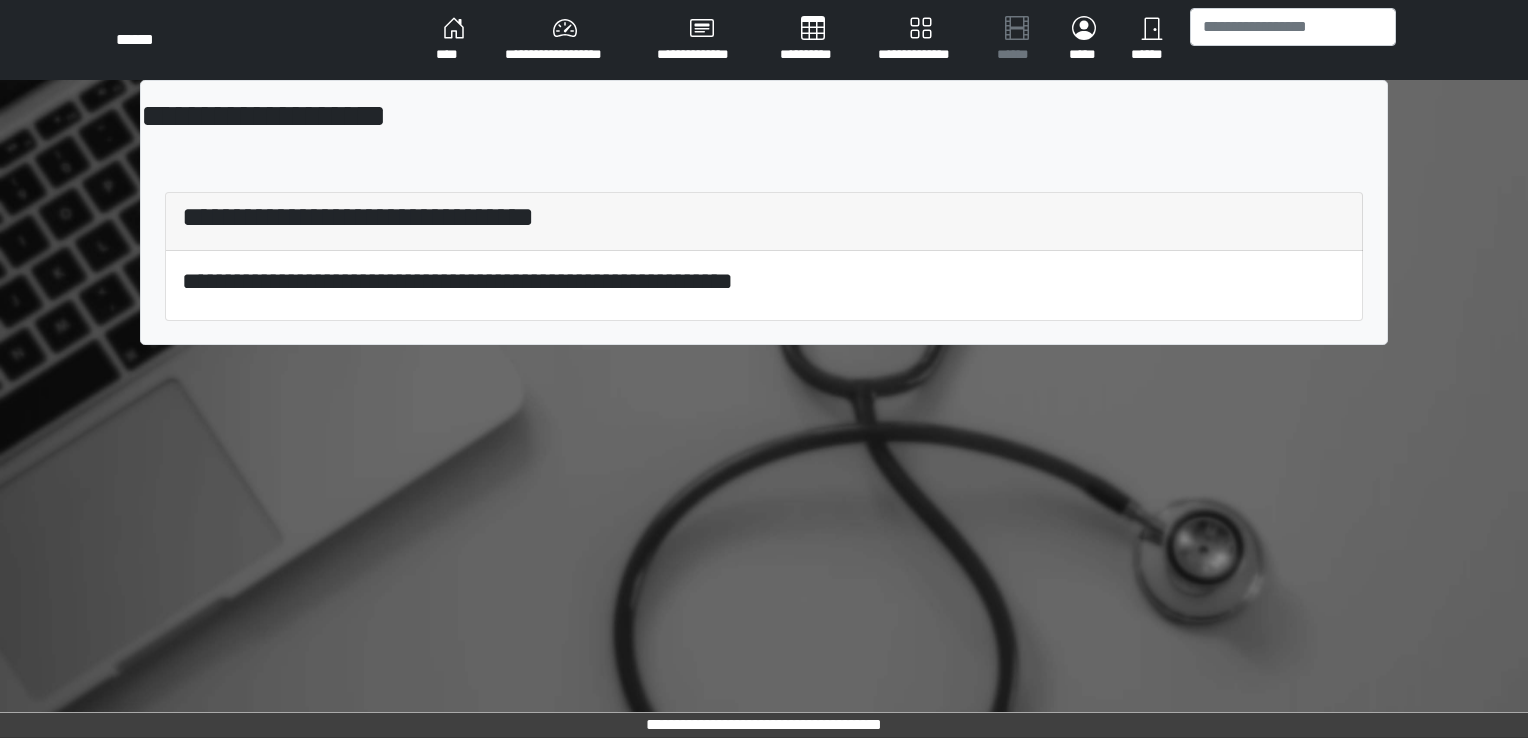 click on "****" at bounding box center (454, 40) 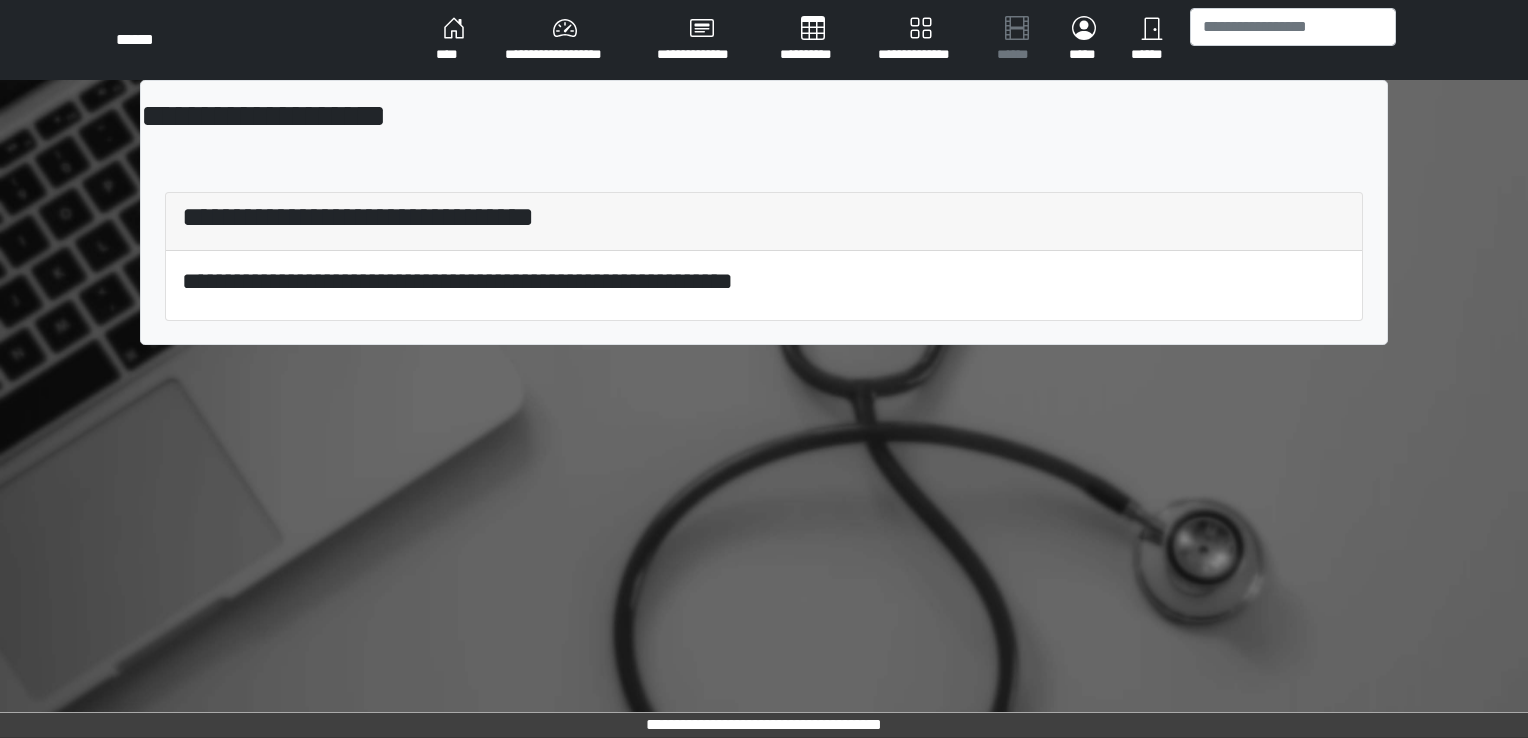 click on "****" at bounding box center (454, 40) 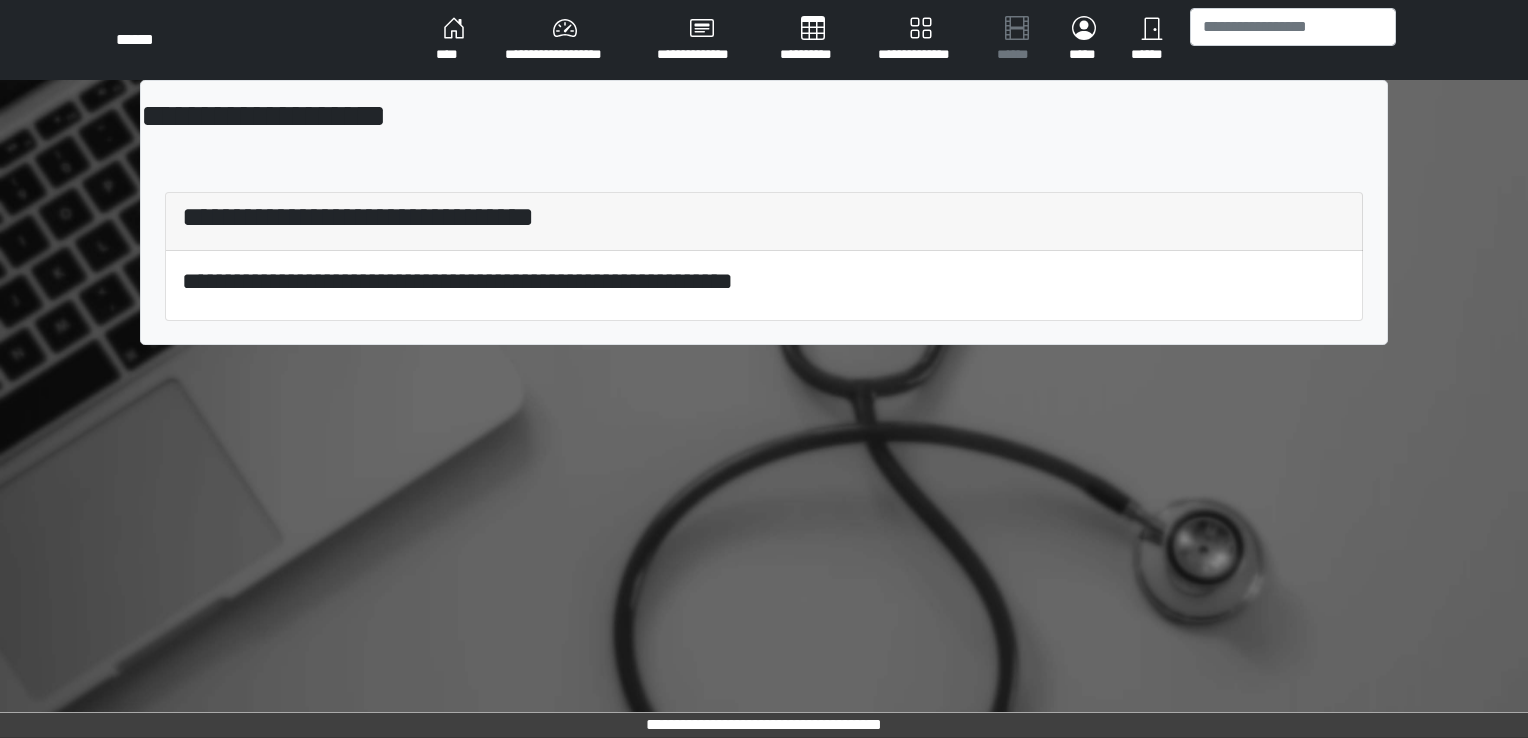 click on "****" at bounding box center (454, 40) 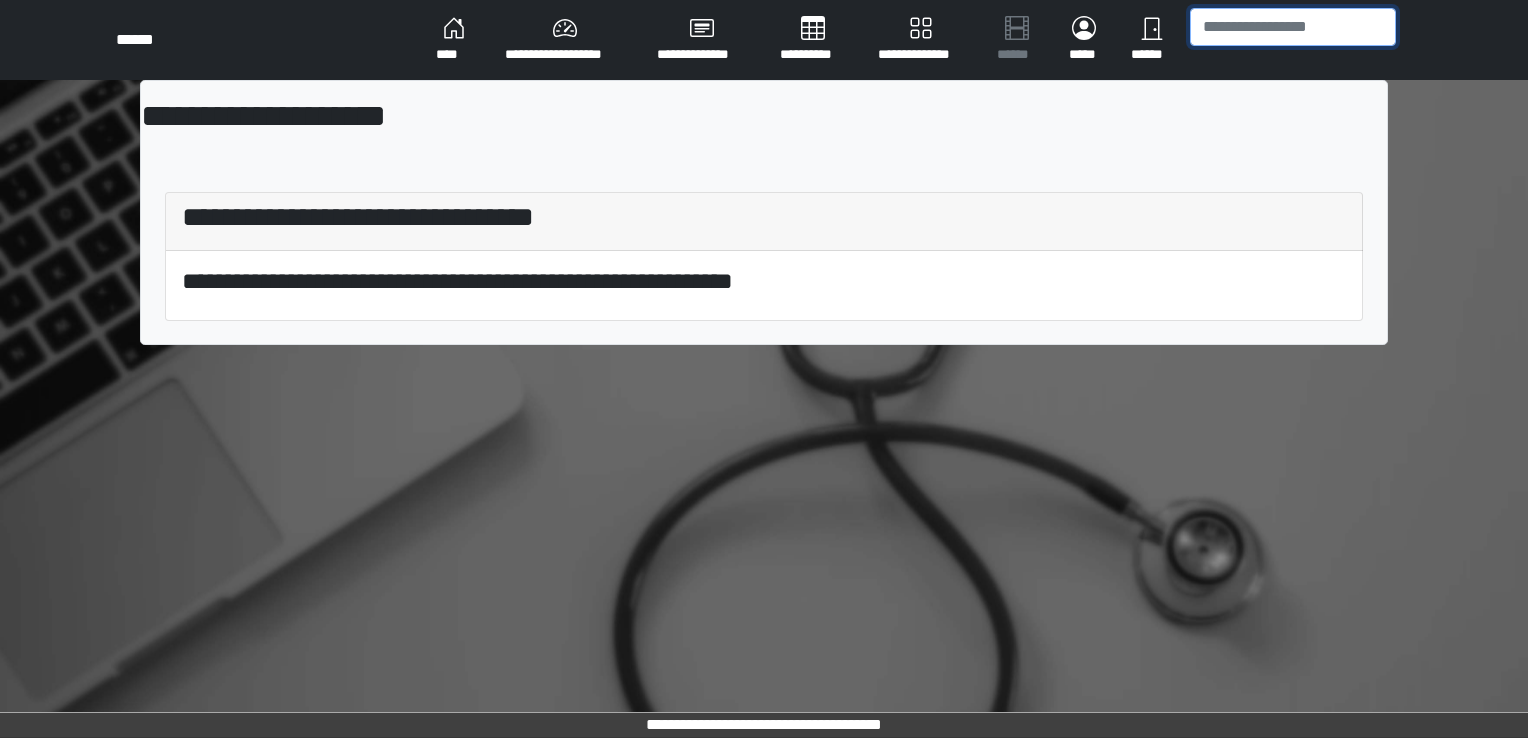 click at bounding box center (1293, 27) 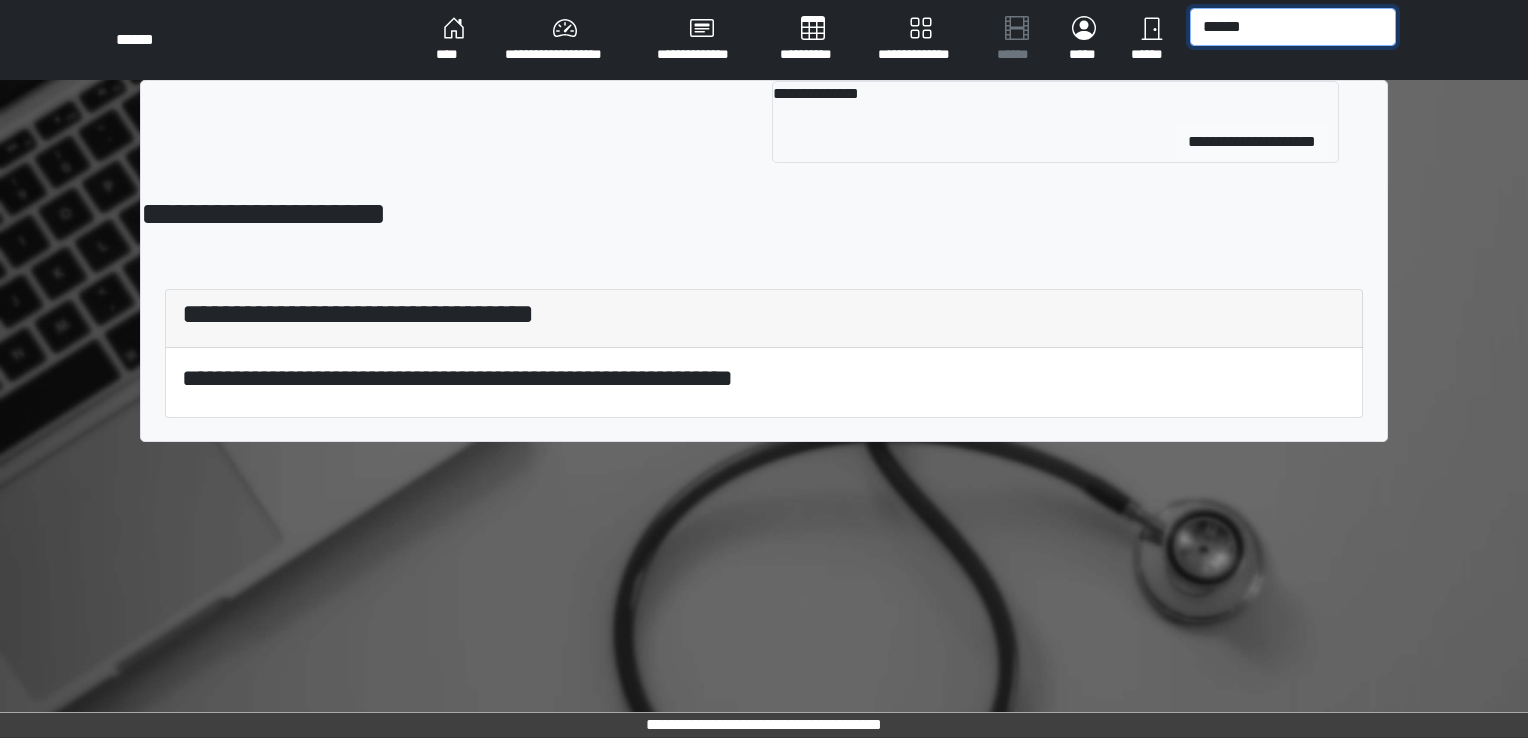 type on "******" 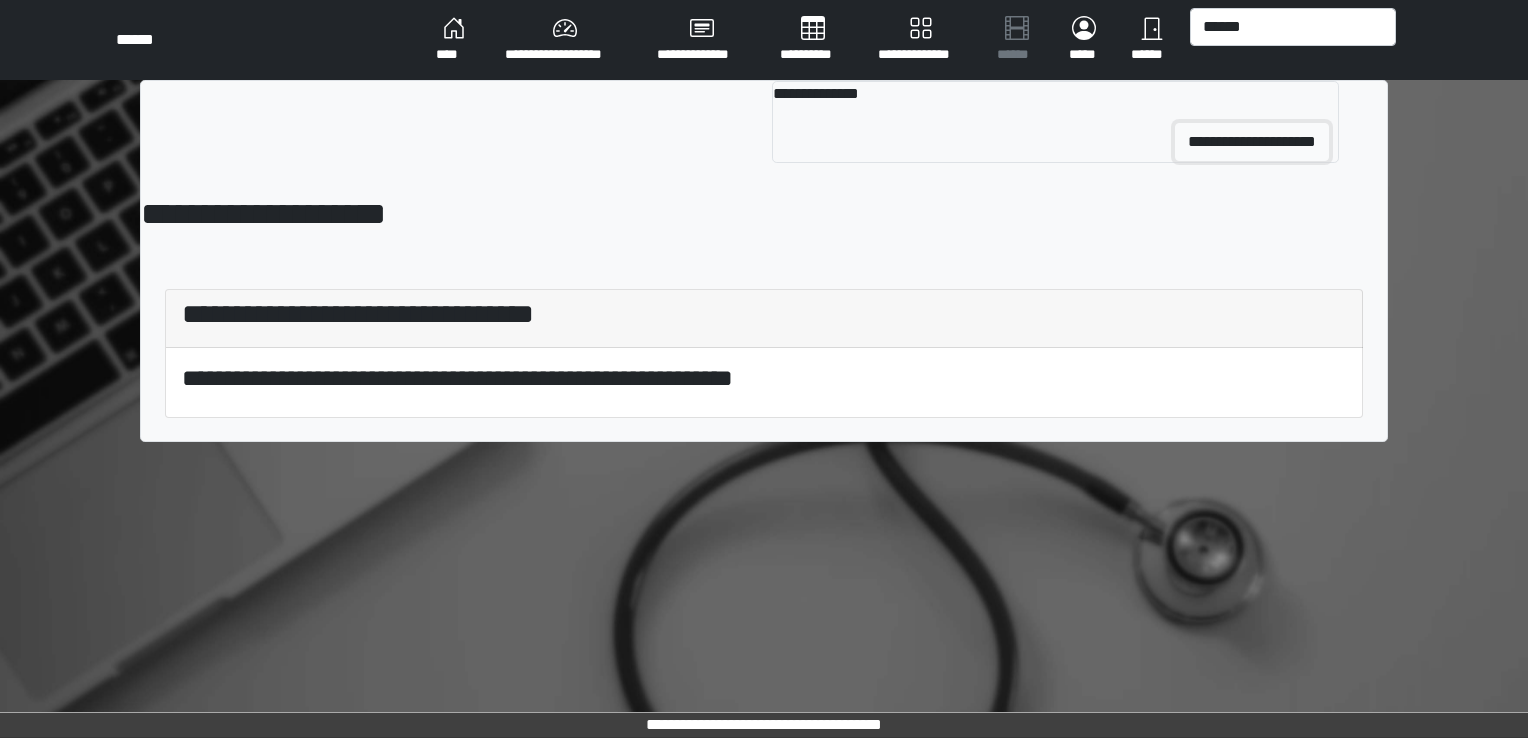 click on "**********" at bounding box center (1252, 142) 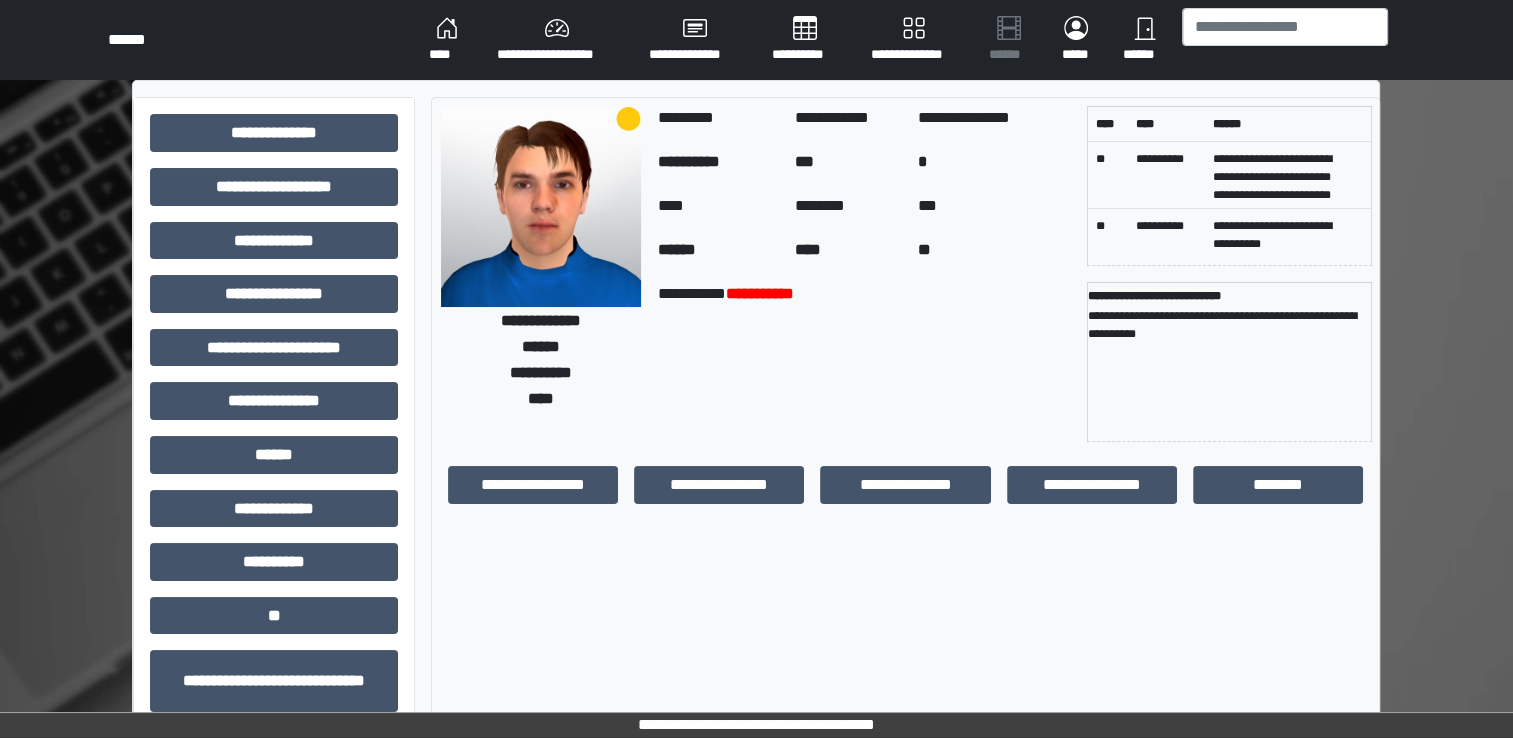 click on "****" at bounding box center [447, 40] 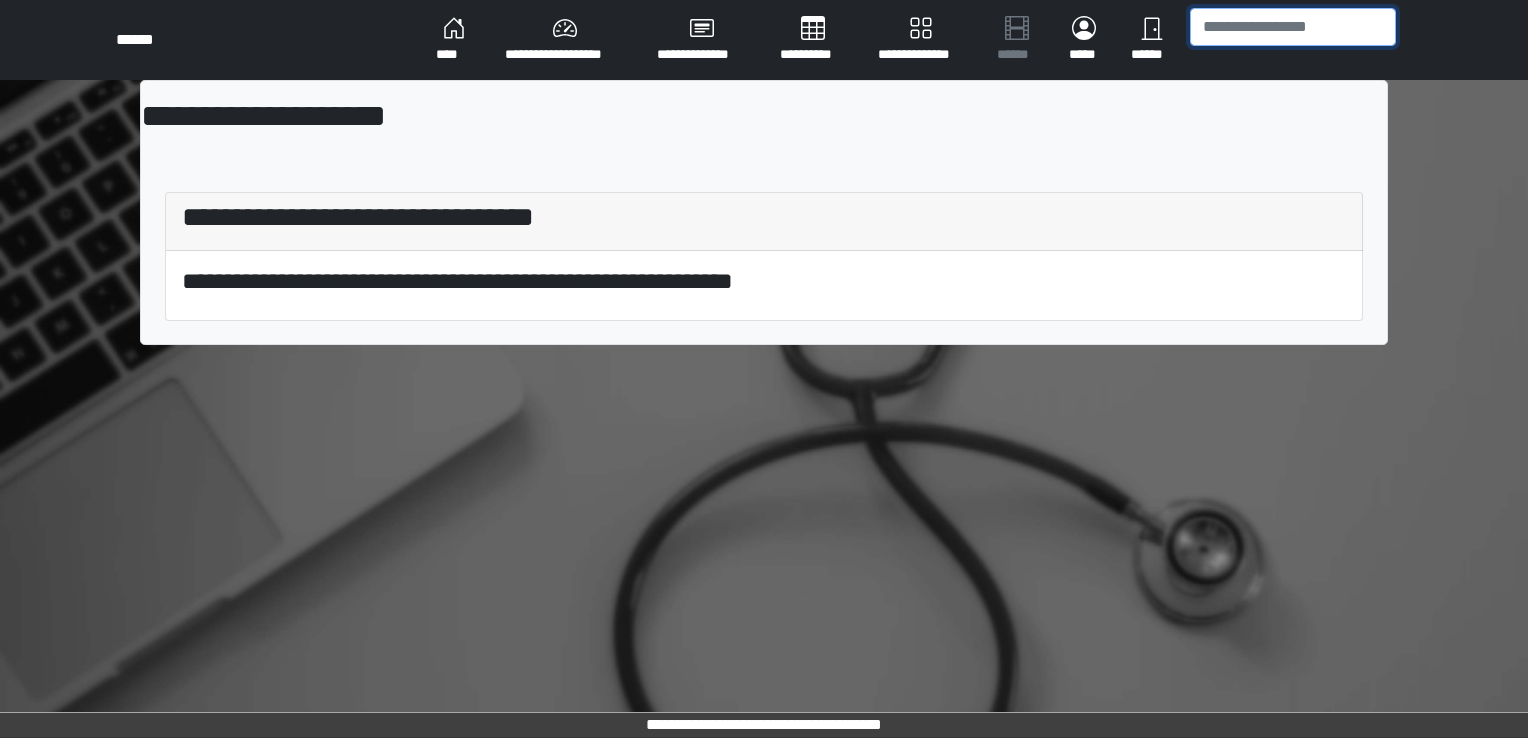 click at bounding box center [1293, 27] 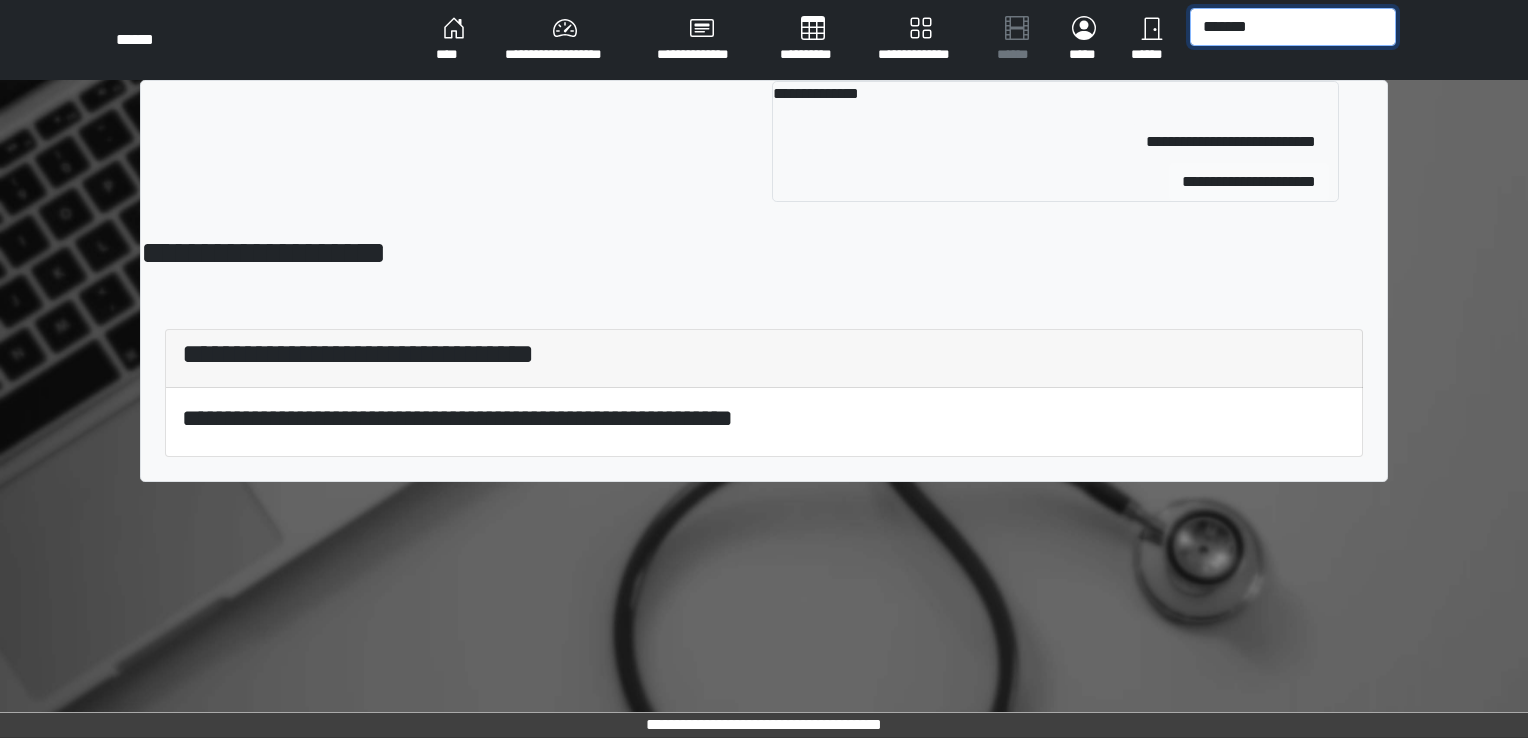 type on "*******" 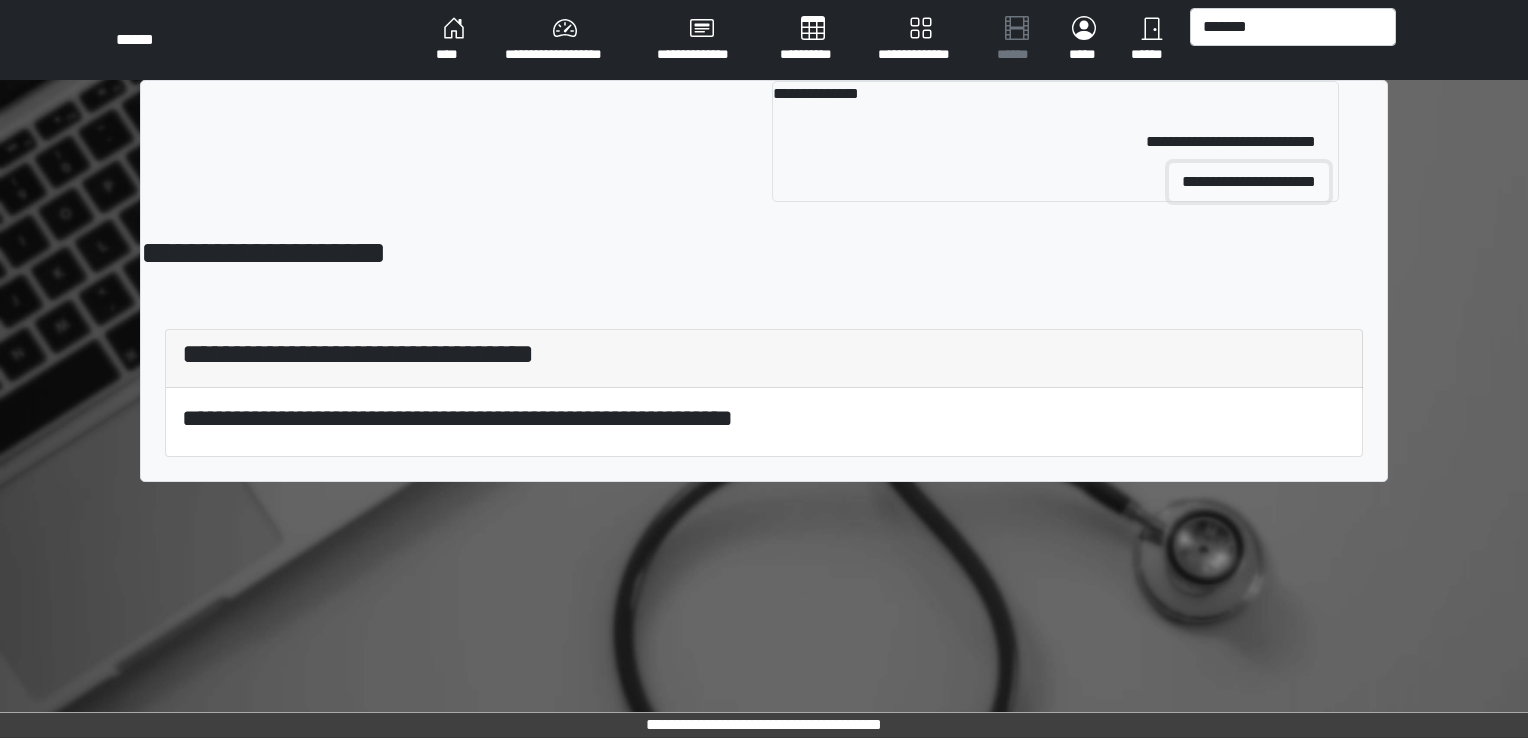 click on "**********" at bounding box center (1249, 182) 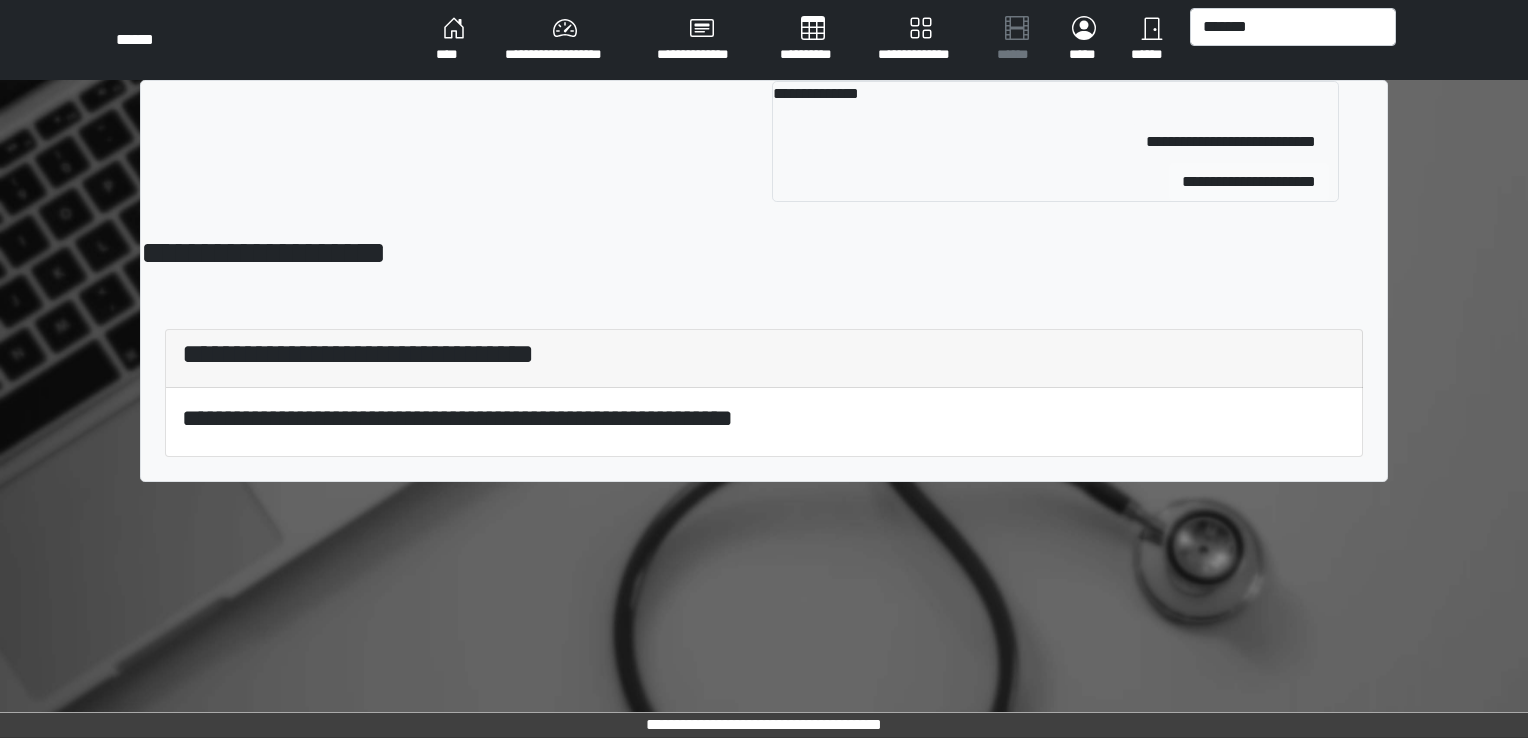 type 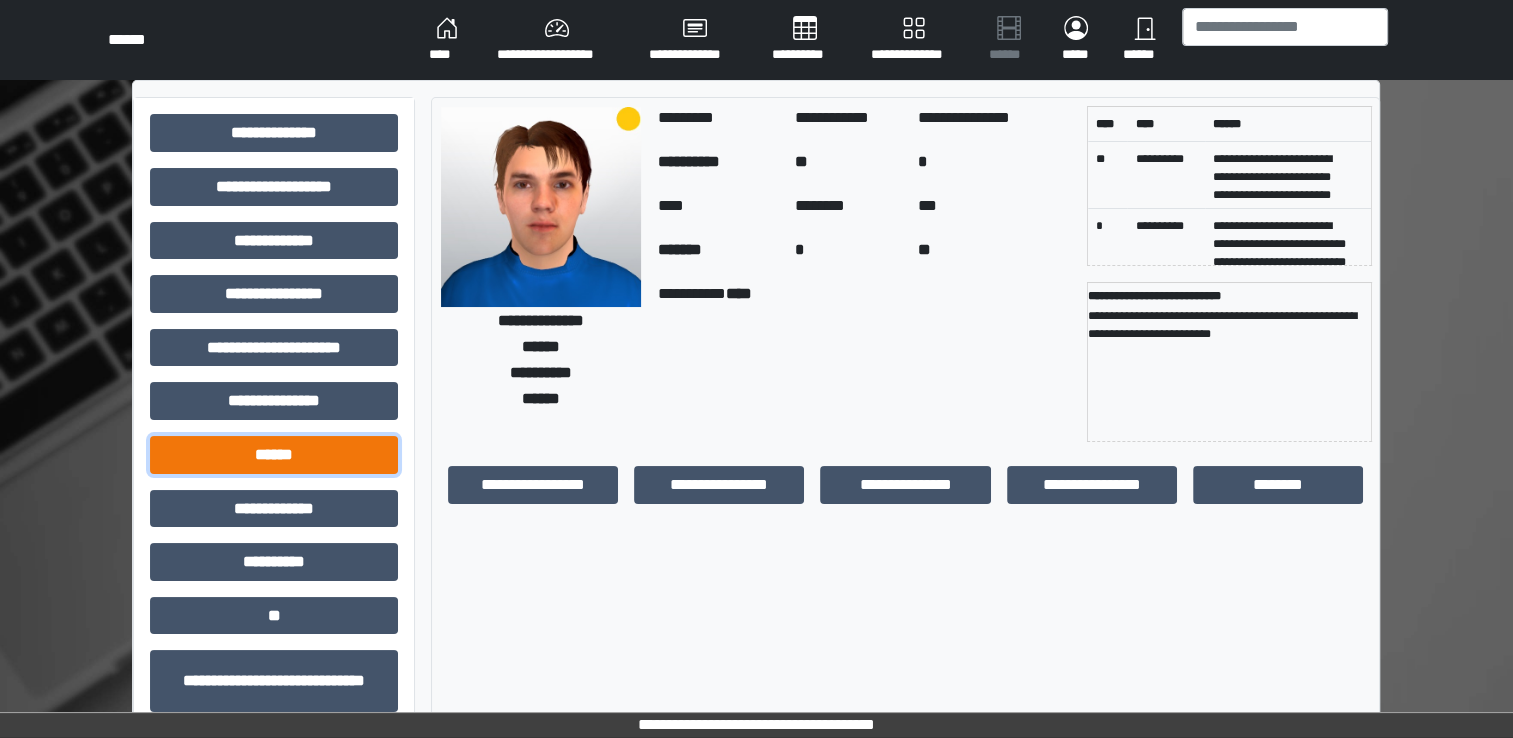 click on "******" at bounding box center (274, 455) 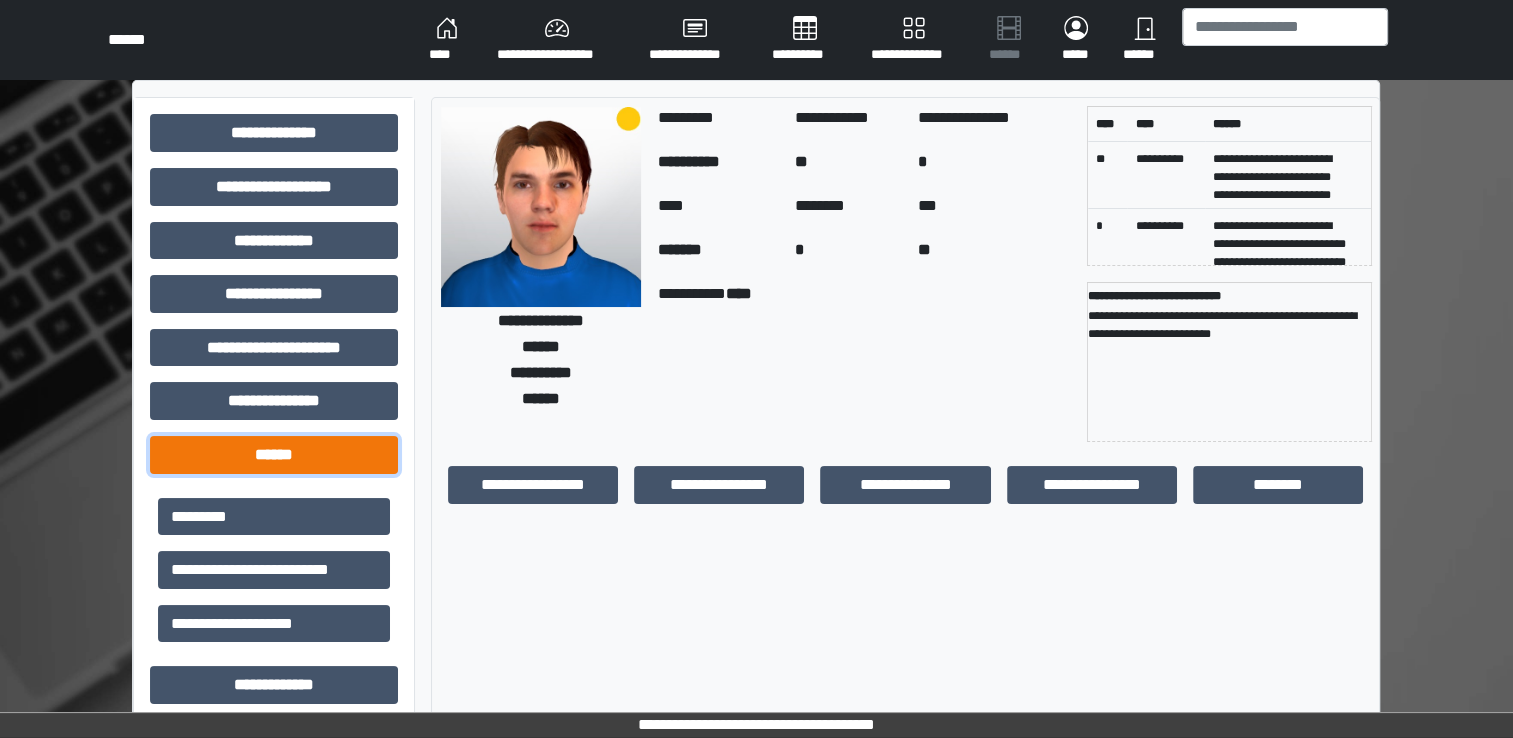 click on "******" at bounding box center (274, 455) 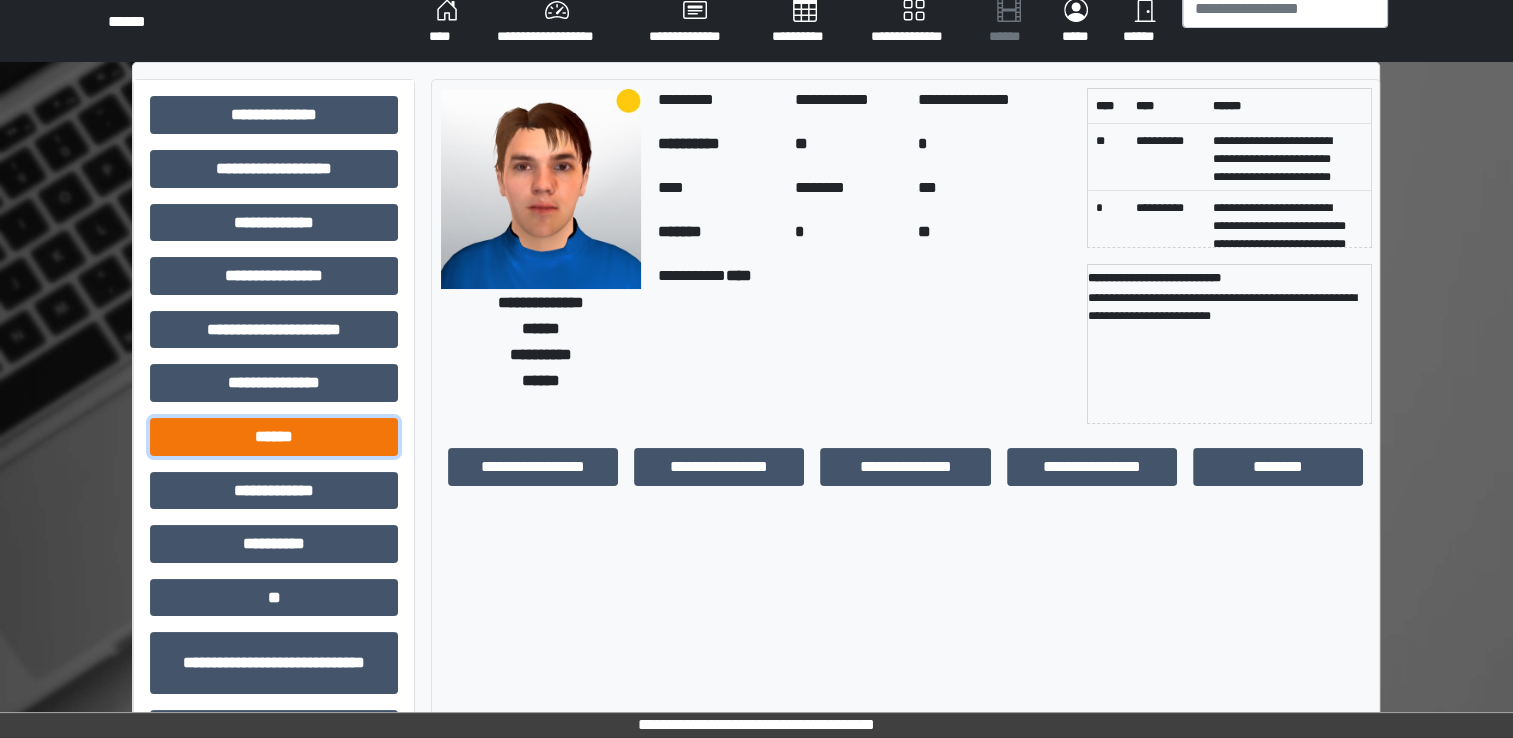 scroll, scrollTop: 14, scrollLeft: 0, axis: vertical 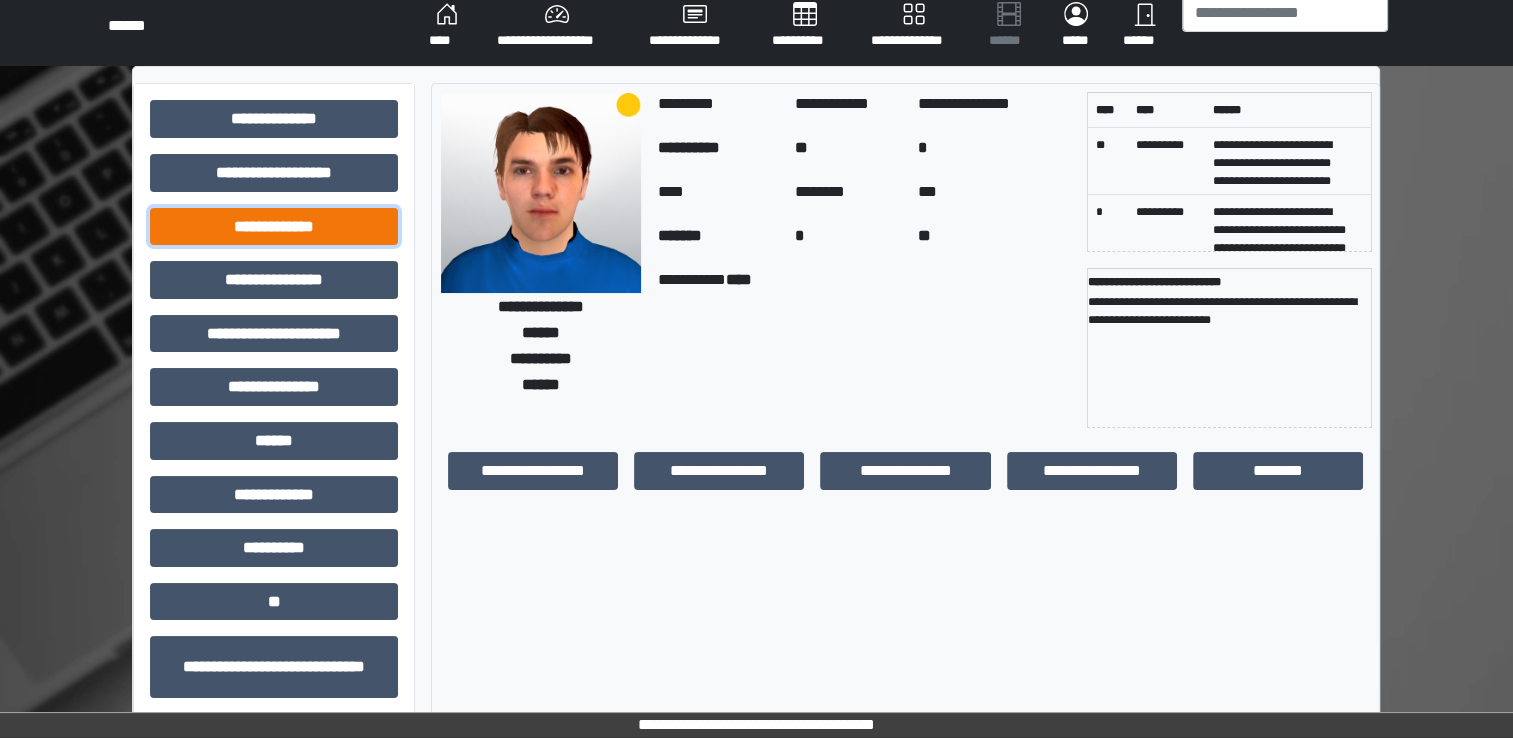 click on "**********" at bounding box center [274, 227] 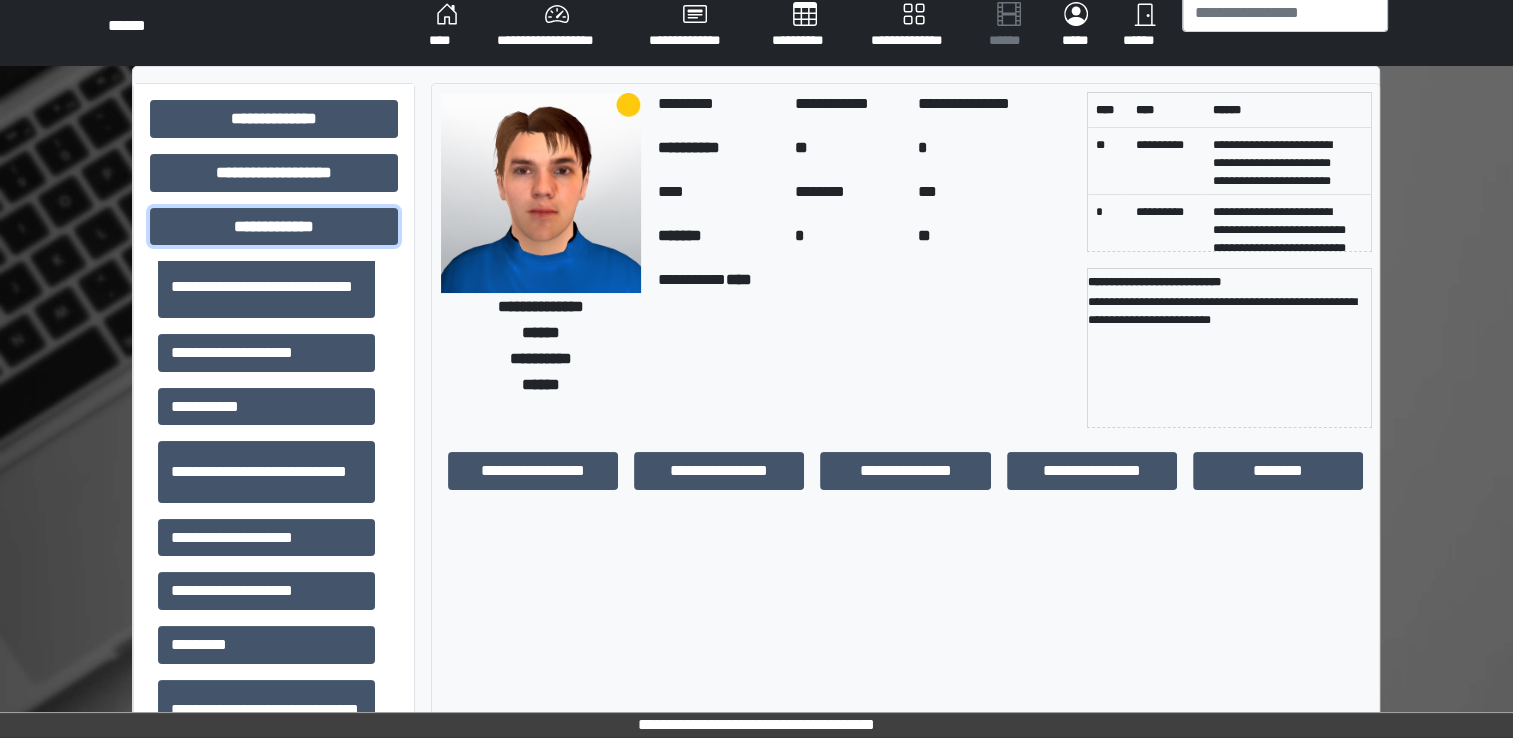 scroll, scrollTop: 2056, scrollLeft: 0, axis: vertical 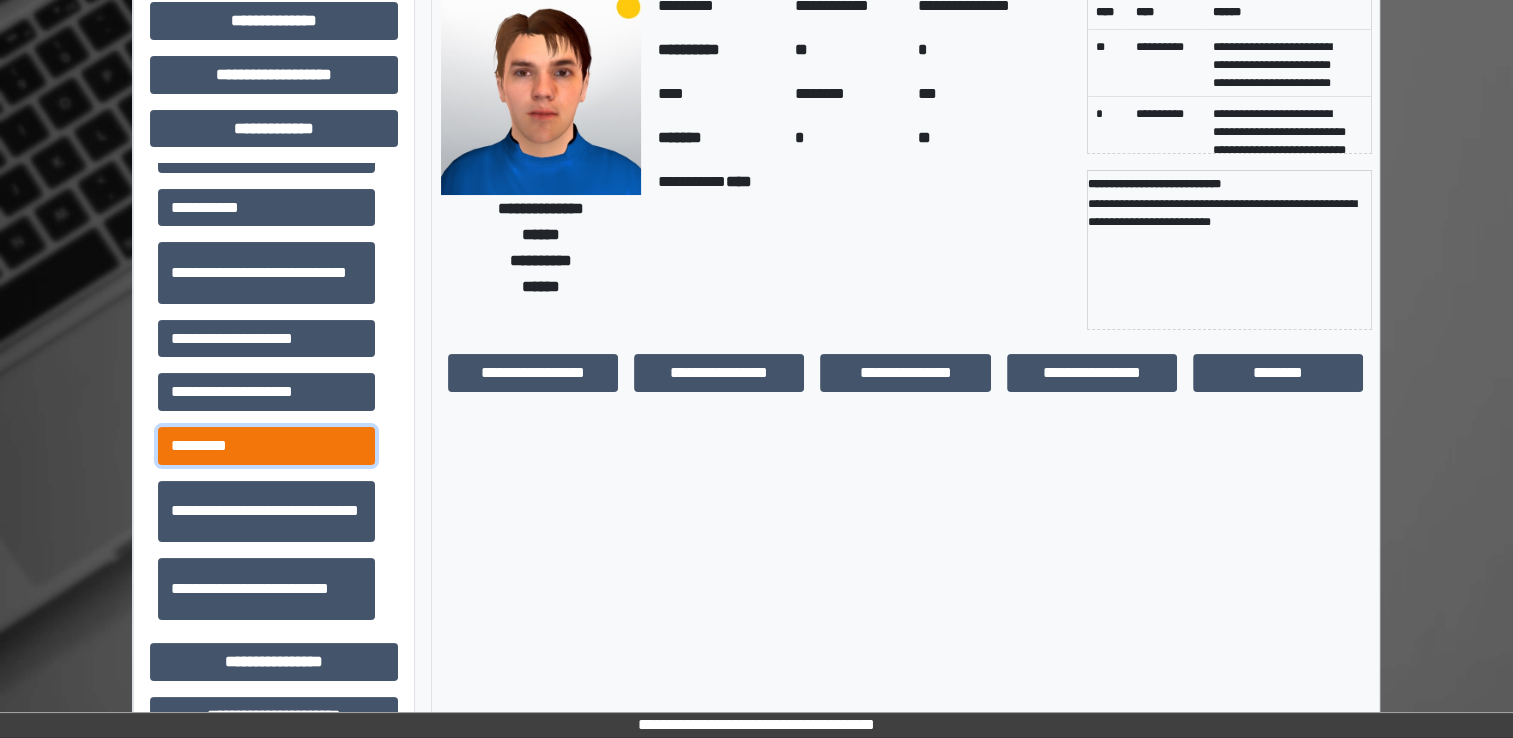 click on "*********" at bounding box center (266, 446) 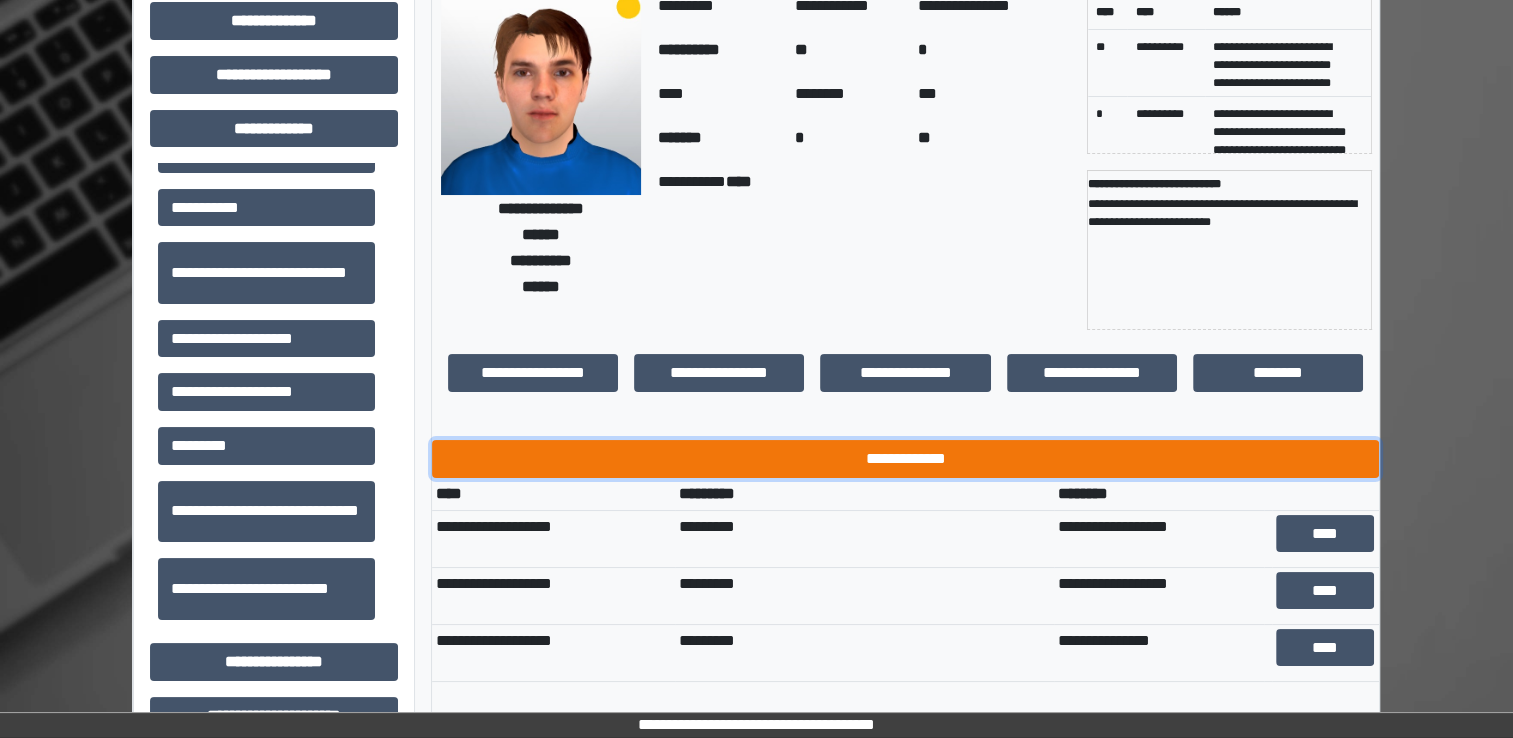 click on "**********" at bounding box center (905, 459) 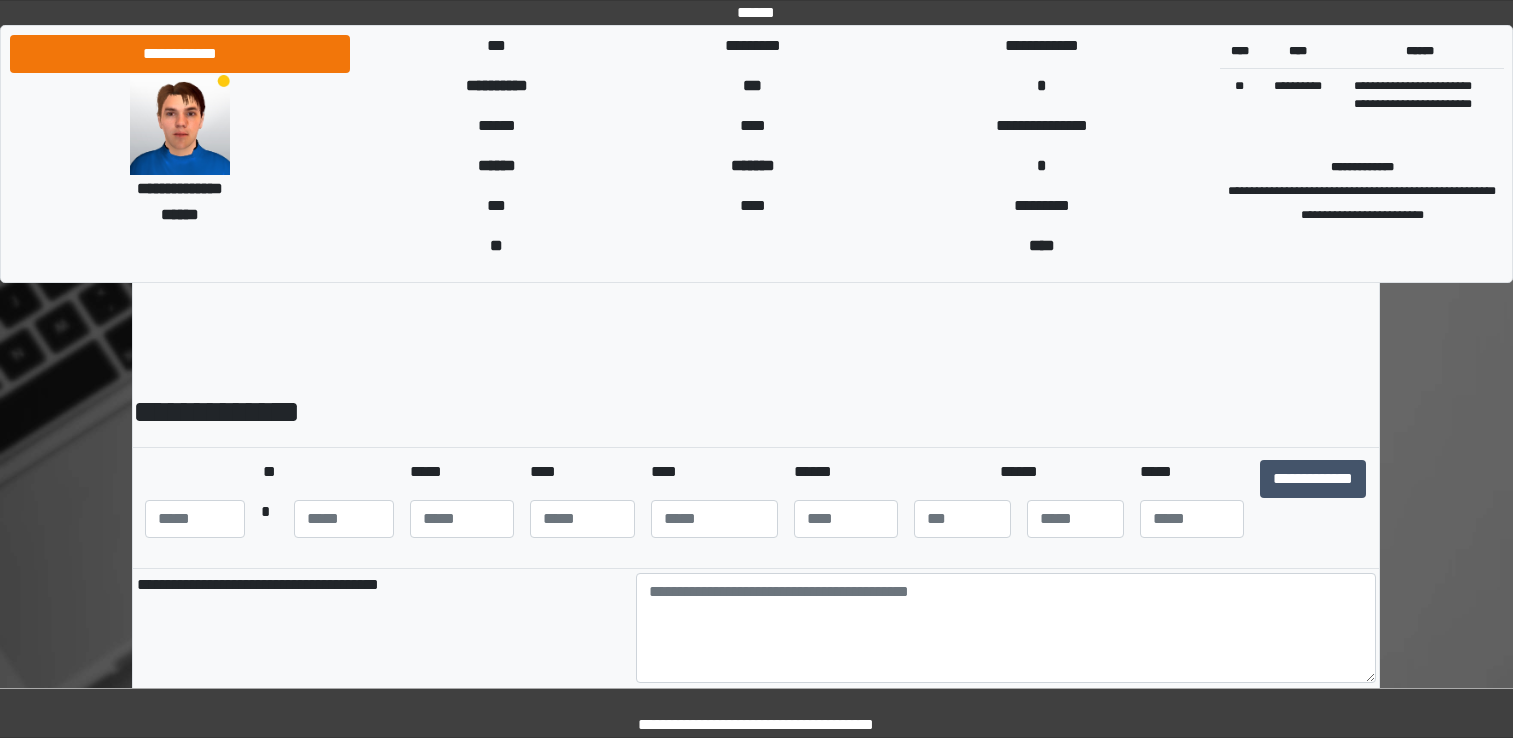 scroll, scrollTop: 0, scrollLeft: 0, axis: both 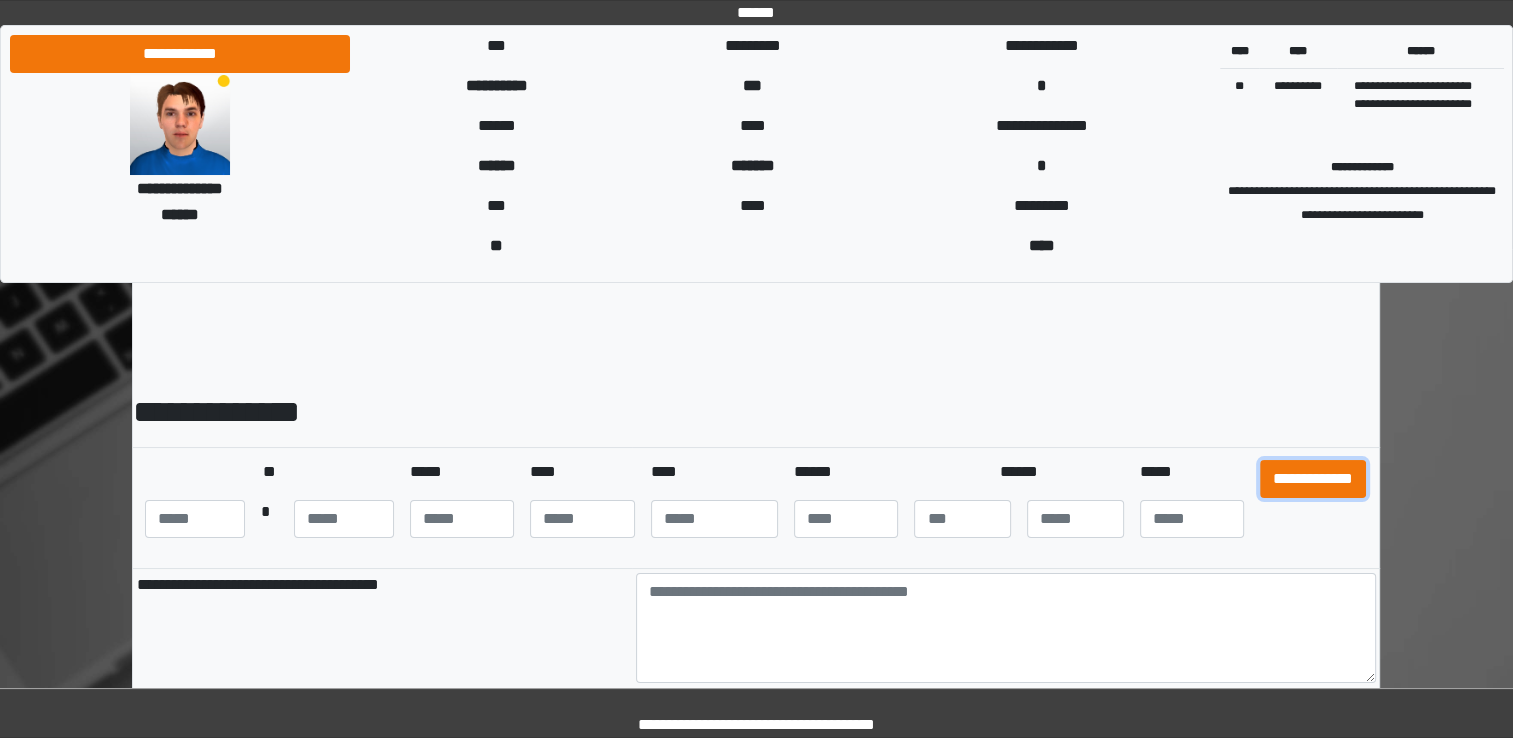 click on "**********" at bounding box center (1313, 479) 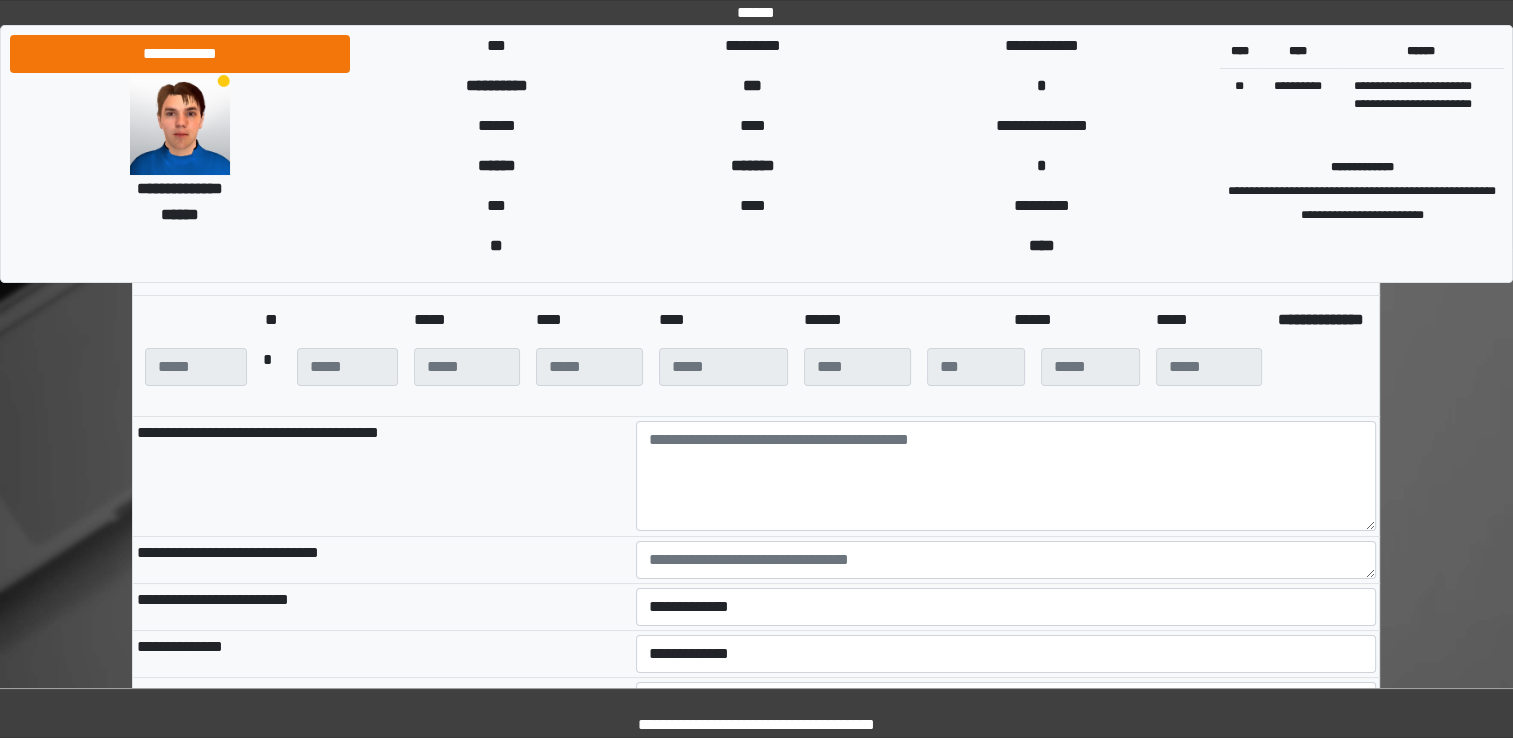 scroll, scrollTop: 167, scrollLeft: 0, axis: vertical 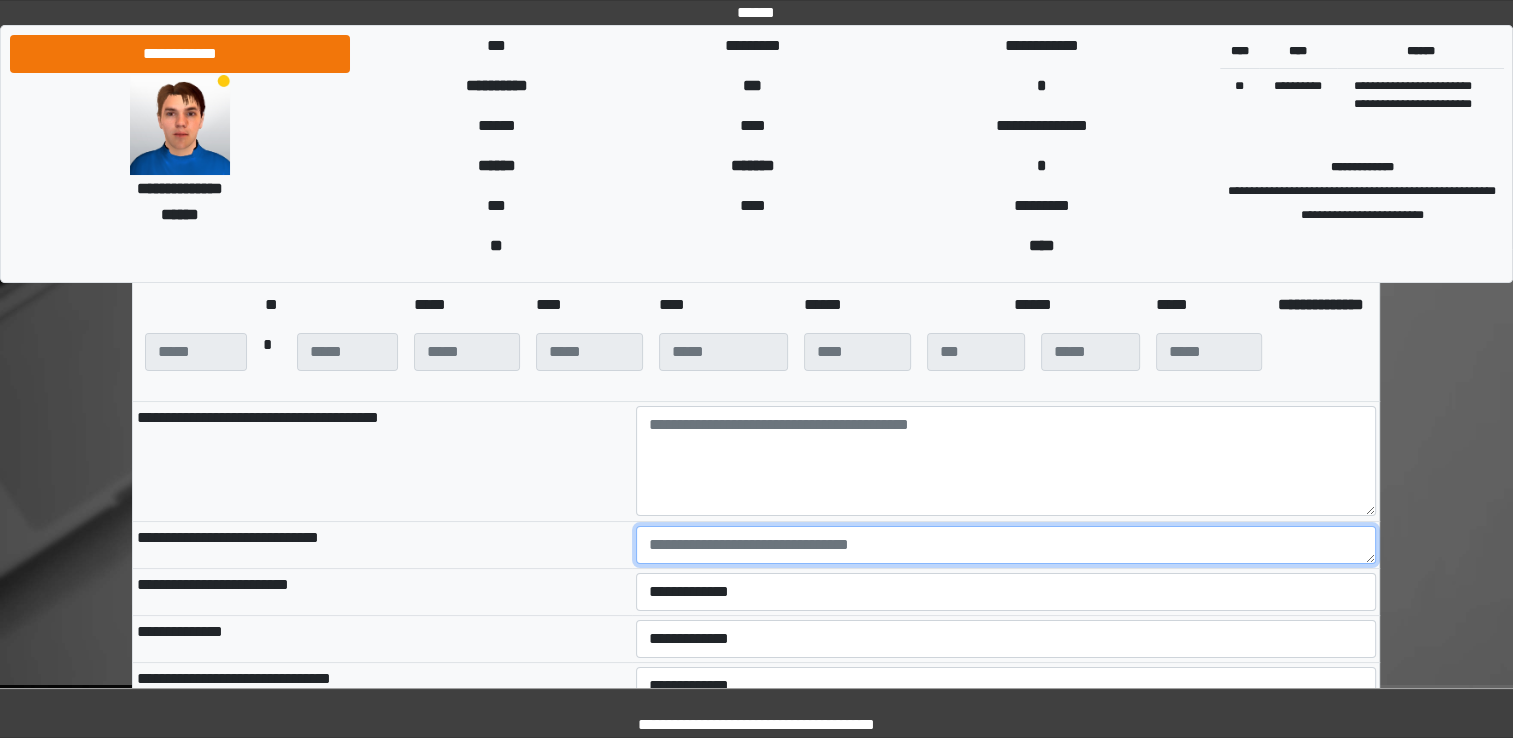 click at bounding box center (1006, 545) 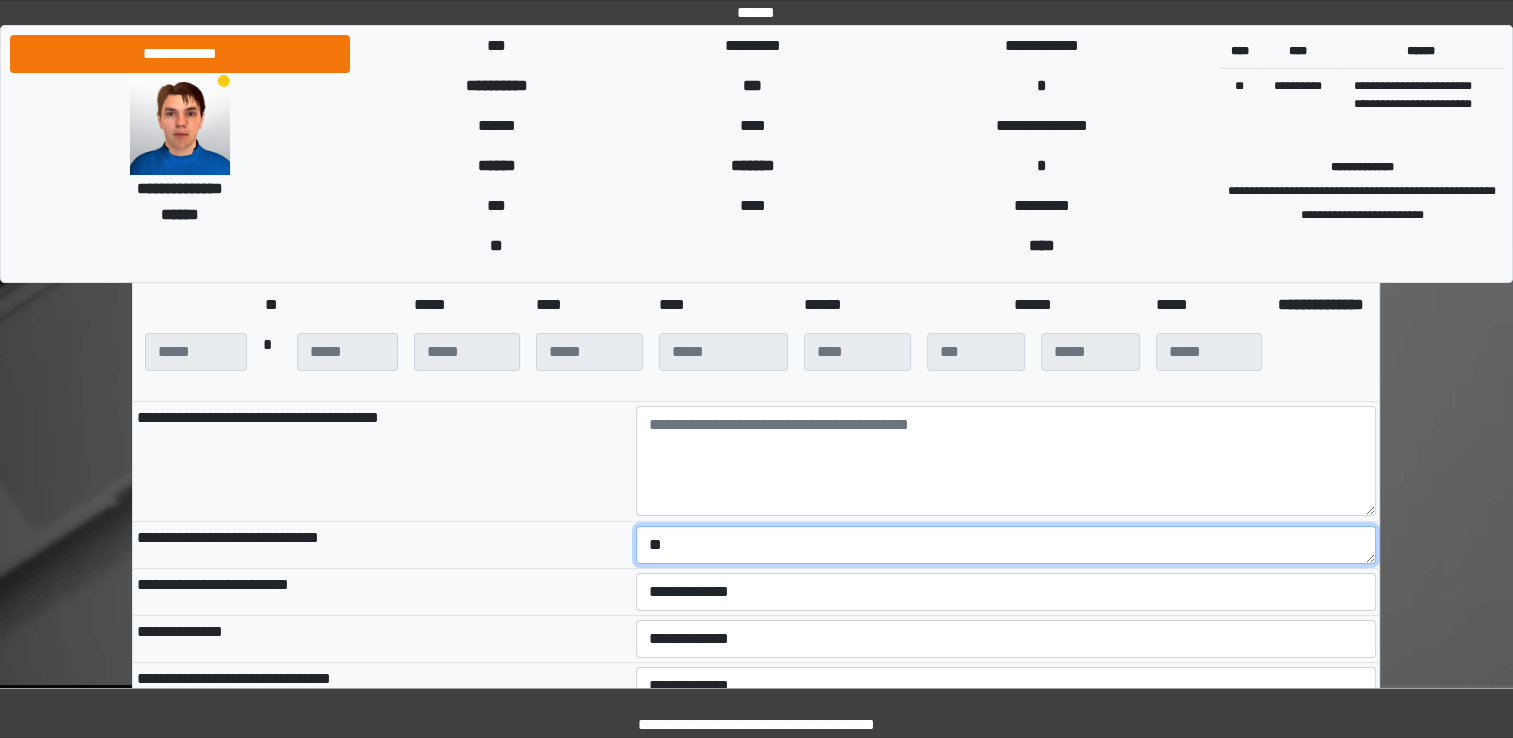 type on "*" 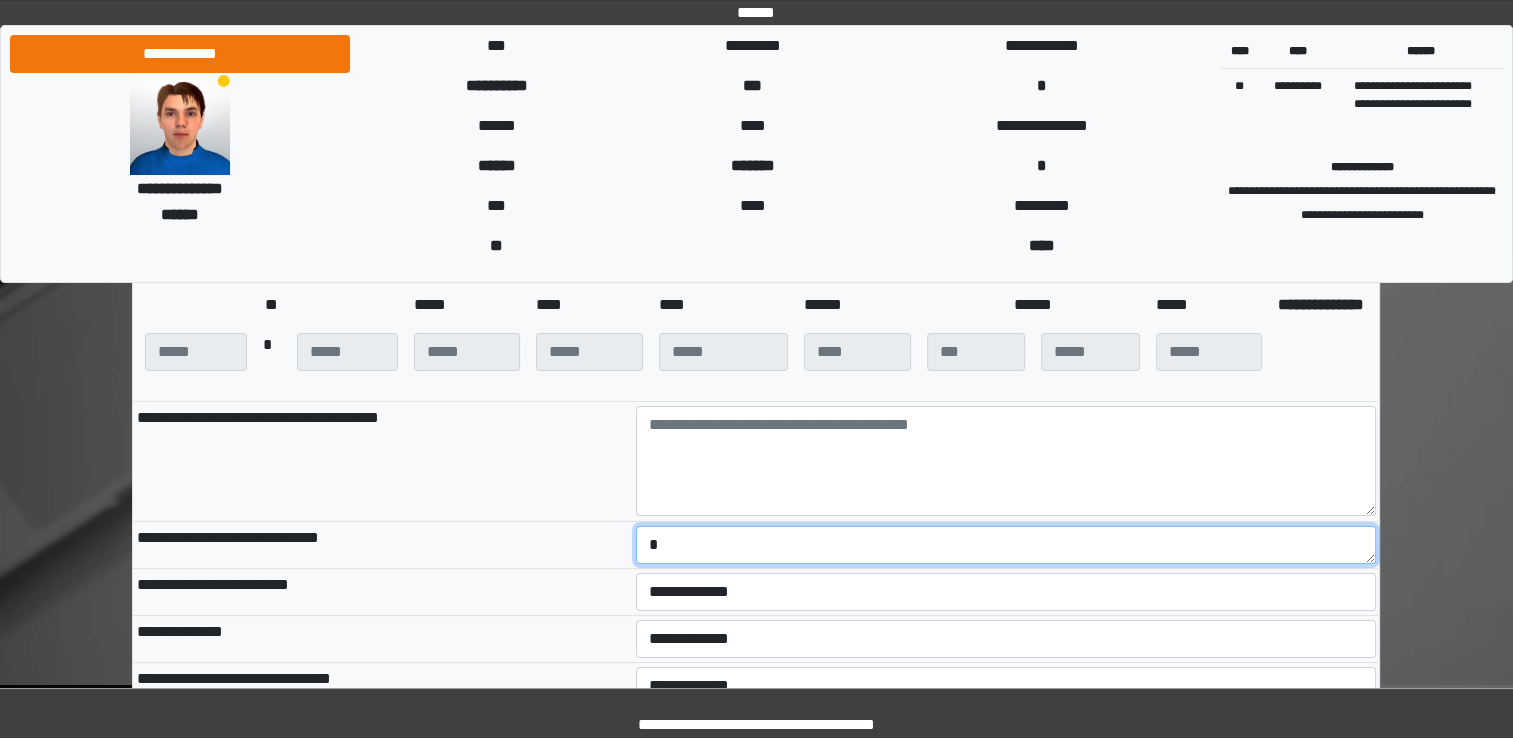 type 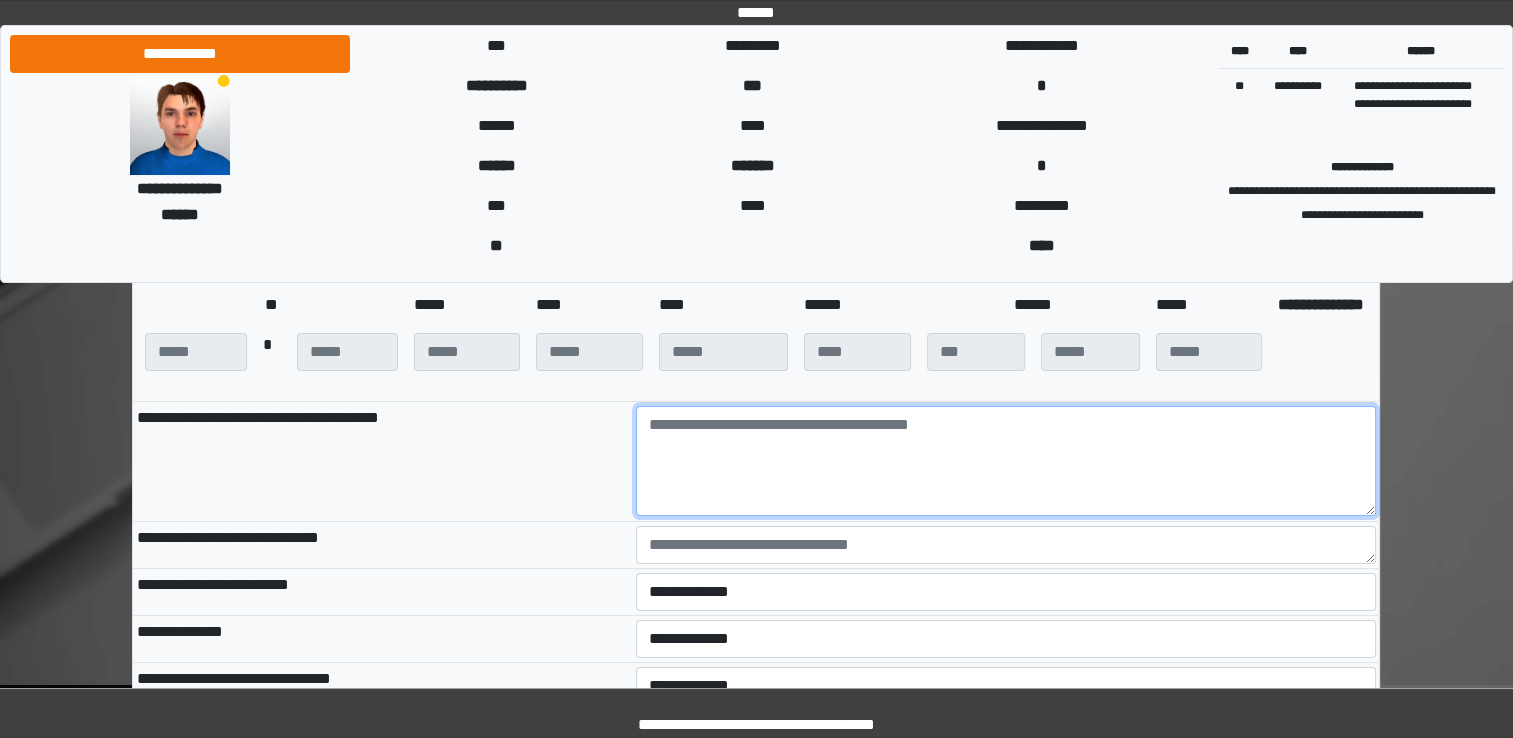 click at bounding box center [1006, 461] 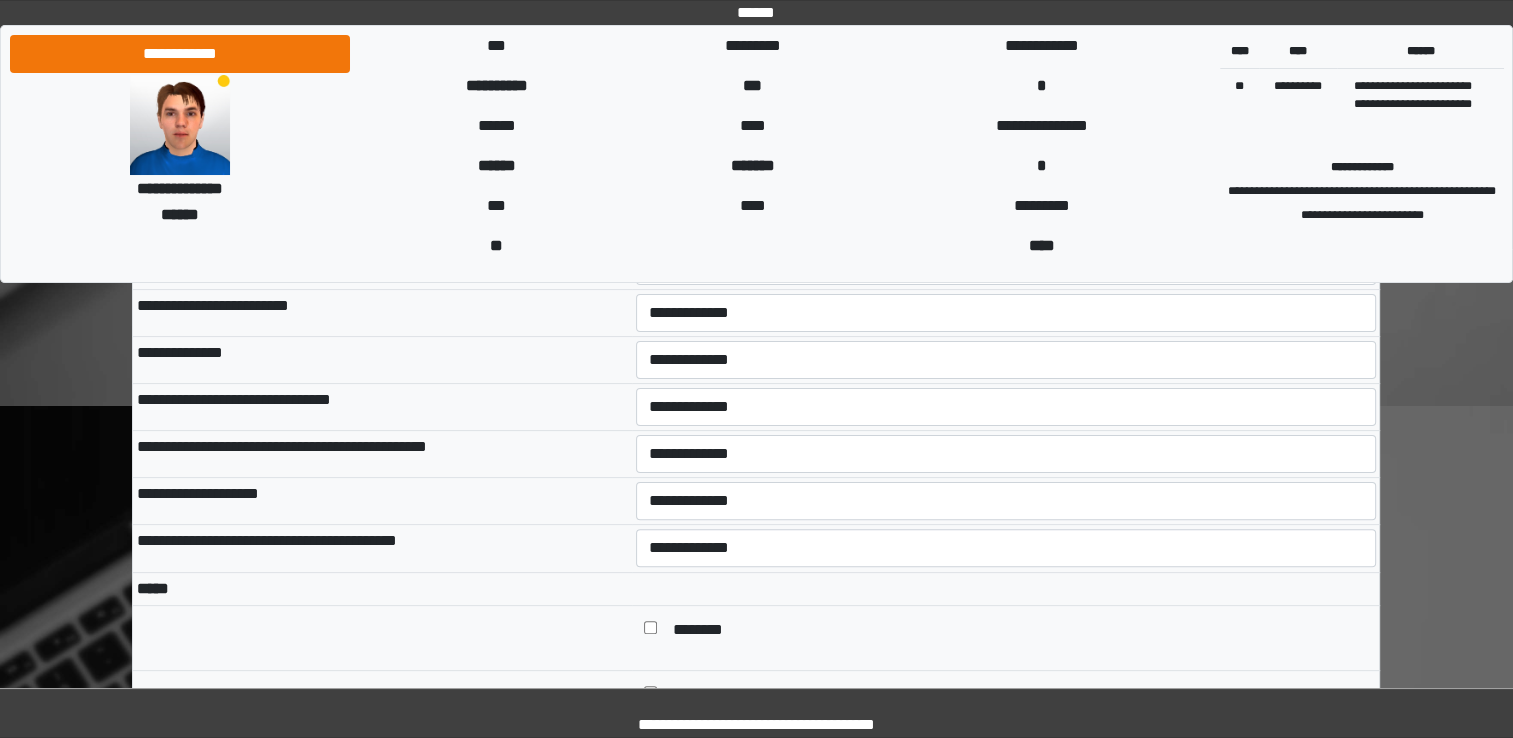 scroll, scrollTop: 444, scrollLeft: 0, axis: vertical 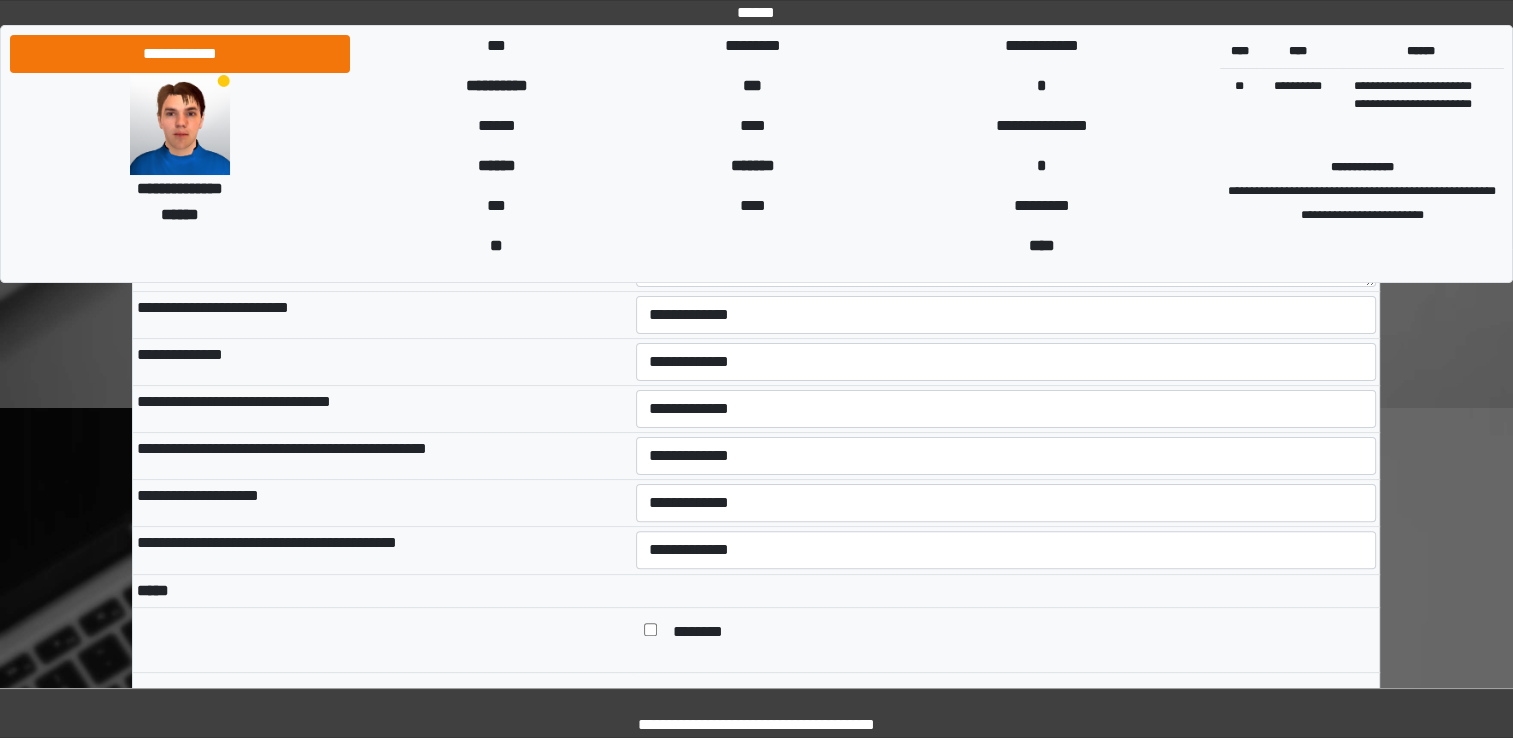 type on "**********" 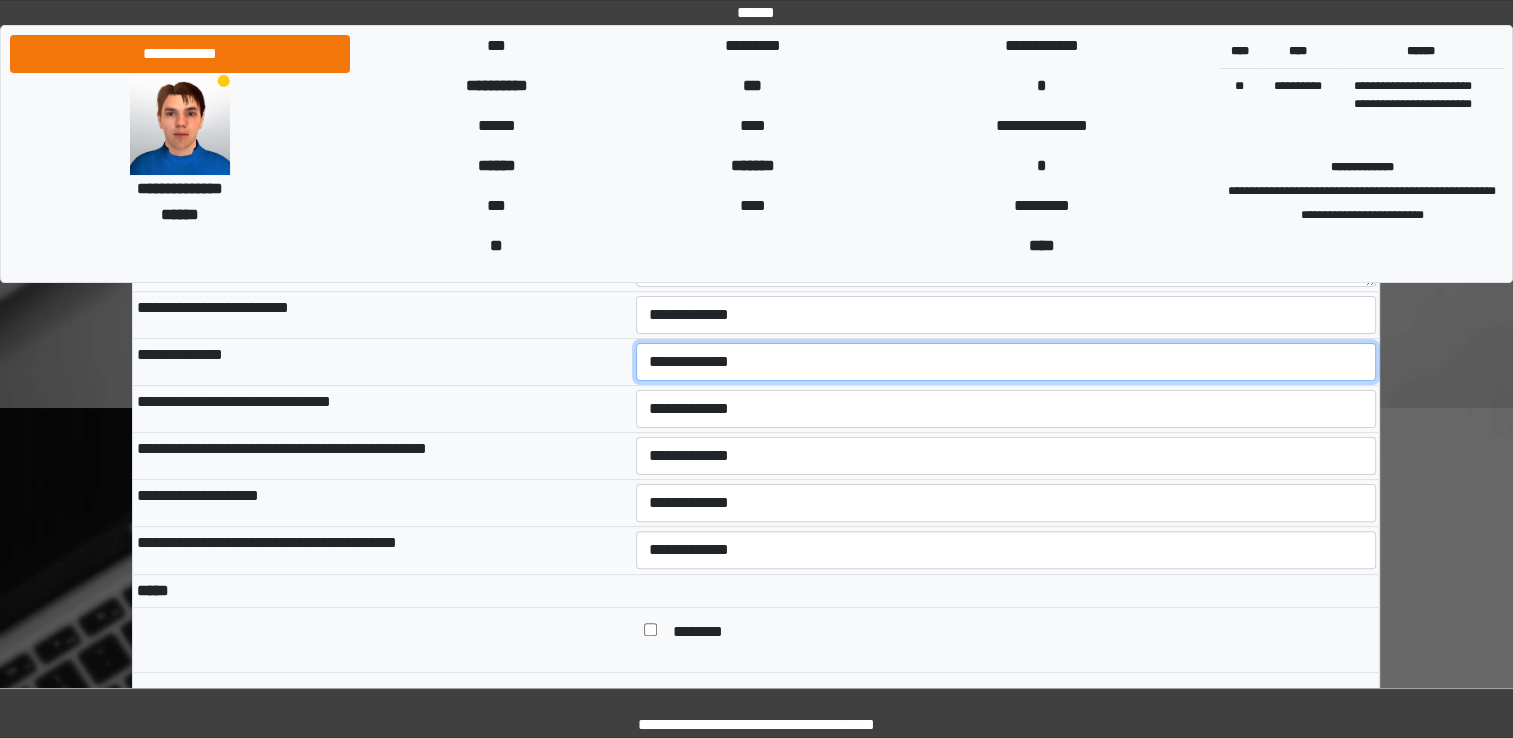 click on "**********" at bounding box center [1006, 362] 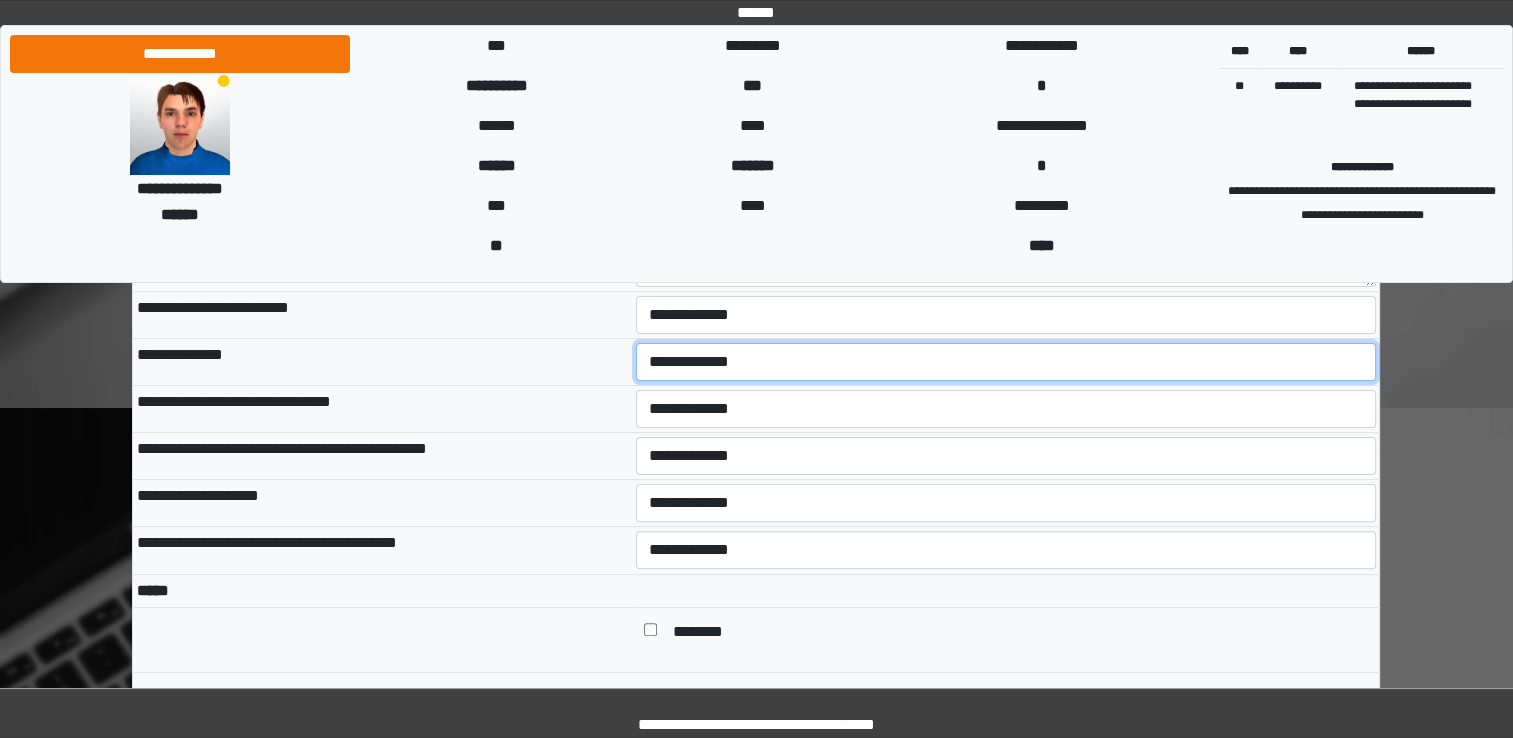 select on "*" 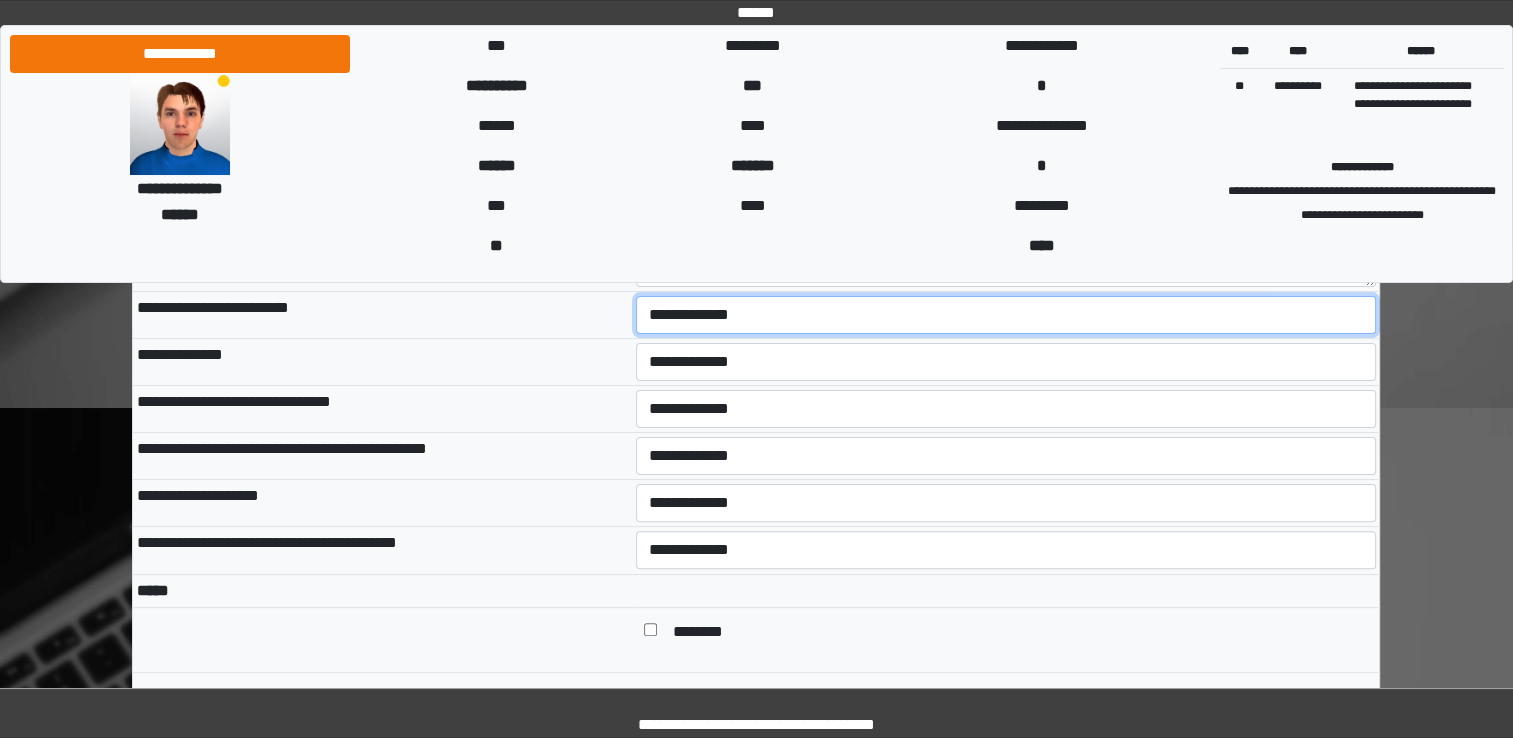 click on "**********" at bounding box center (1006, 315) 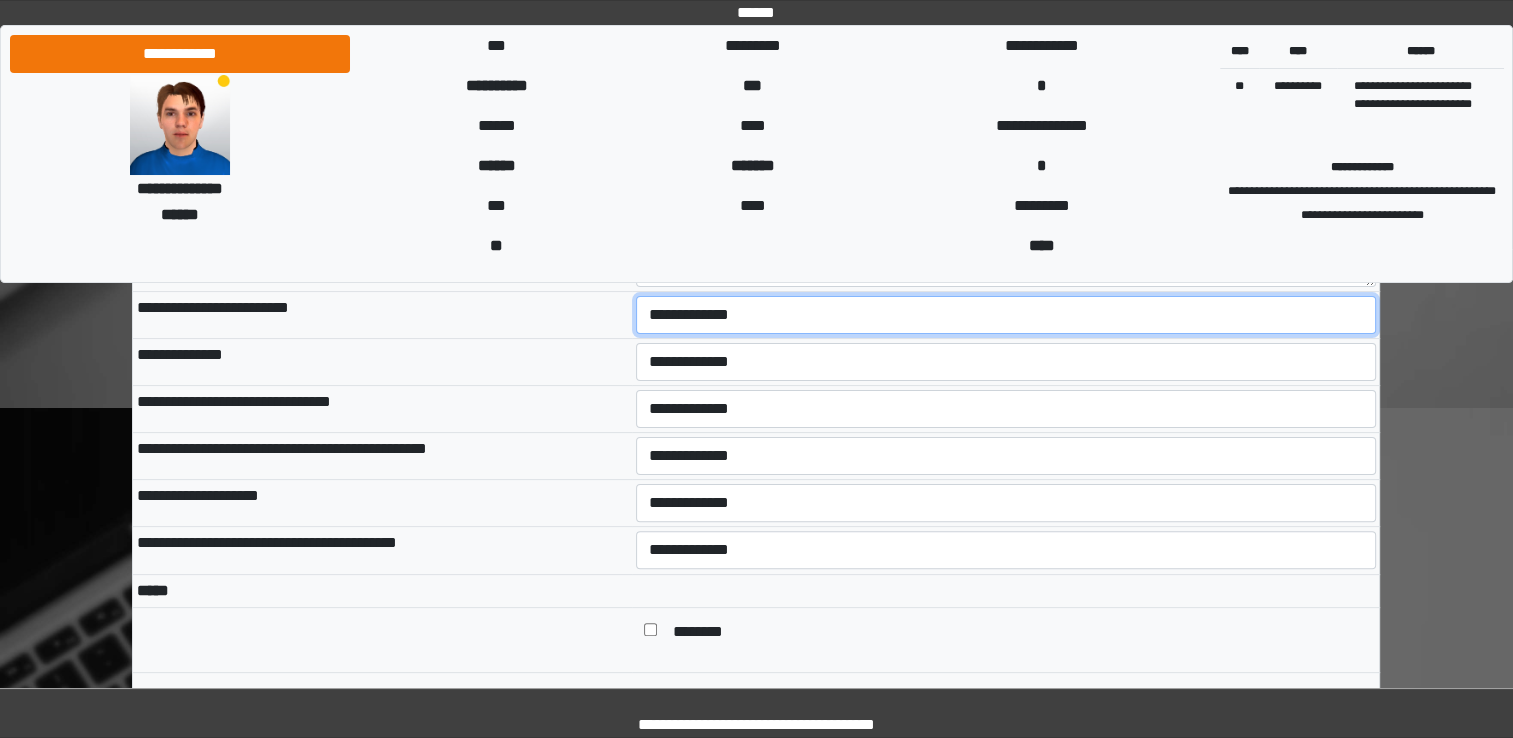 select on "*" 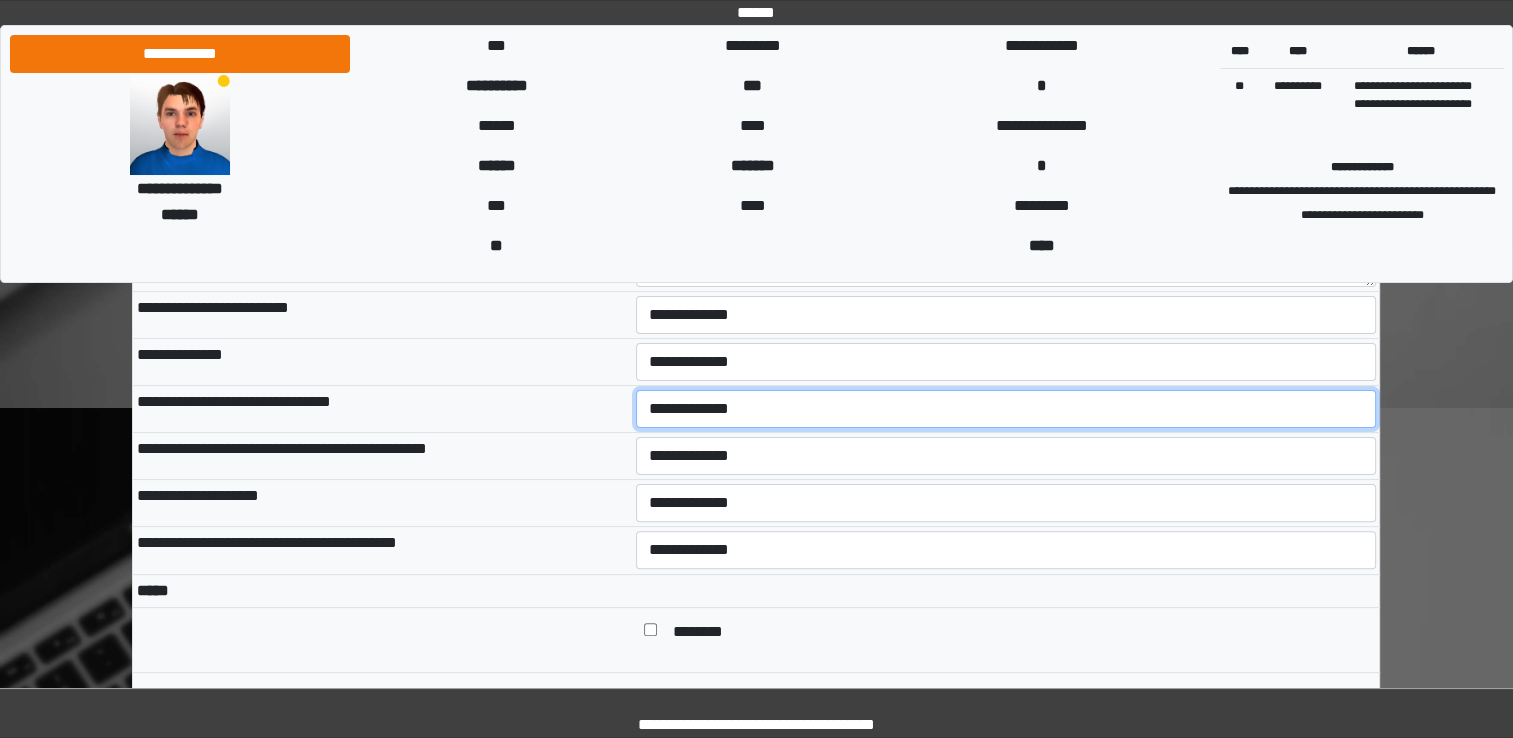 click on "**********" at bounding box center (1006, 409) 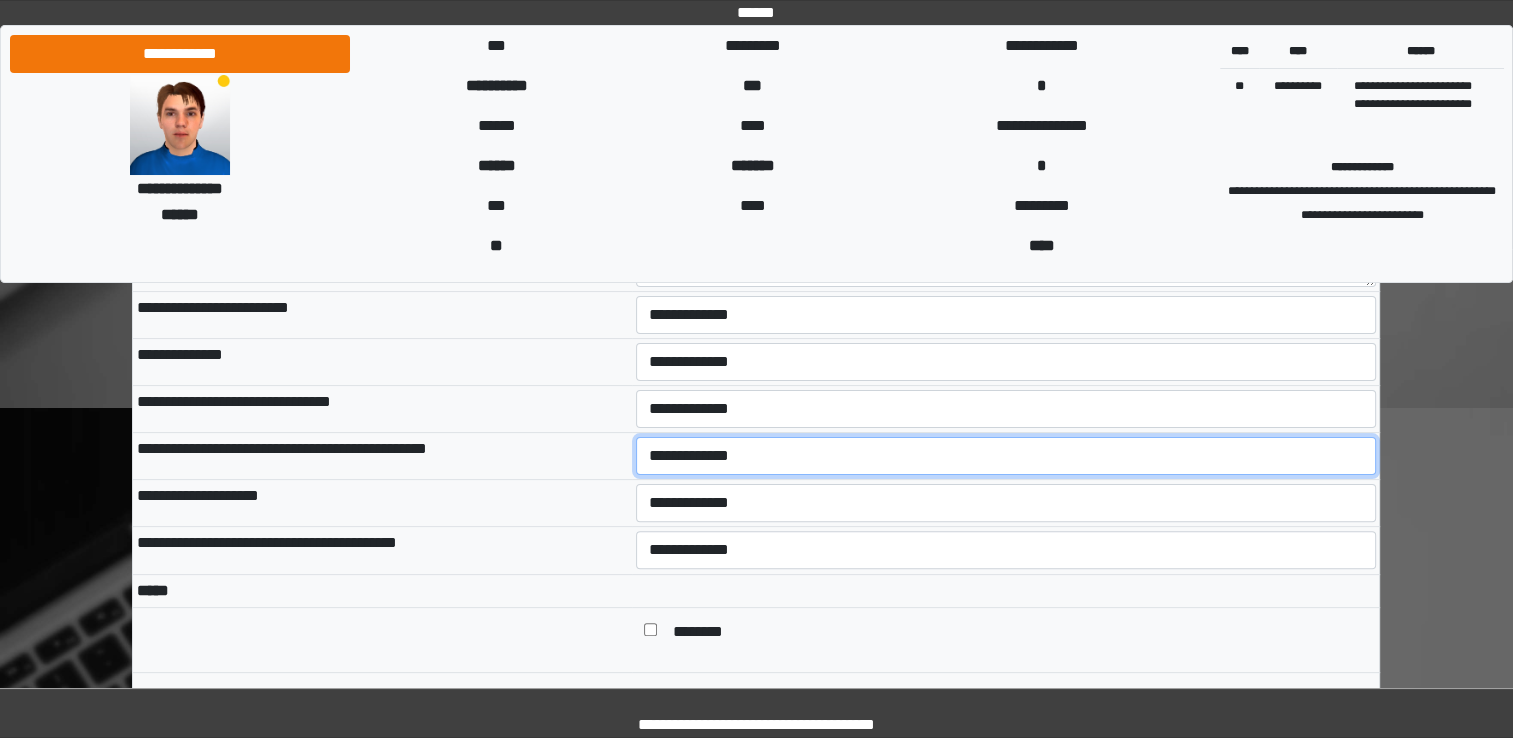 click on "**********" at bounding box center [1006, 456] 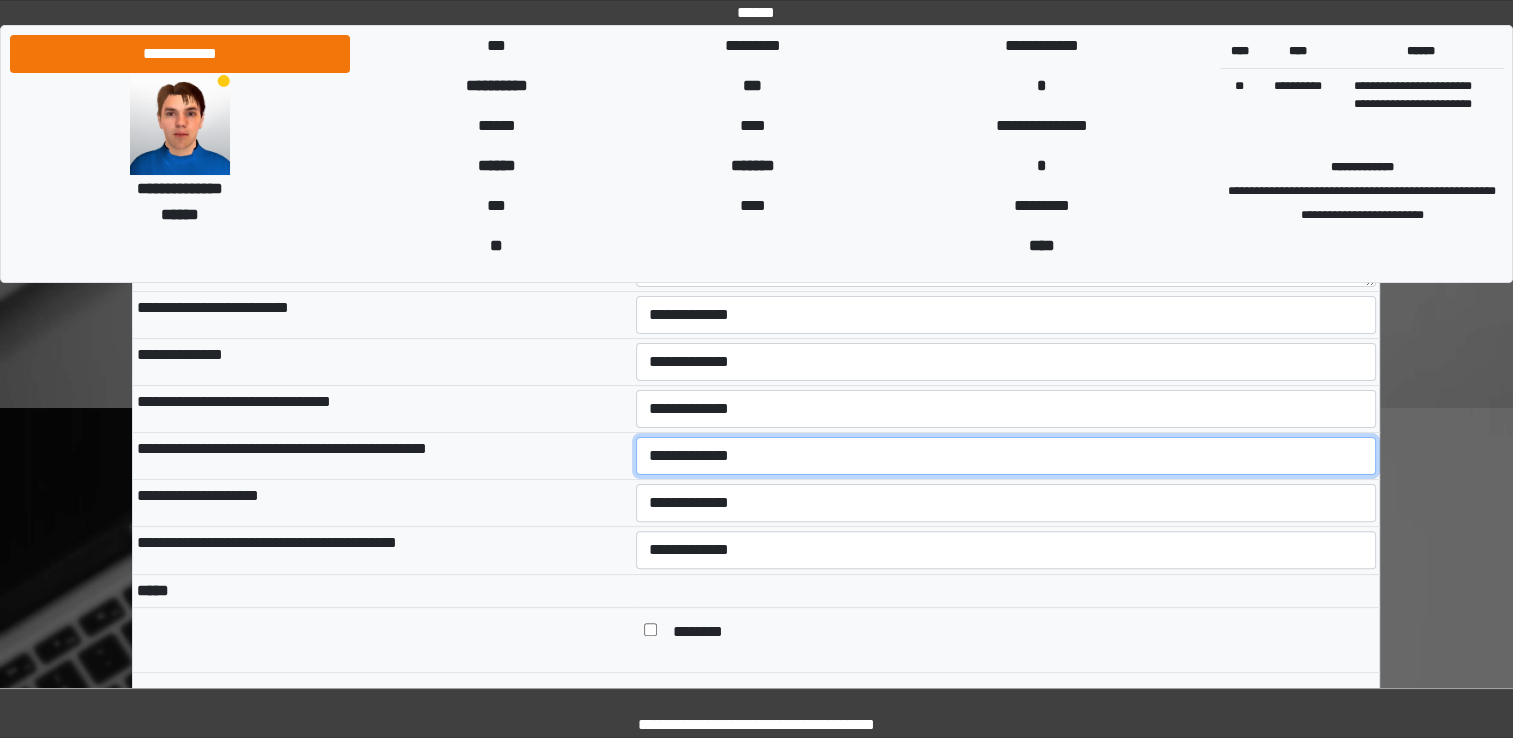 select on "*" 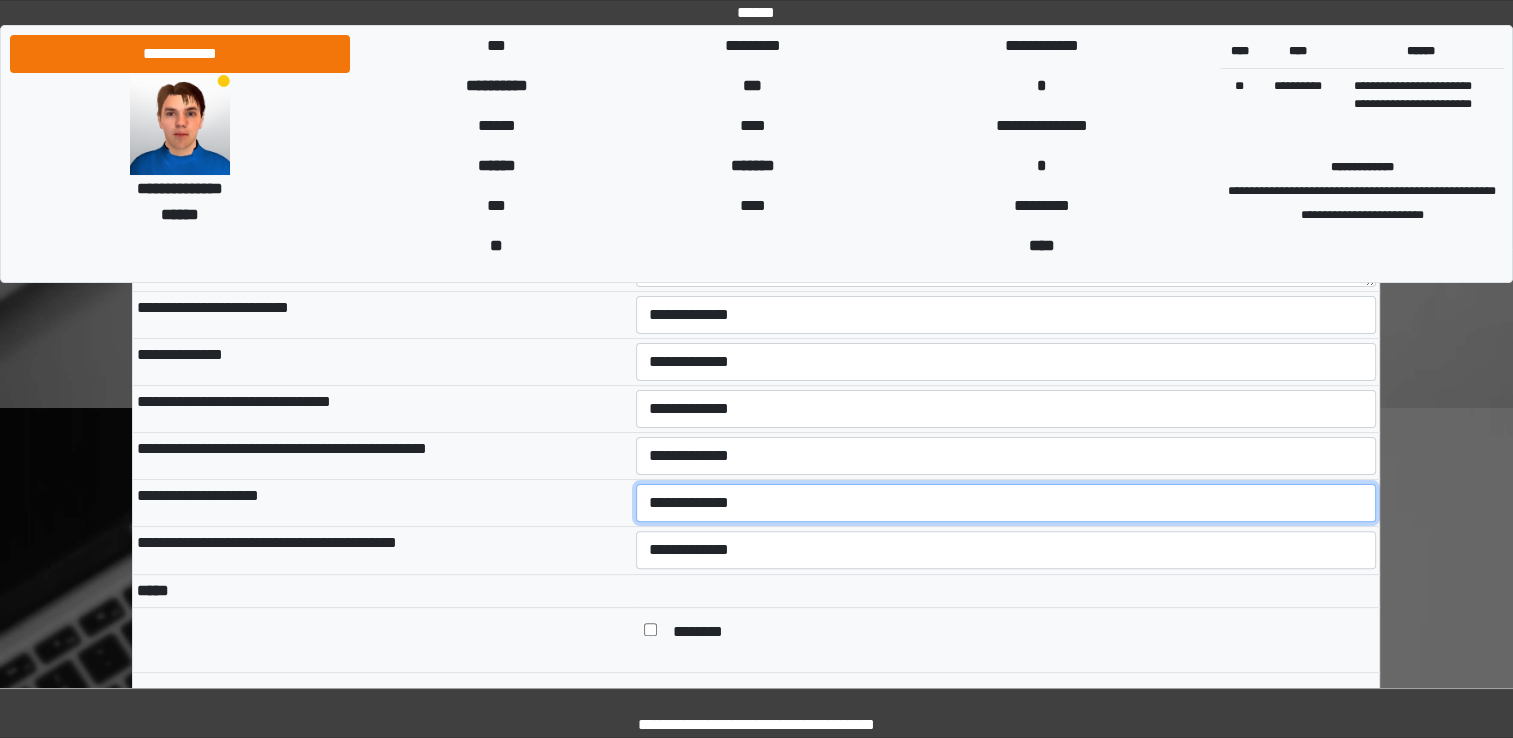 click on "**********" at bounding box center [1006, 503] 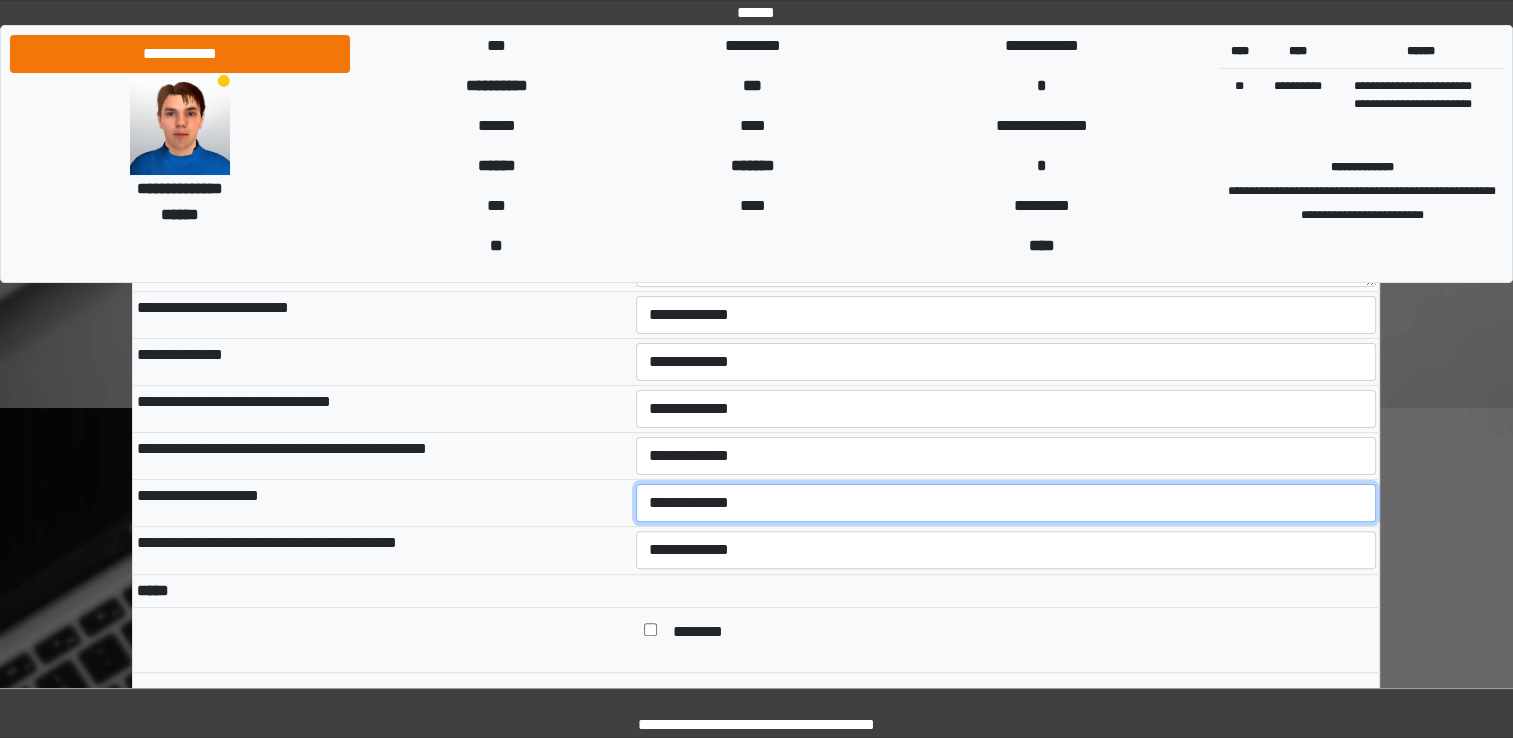 select on "*" 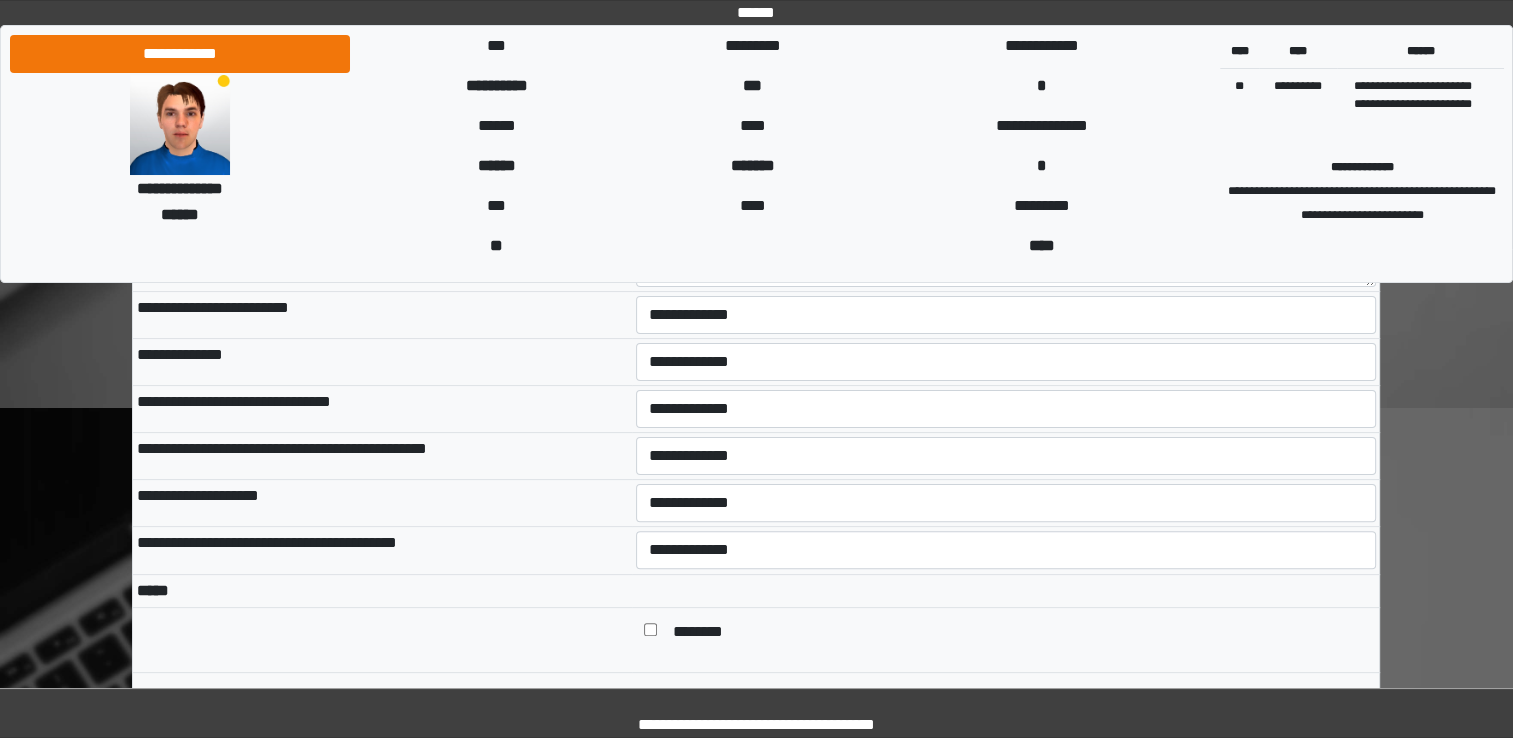 click on "**********" at bounding box center (1006, 550) 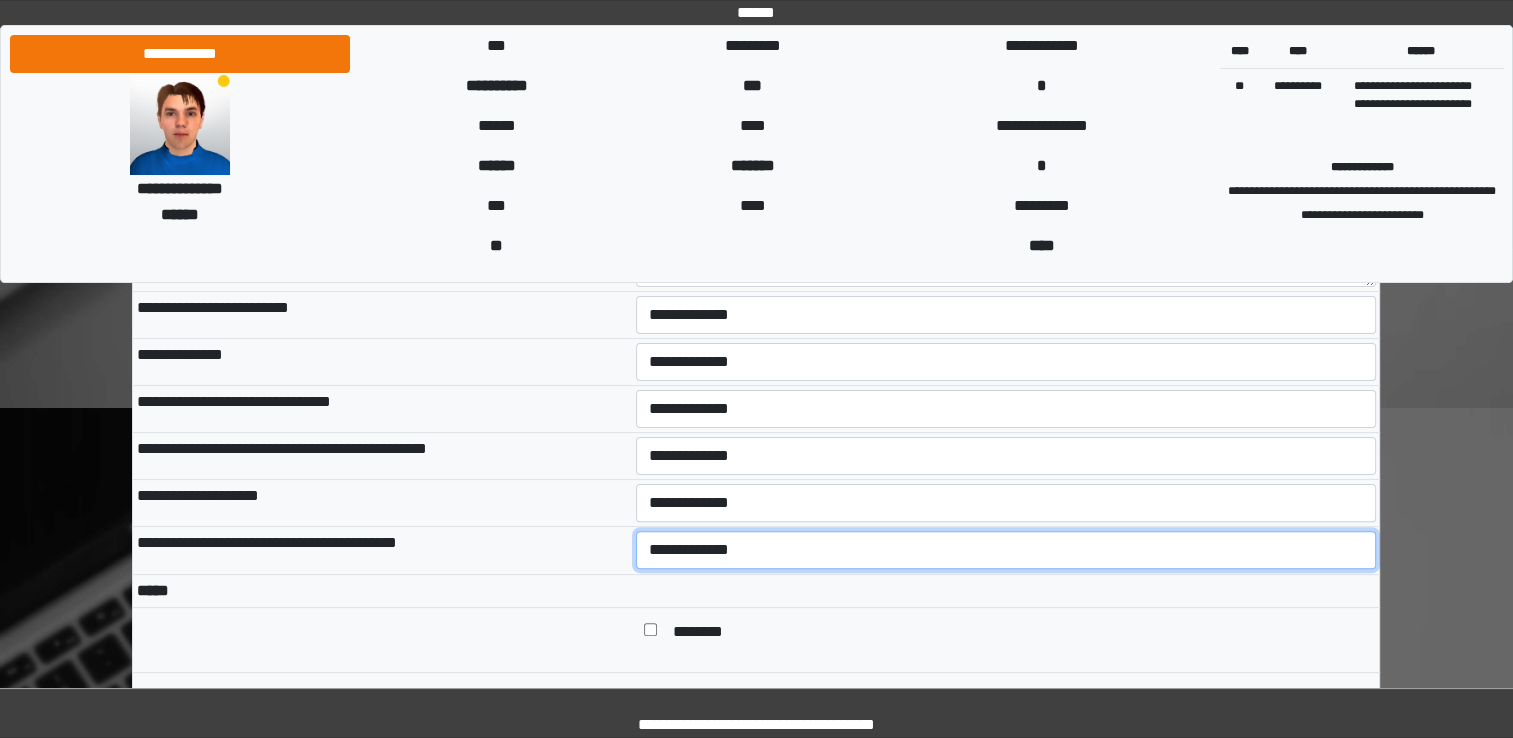 click on "**********" at bounding box center (1006, 550) 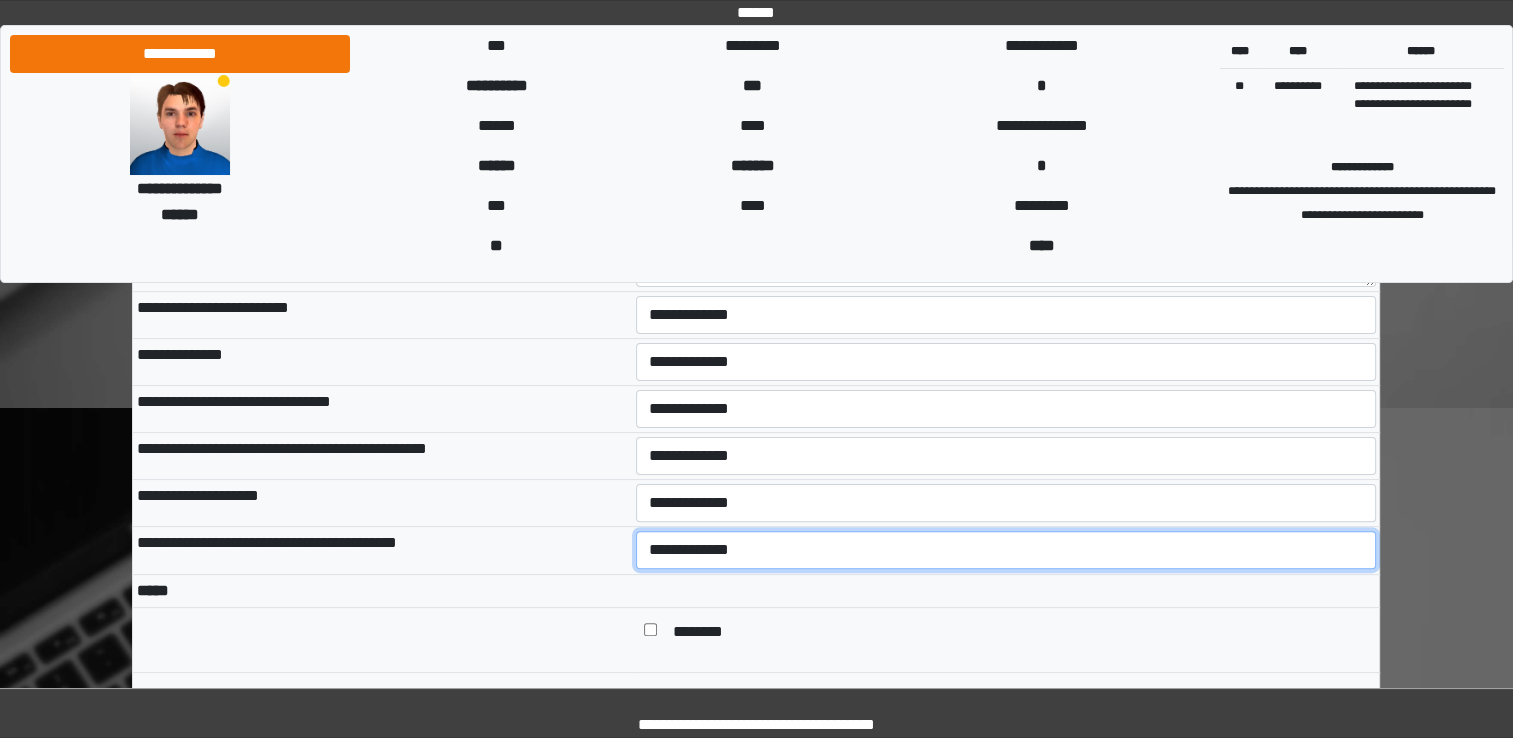 select on "*" 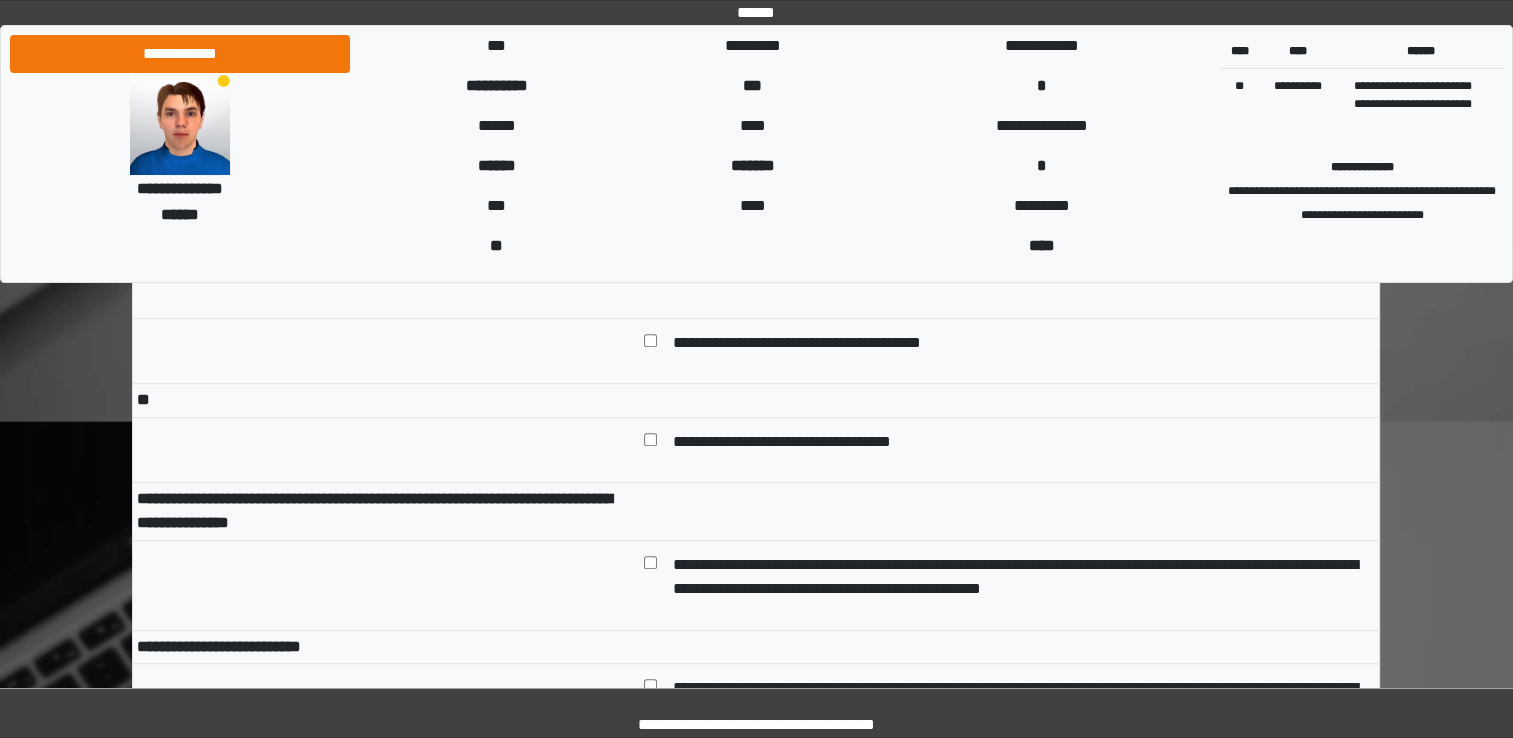 scroll, scrollTop: 1400, scrollLeft: 0, axis: vertical 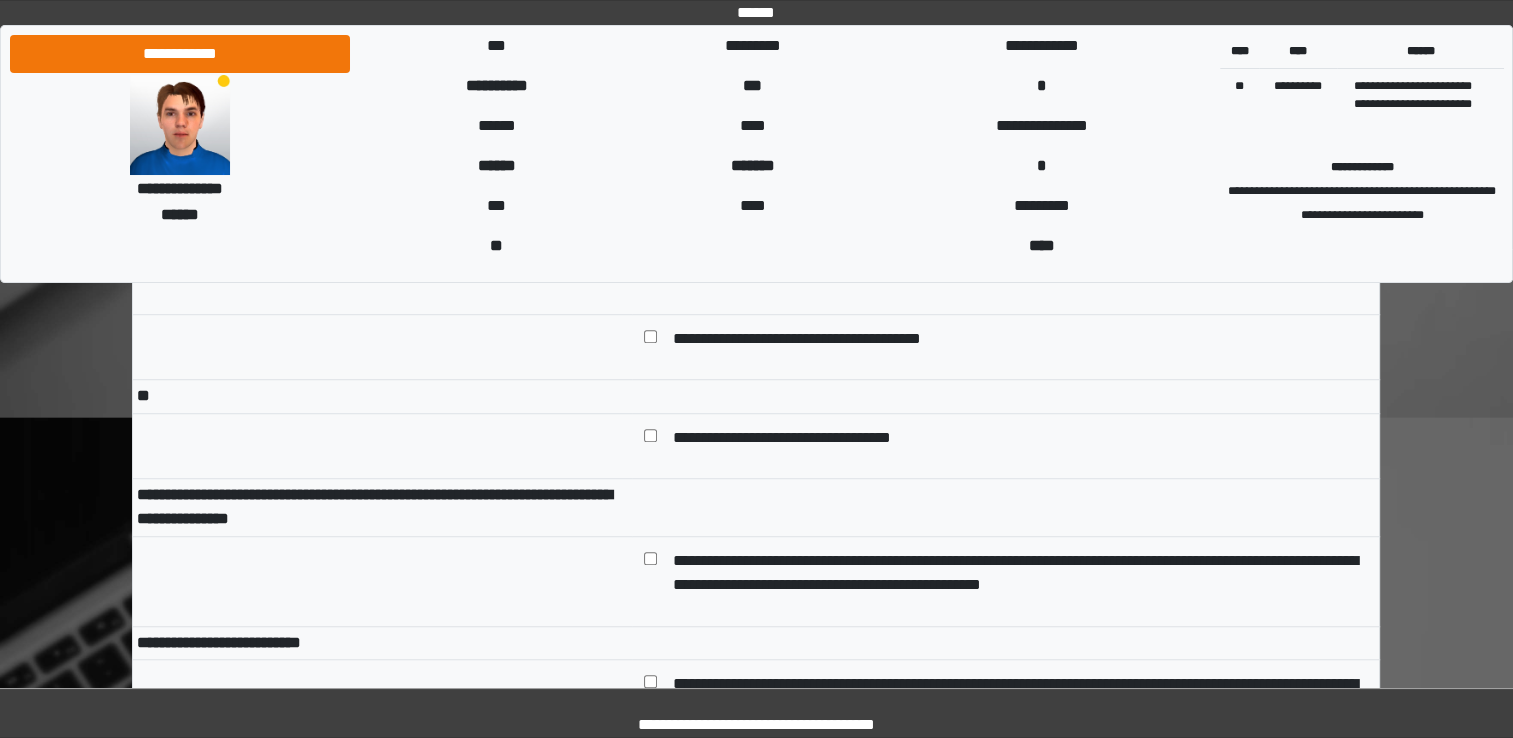 click on "**********" at bounding box center [841, 339] 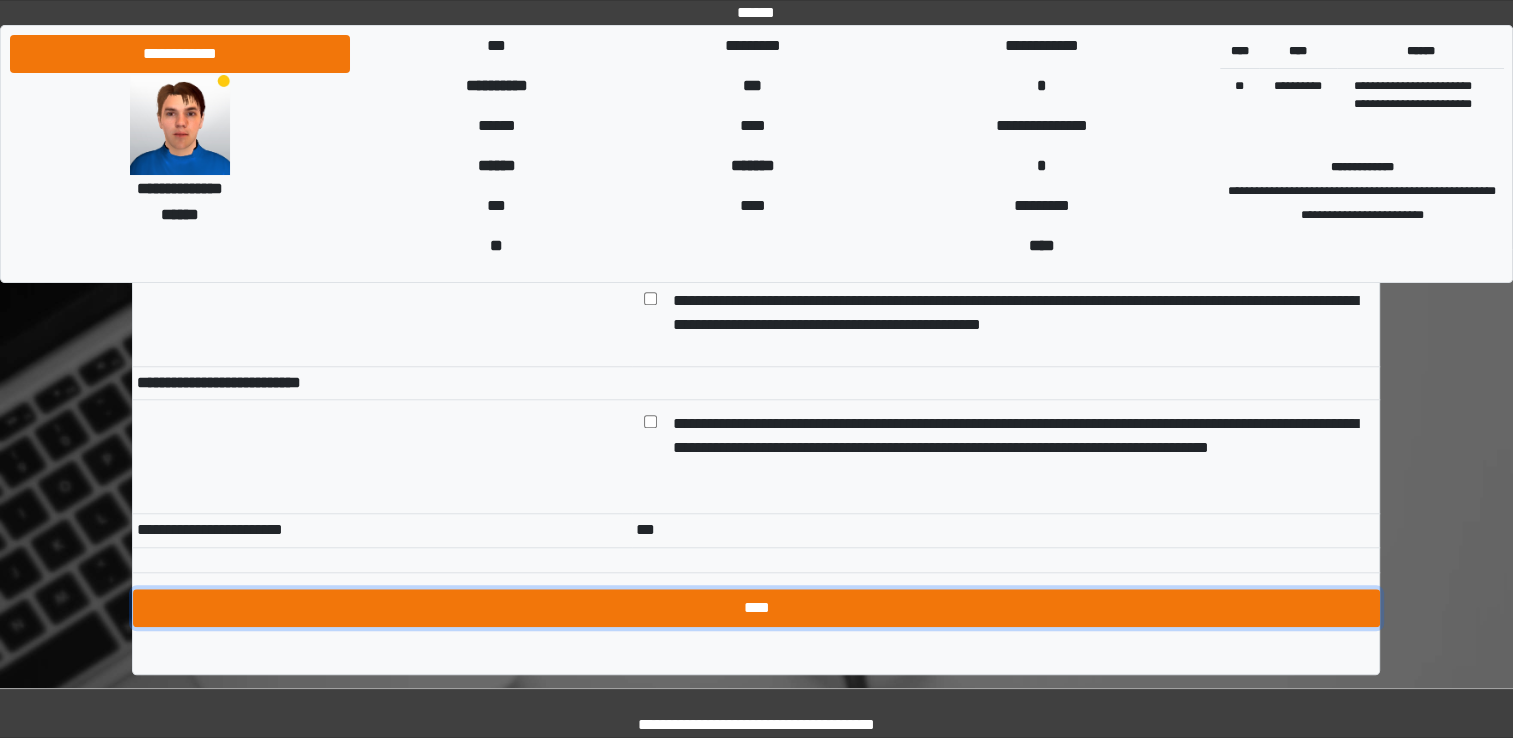 click on "****" at bounding box center [756, 608] 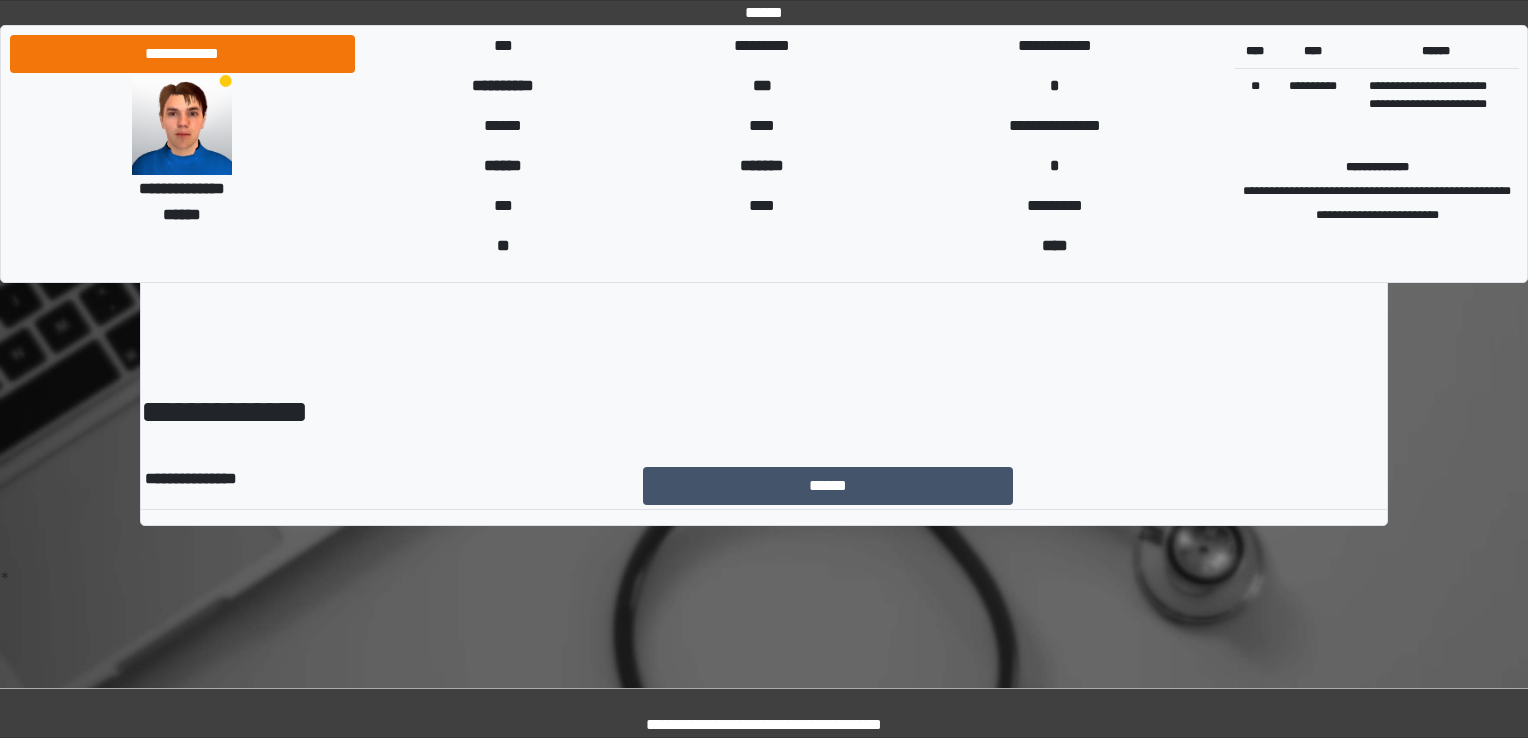 scroll, scrollTop: 0, scrollLeft: 0, axis: both 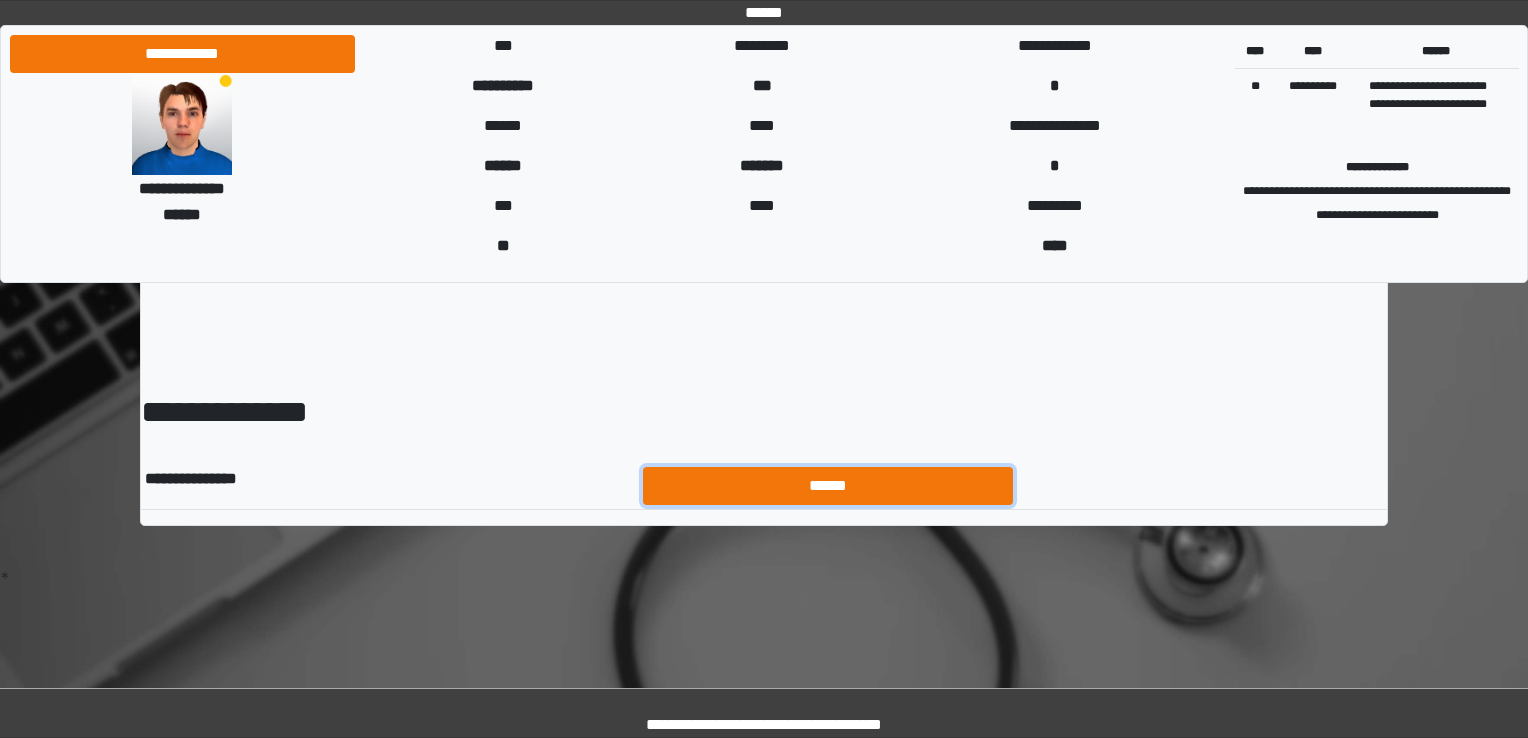 click on "******" at bounding box center [828, 486] 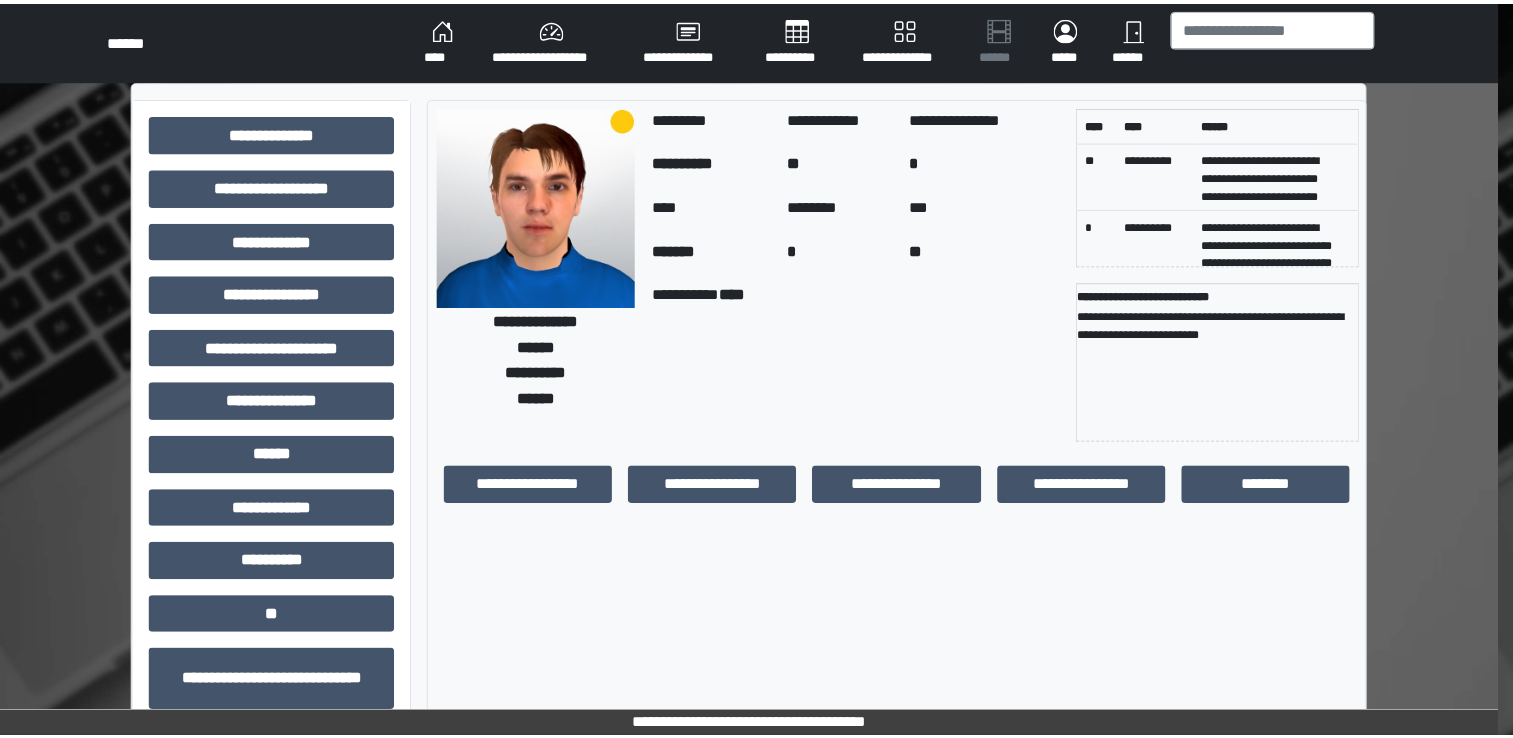scroll, scrollTop: 0, scrollLeft: 0, axis: both 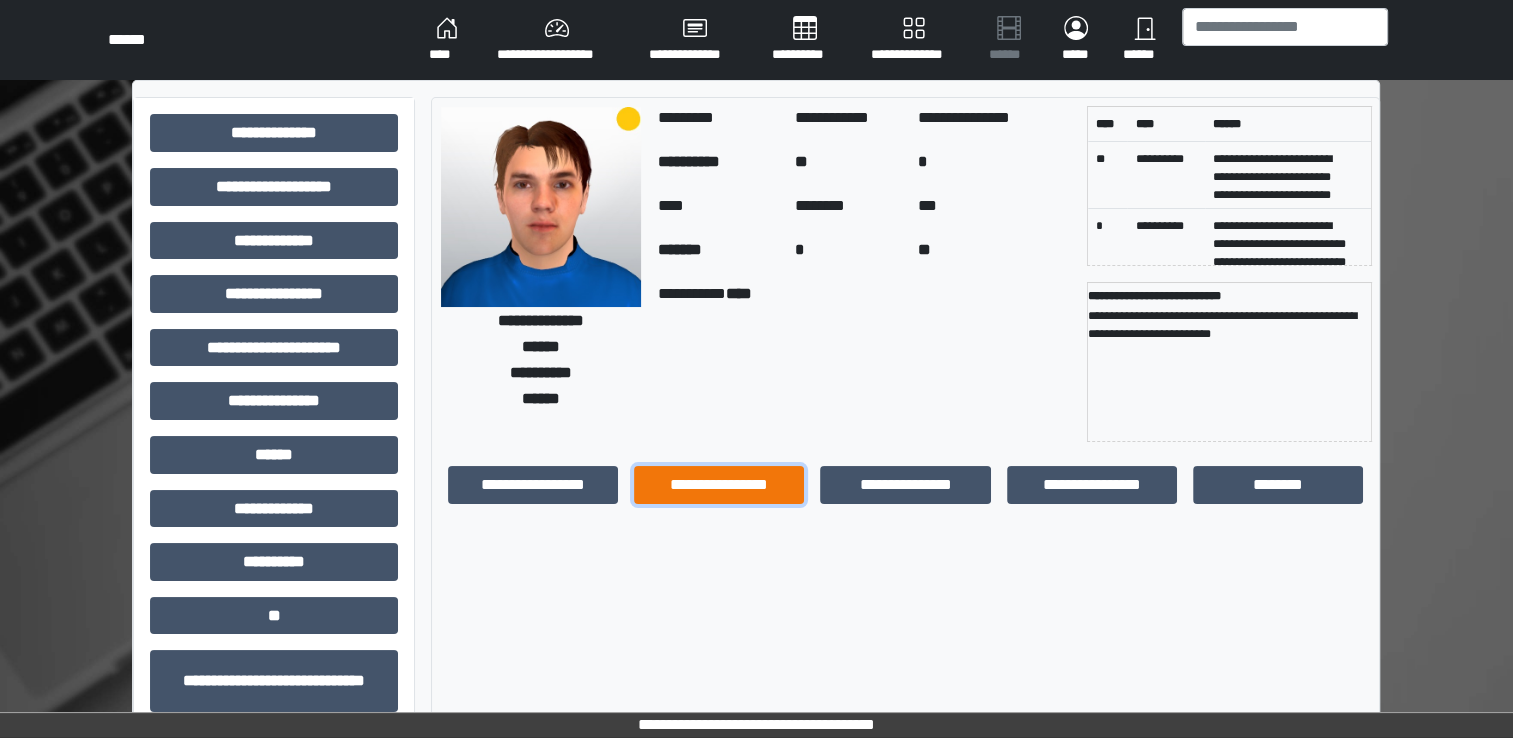 click on "**********" at bounding box center [719, 485] 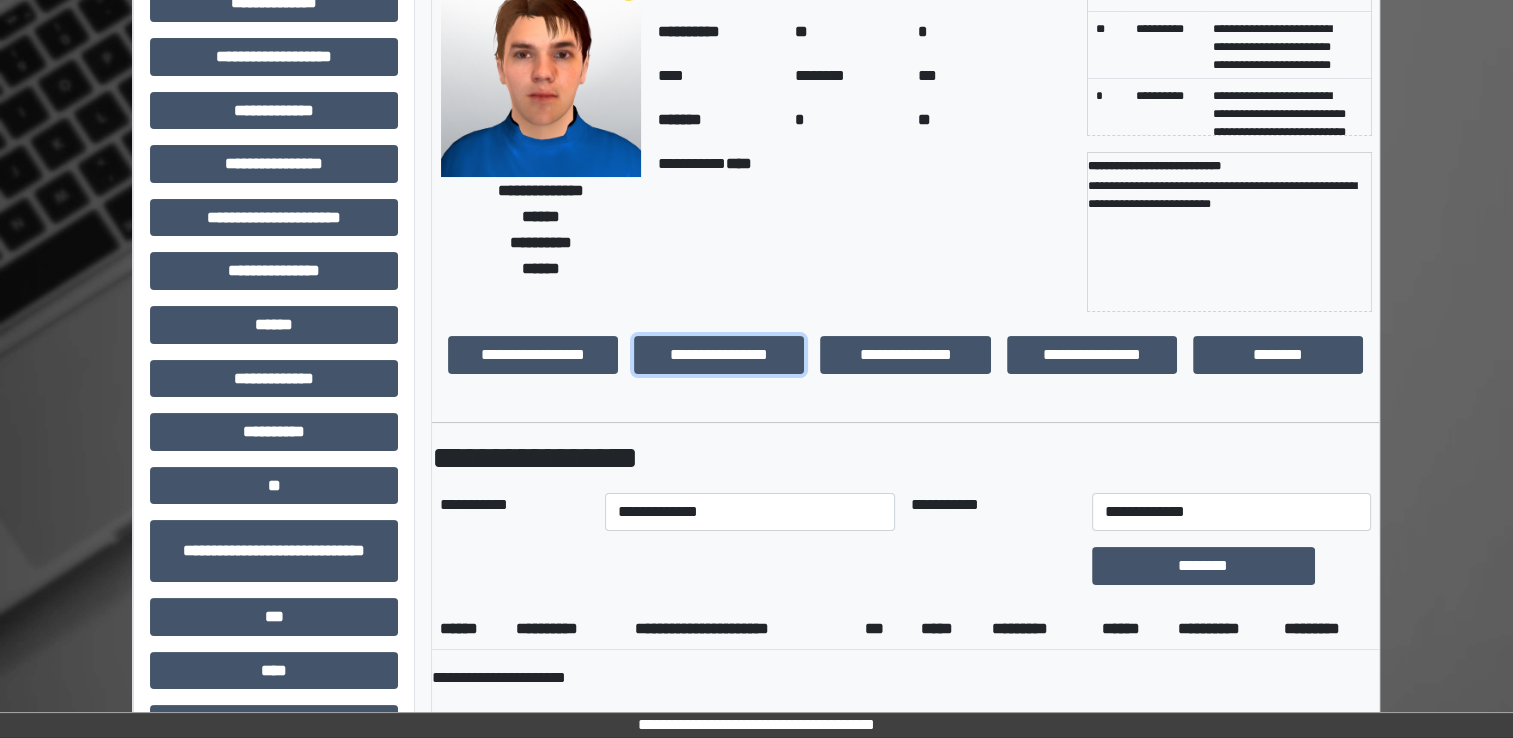 scroll, scrollTop: 172, scrollLeft: 0, axis: vertical 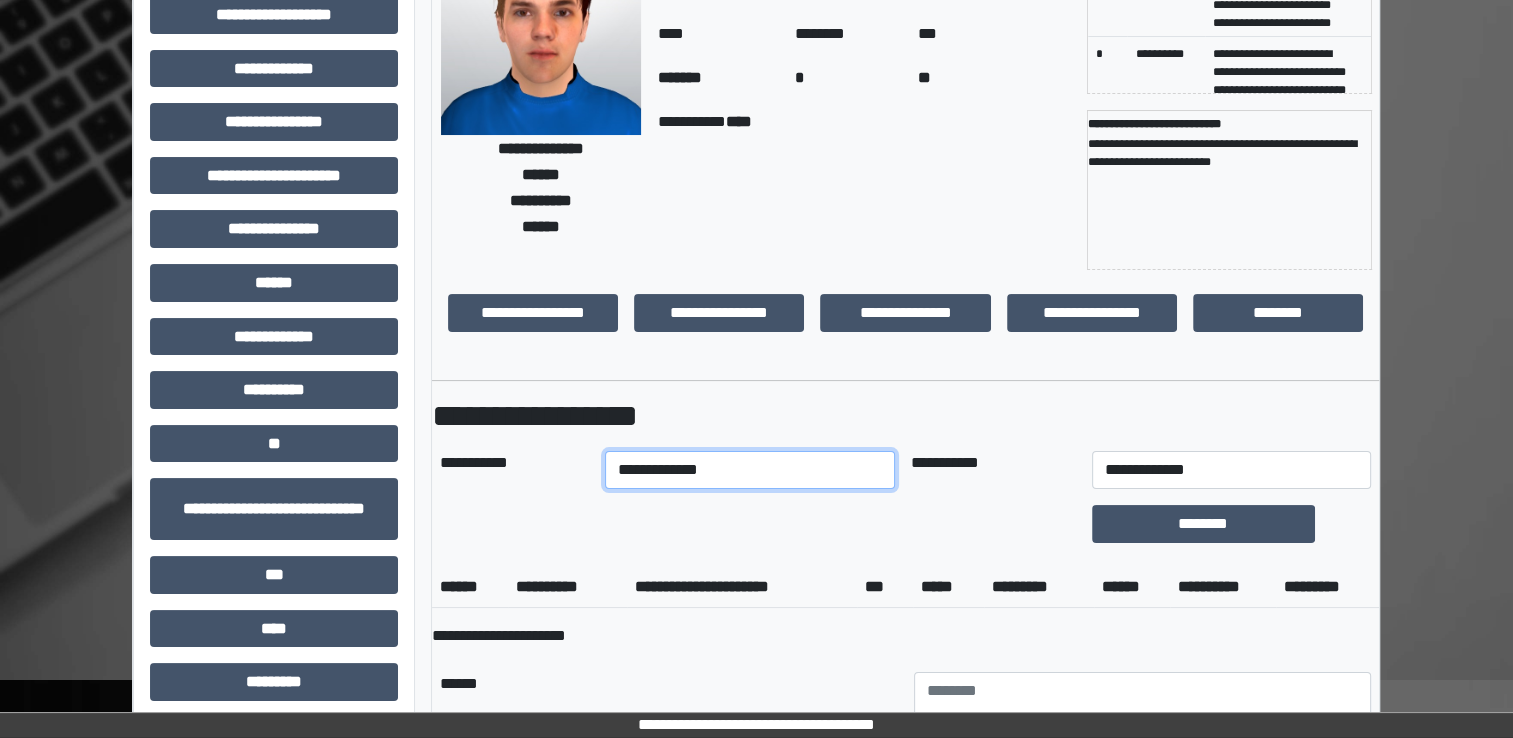 click on "**********" at bounding box center (750, 470) 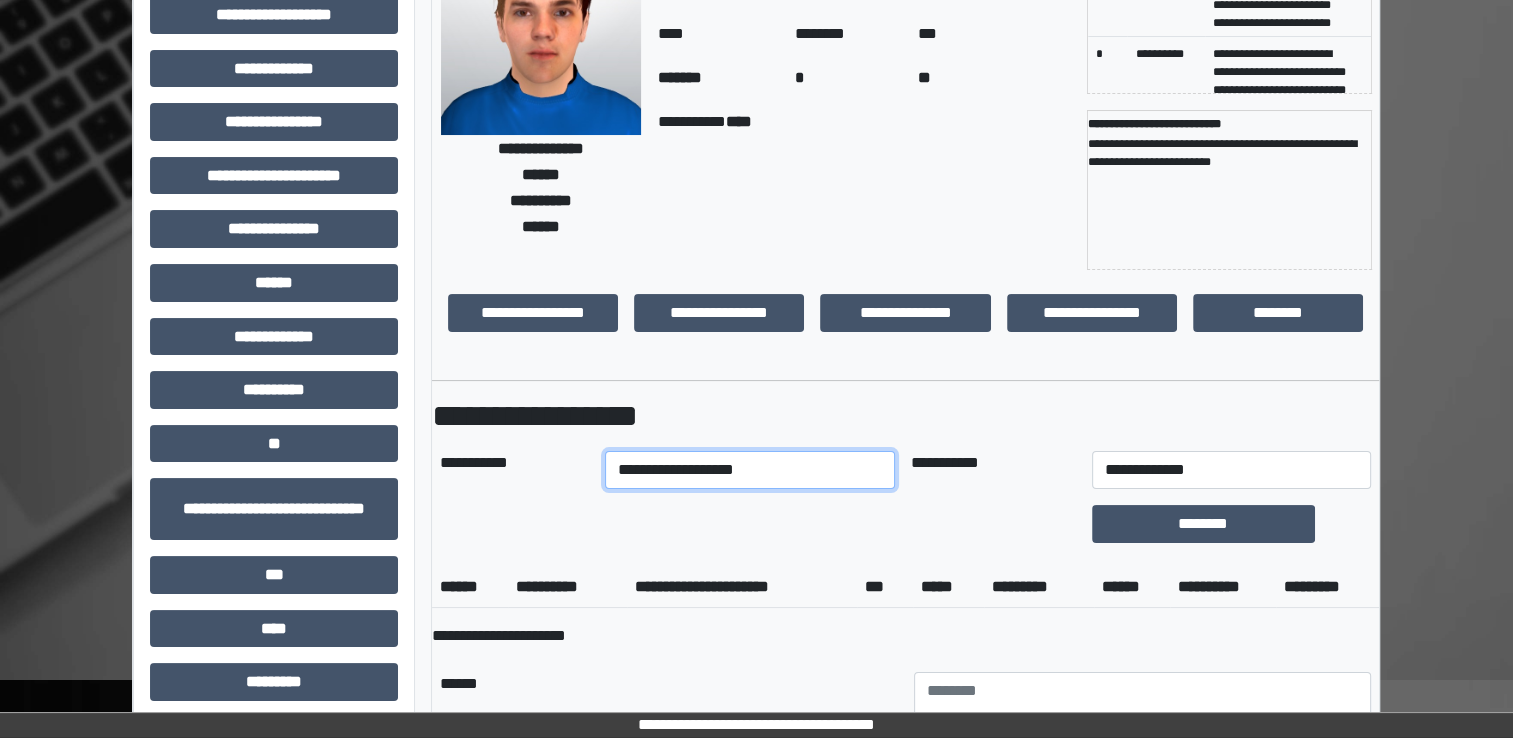 click on "**********" at bounding box center (750, 470) 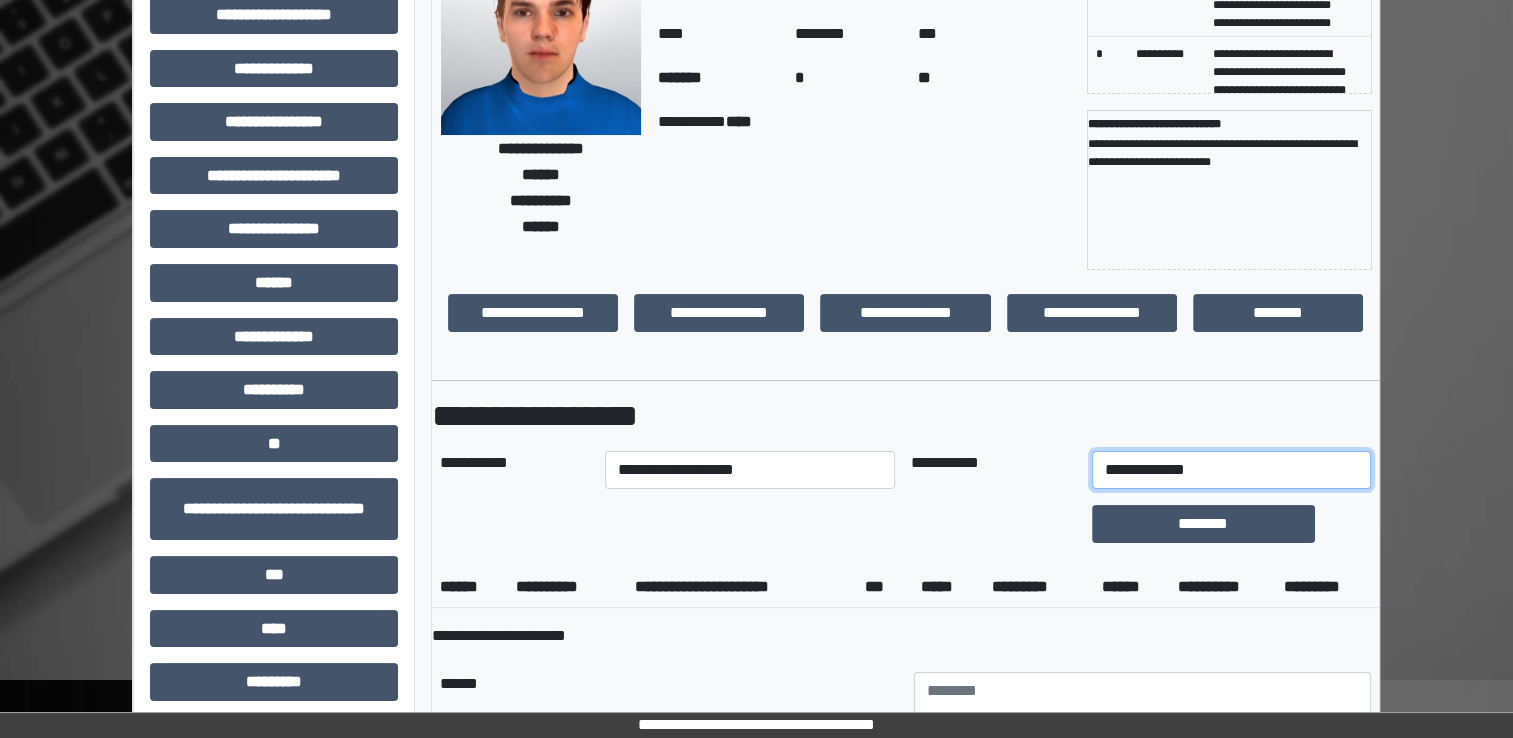 click on "**********" at bounding box center [1231, 470] 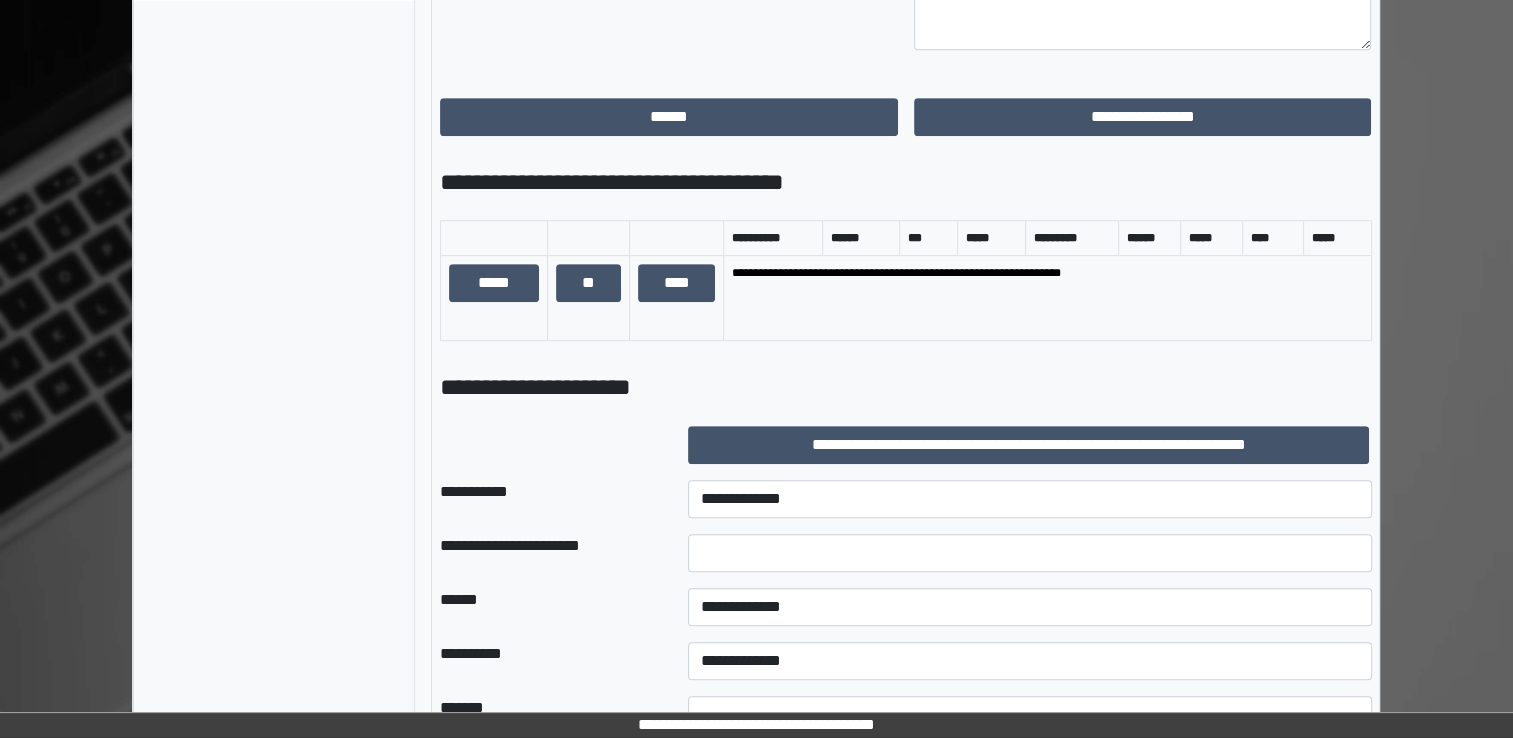 scroll, scrollTop: 907, scrollLeft: 0, axis: vertical 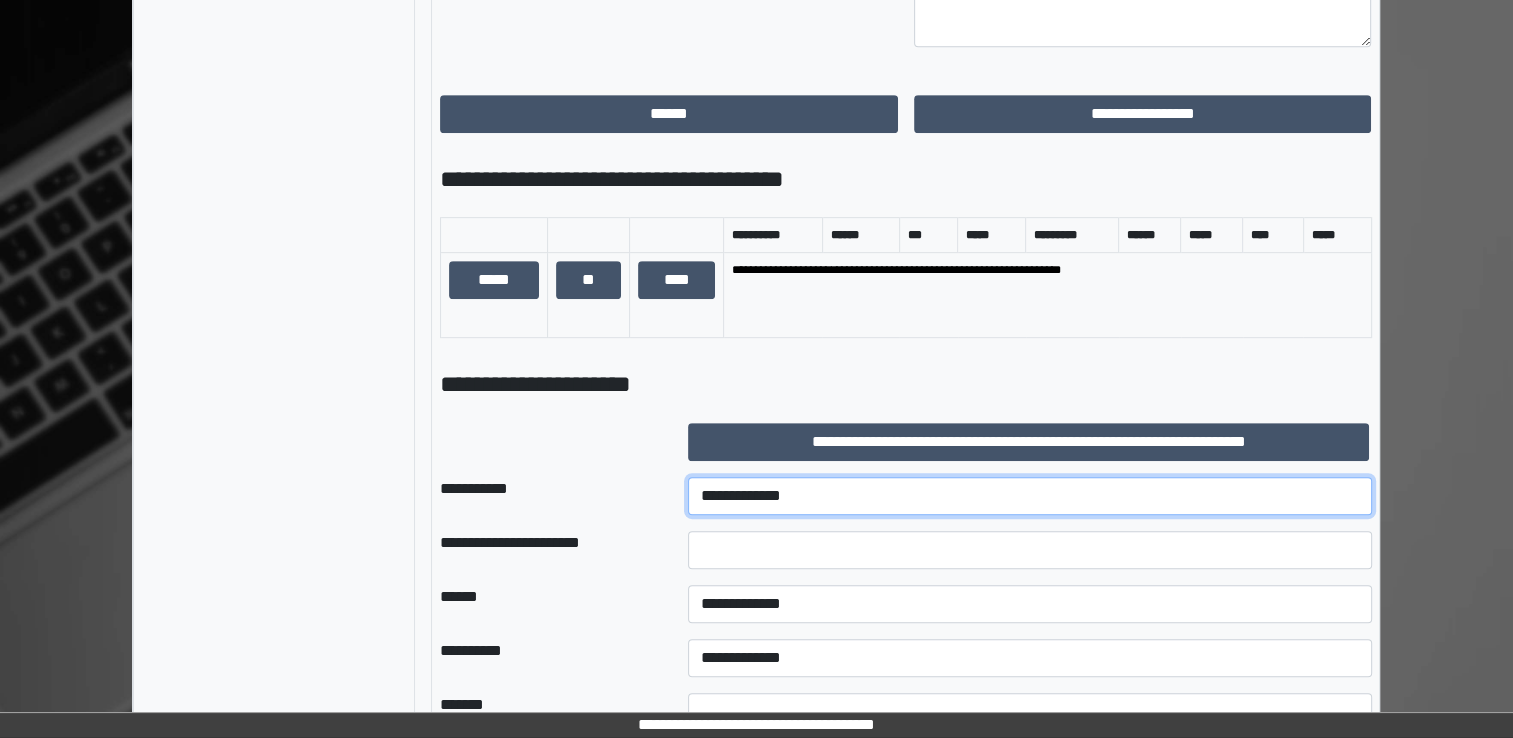 click on "**********" at bounding box center (1030, 496) 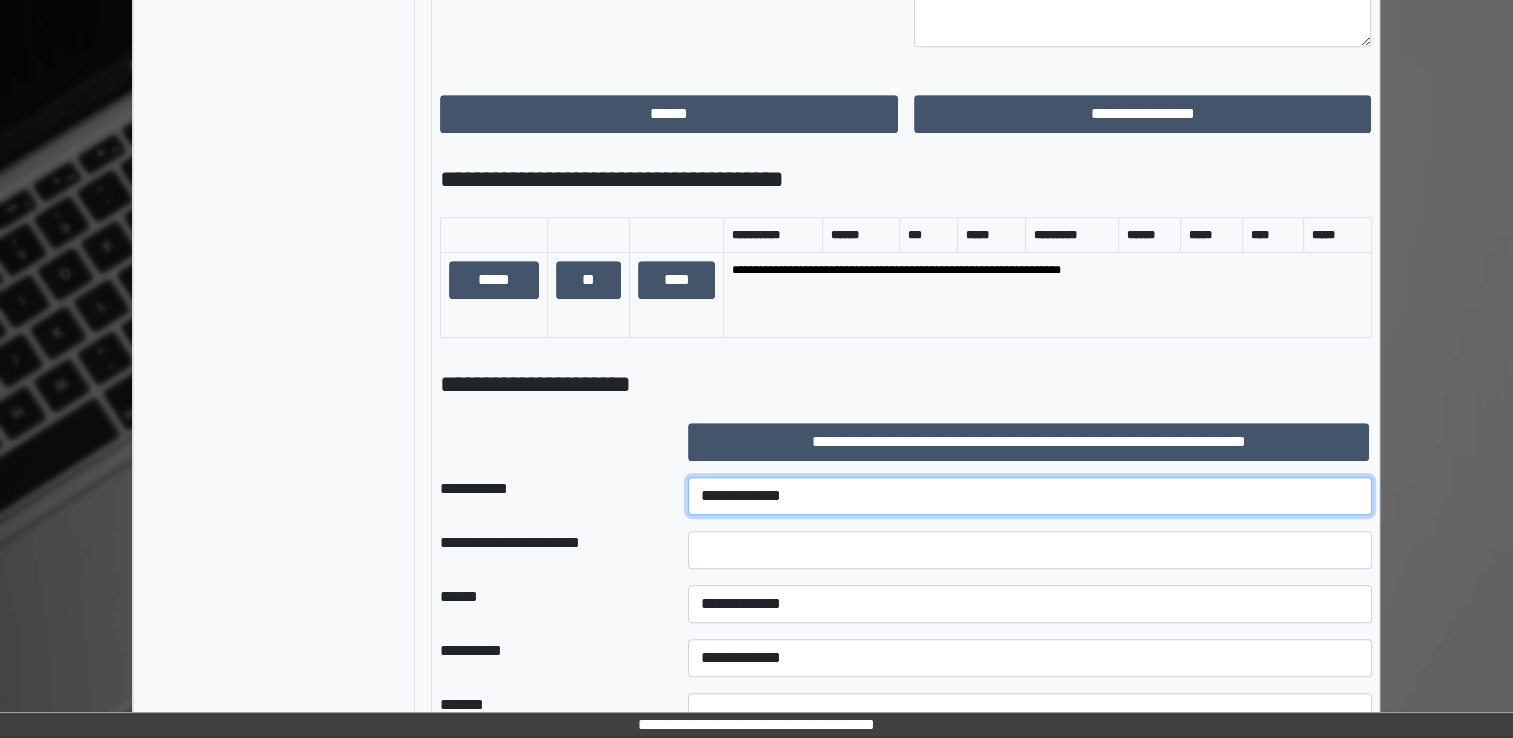 select on "***" 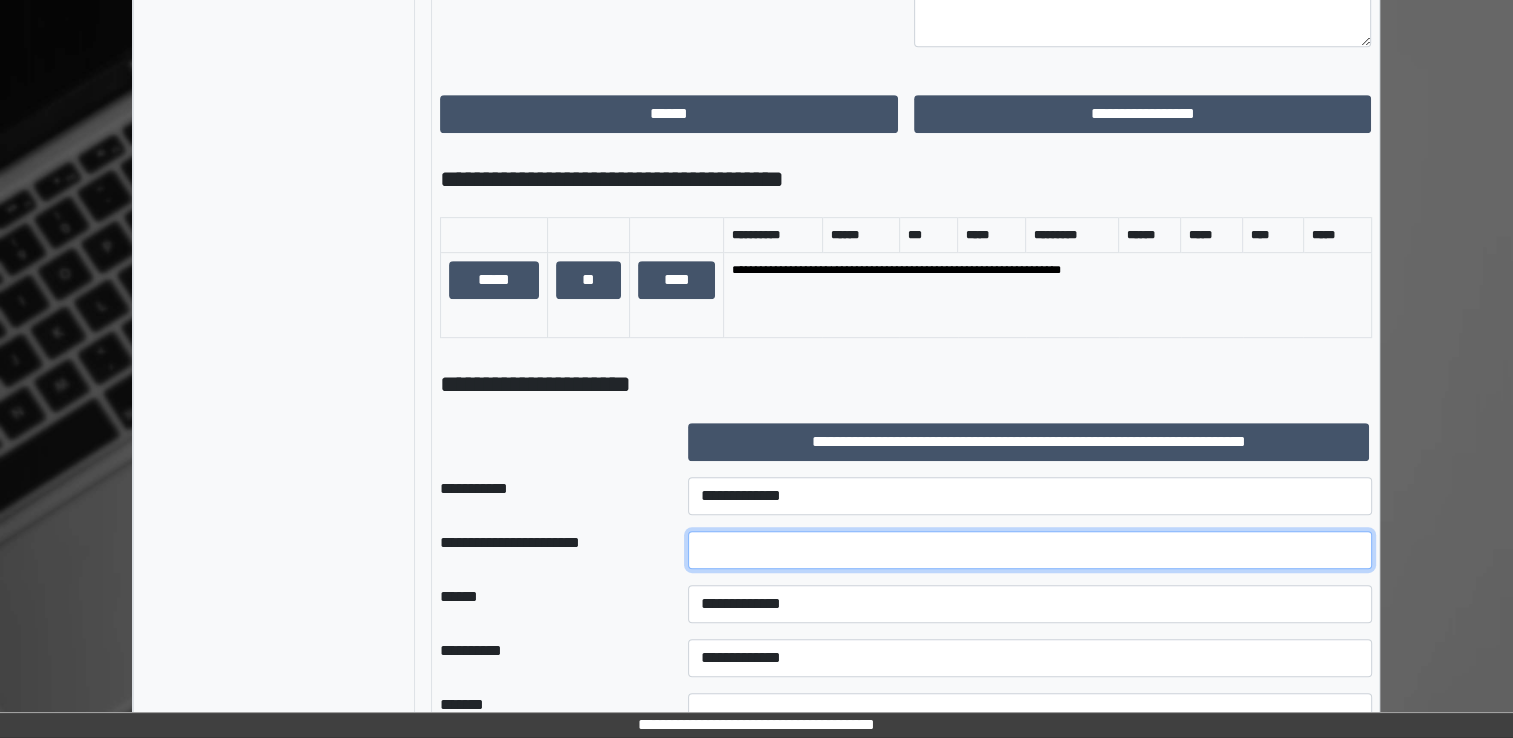 click at bounding box center [1030, 550] 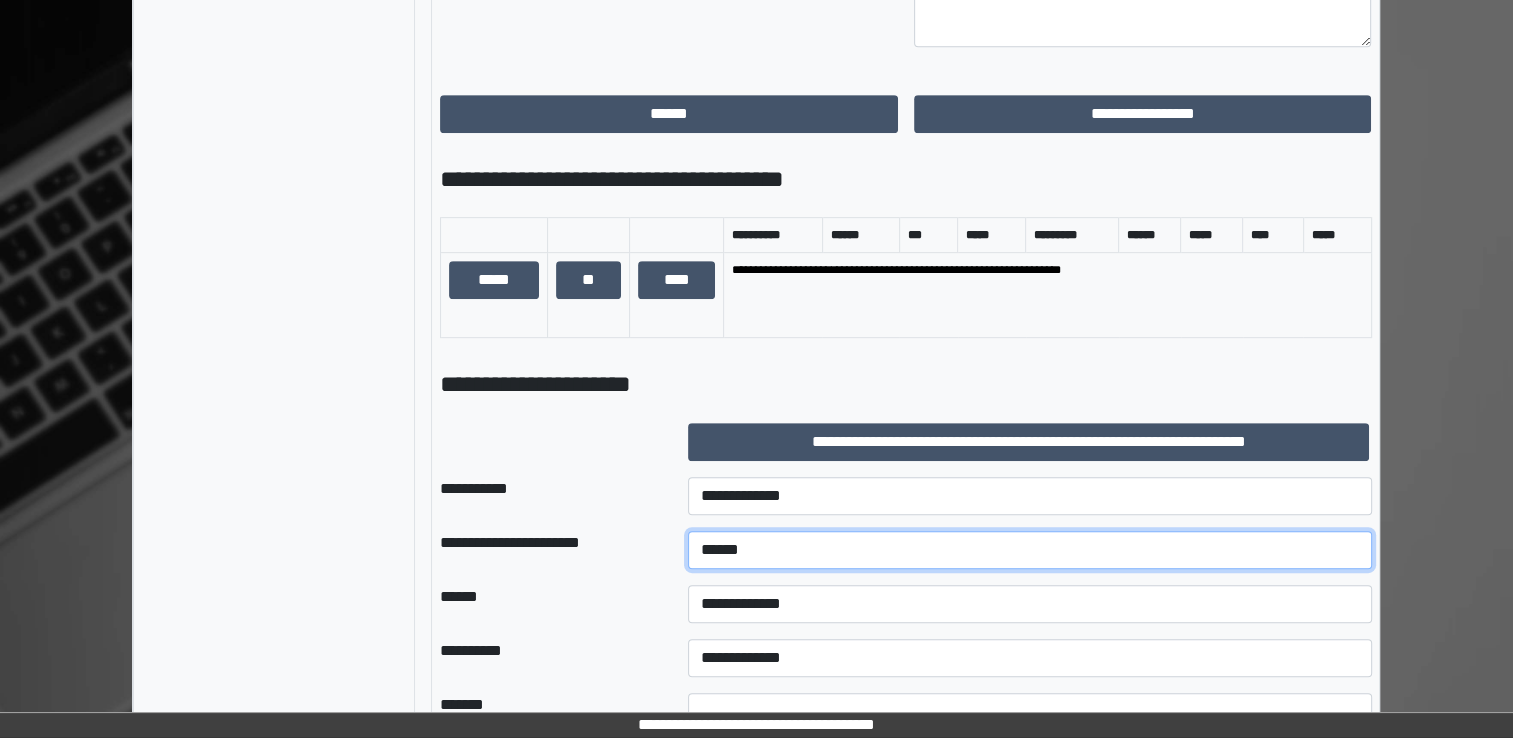 type on "******" 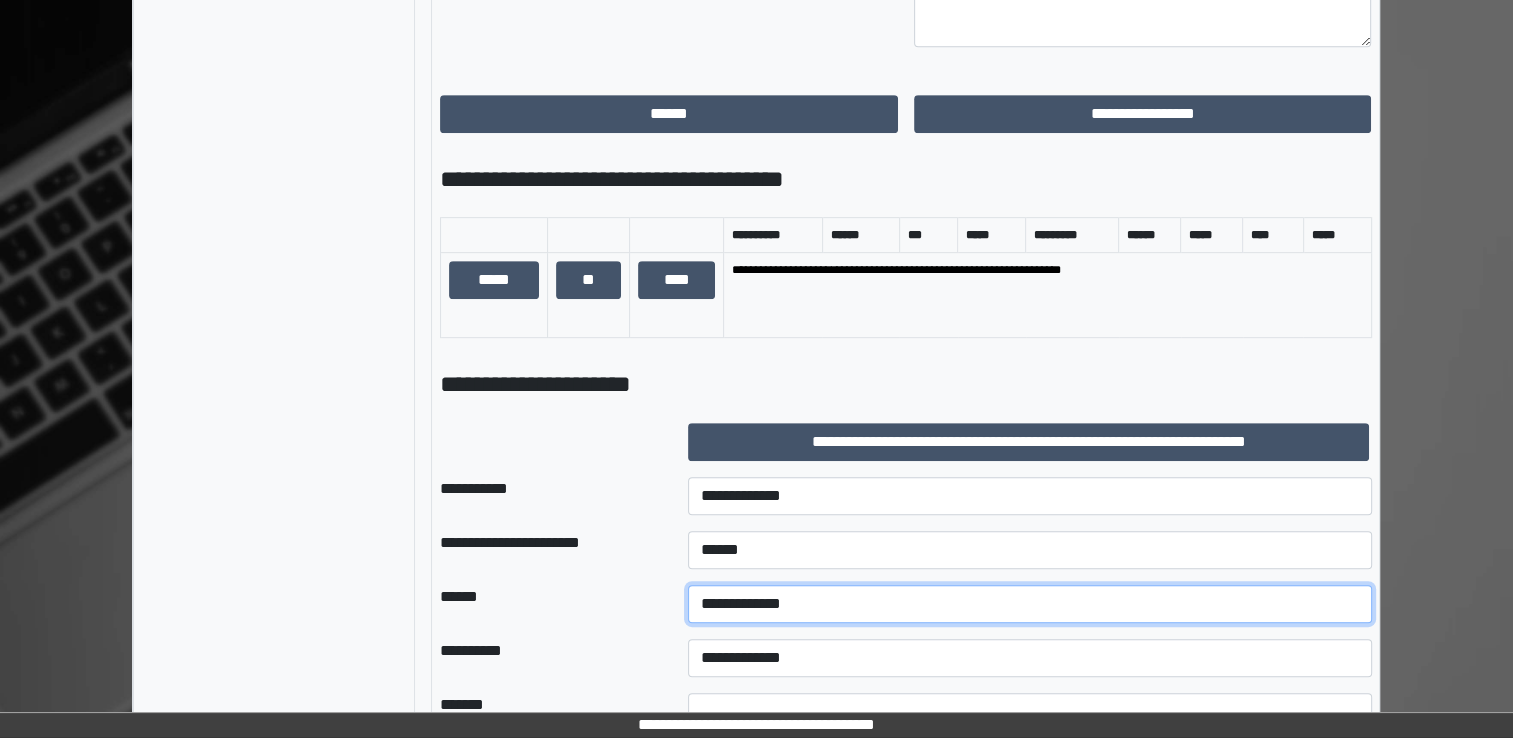 select on "*" 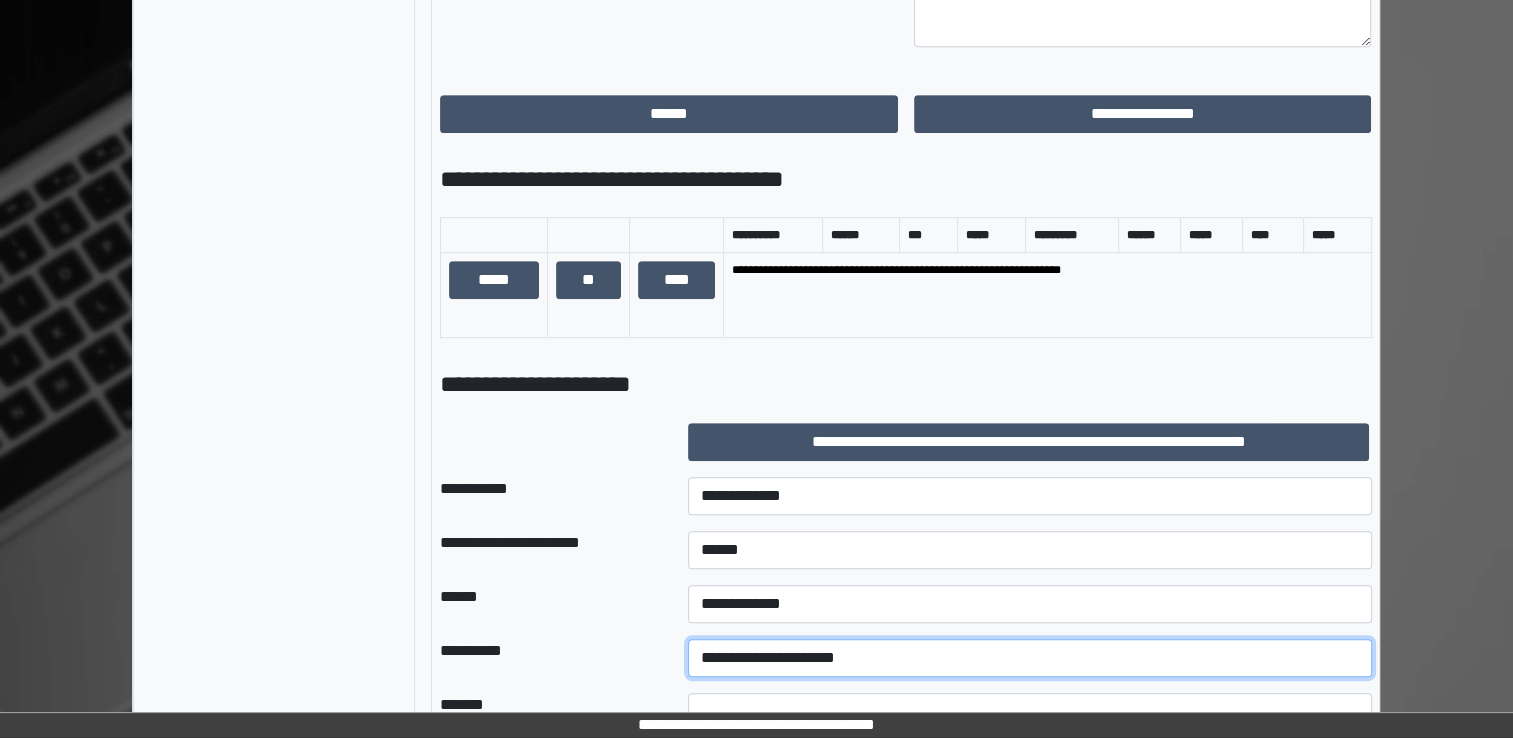 select on "**" 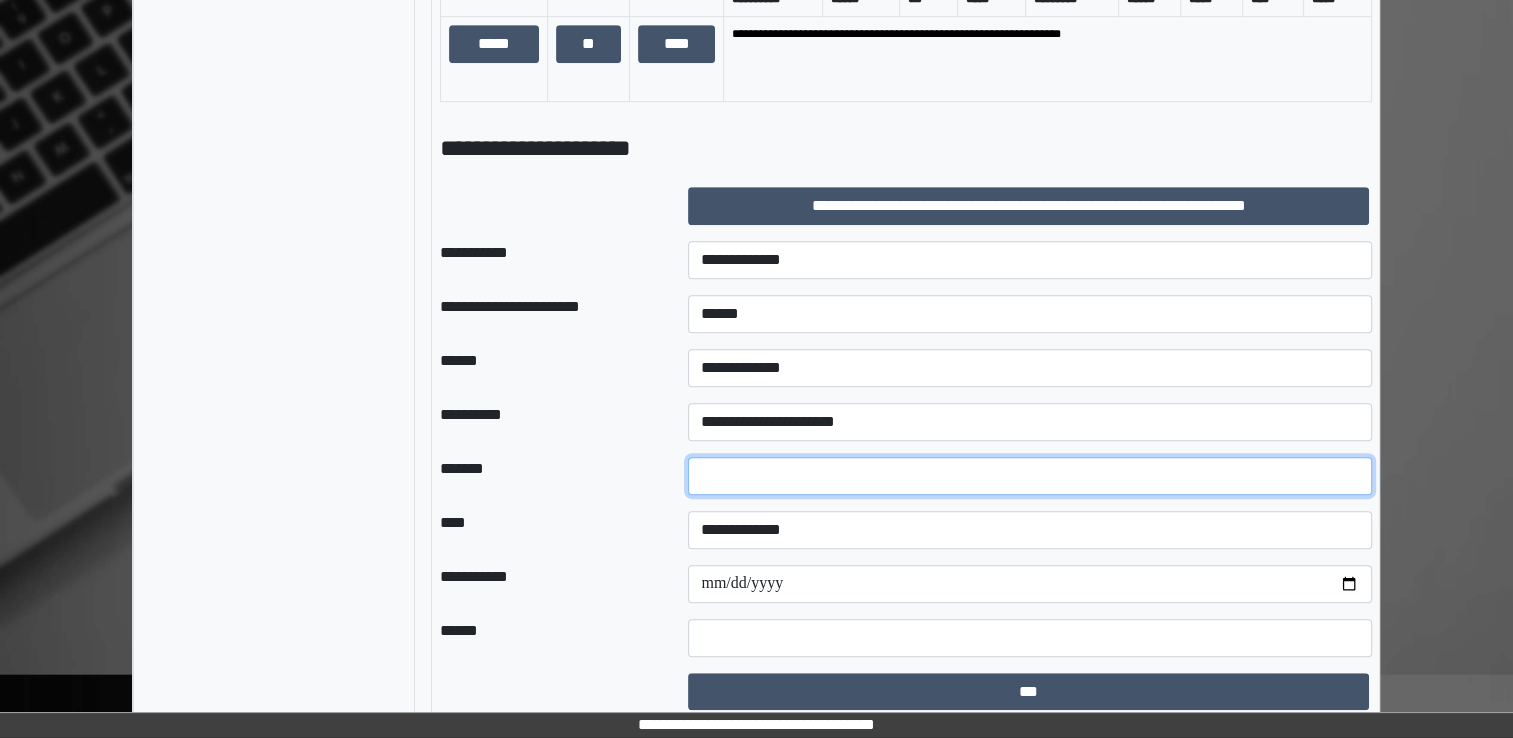 scroll, scrollTop: 1144, scrollLeft: 0, axis: vertical 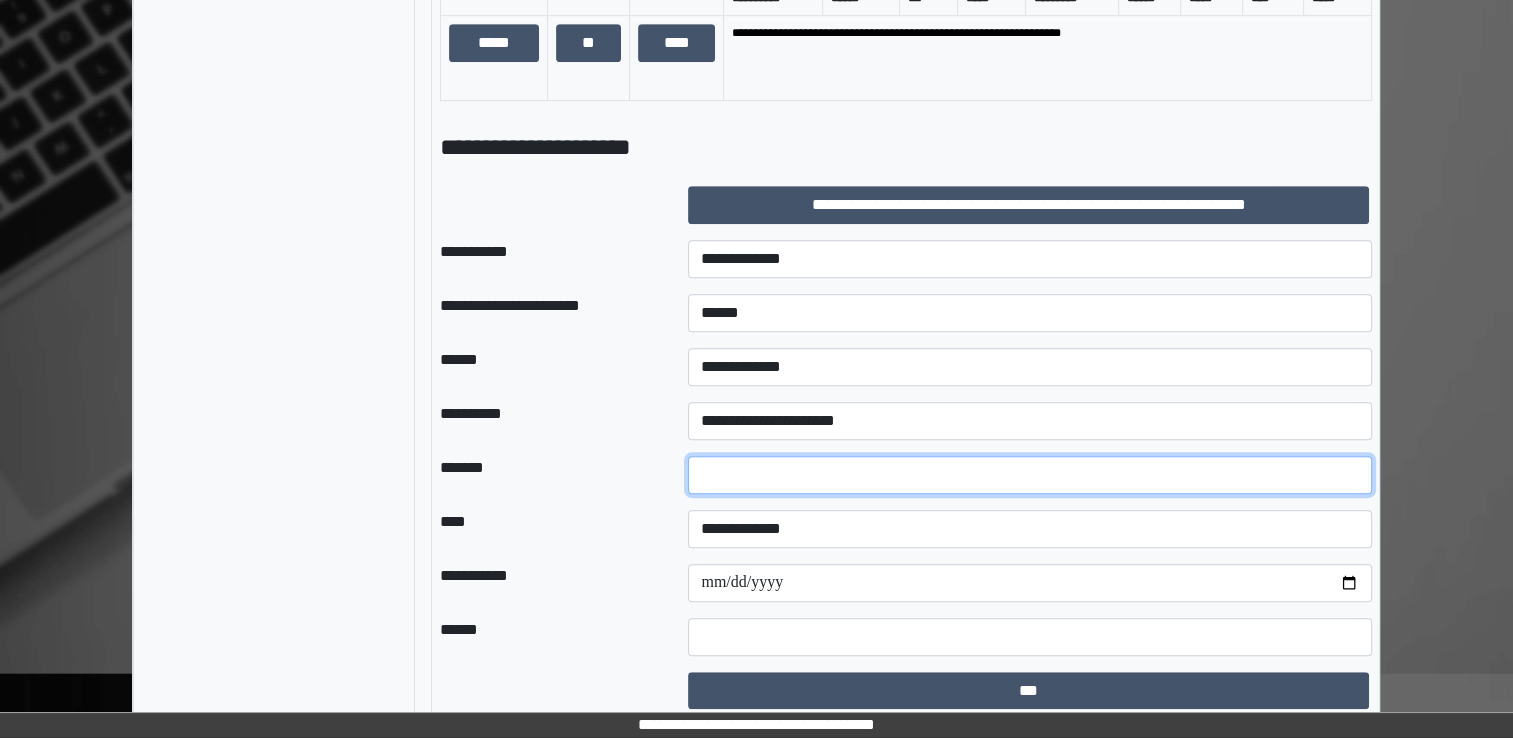 type on "*" 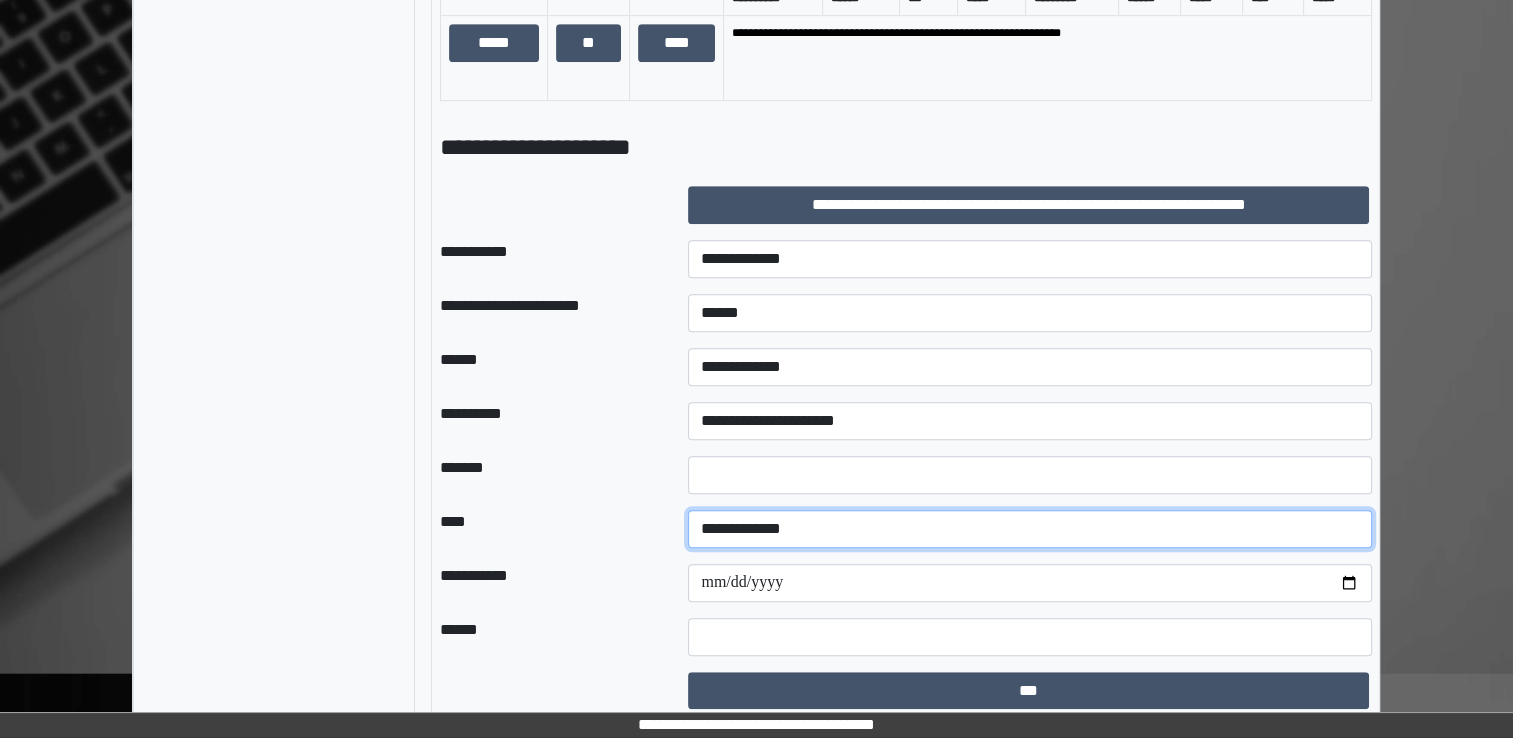 select on "*" 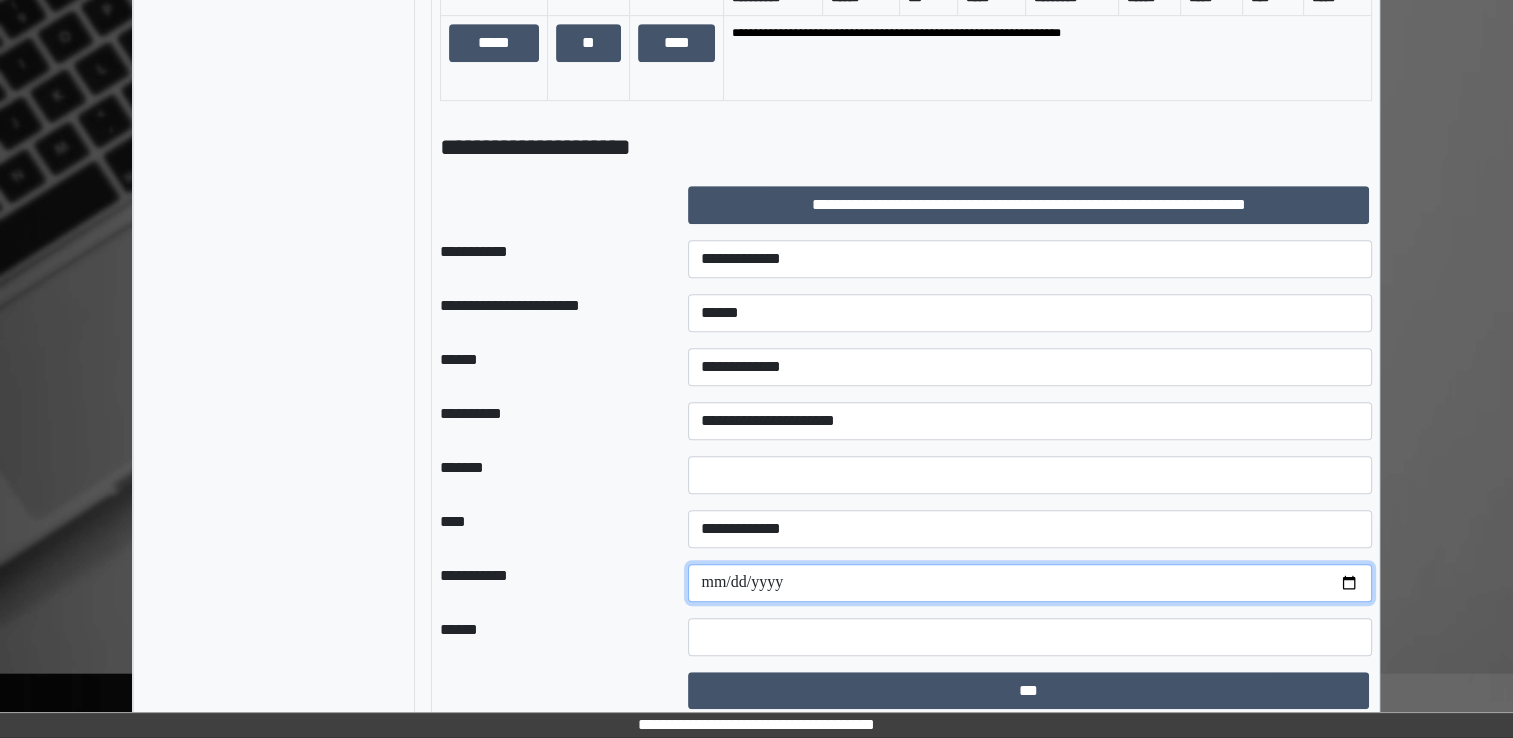 type on "**********" 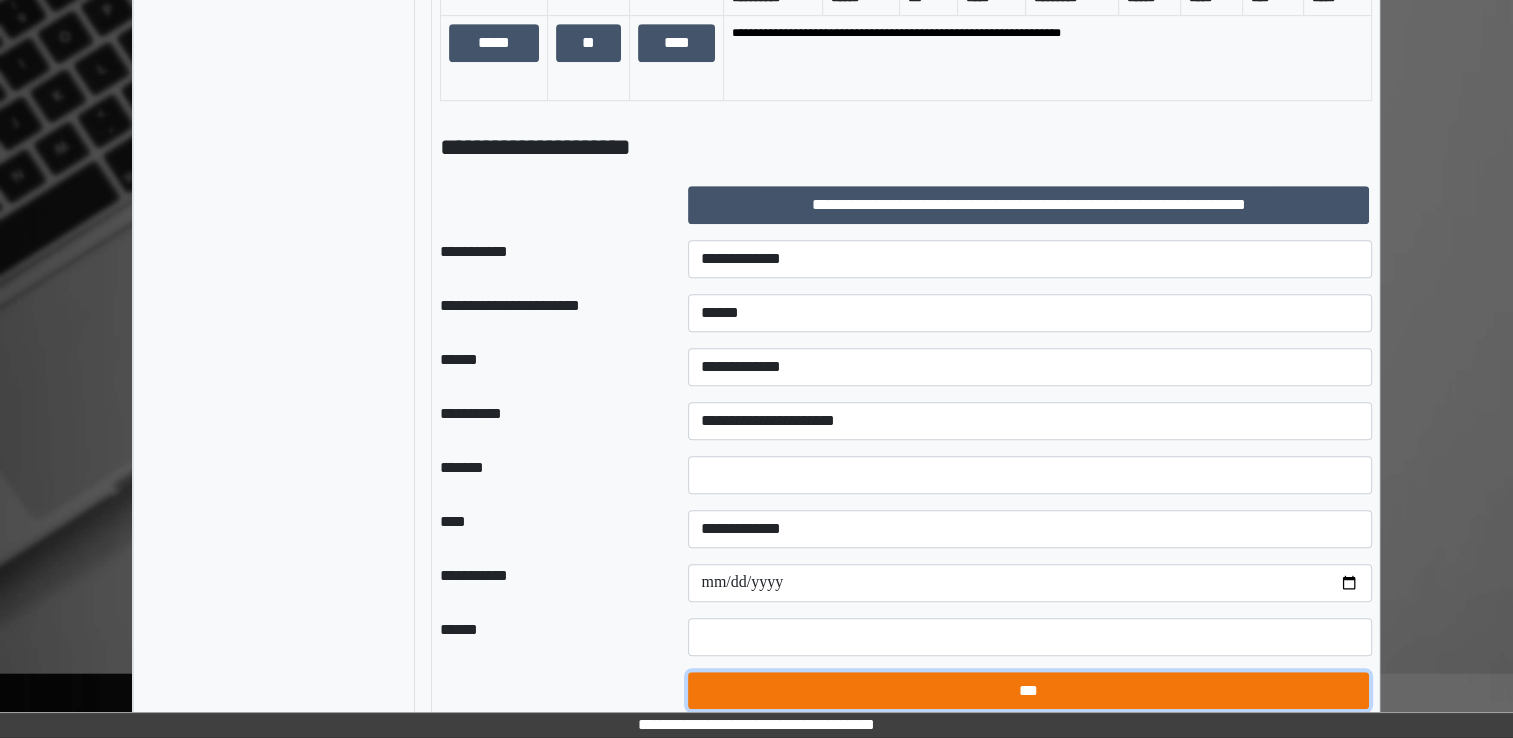 click on "***" at bounding box center [1028, 691] 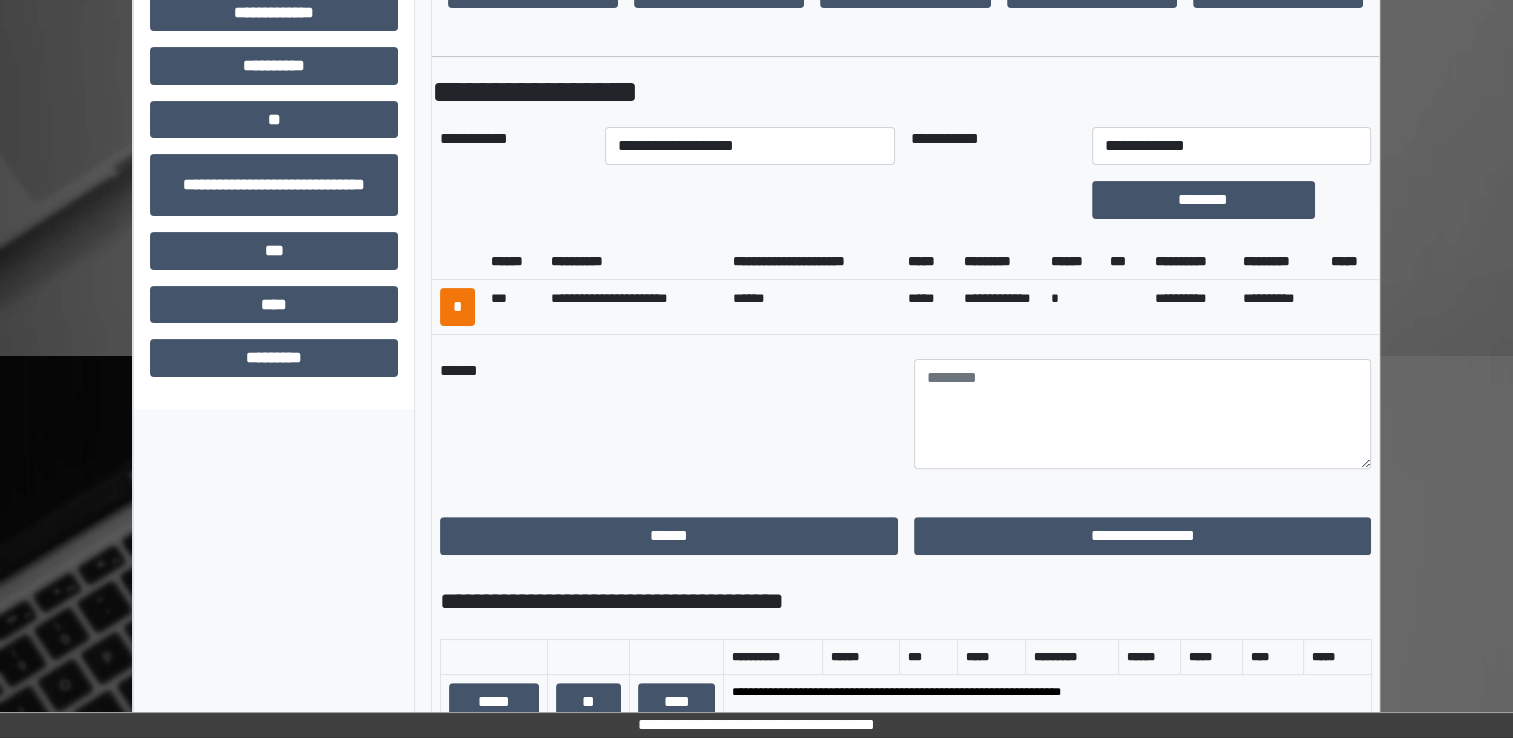 scroll, scrollTop: 592, scrollLeft: 0, axis: vertical 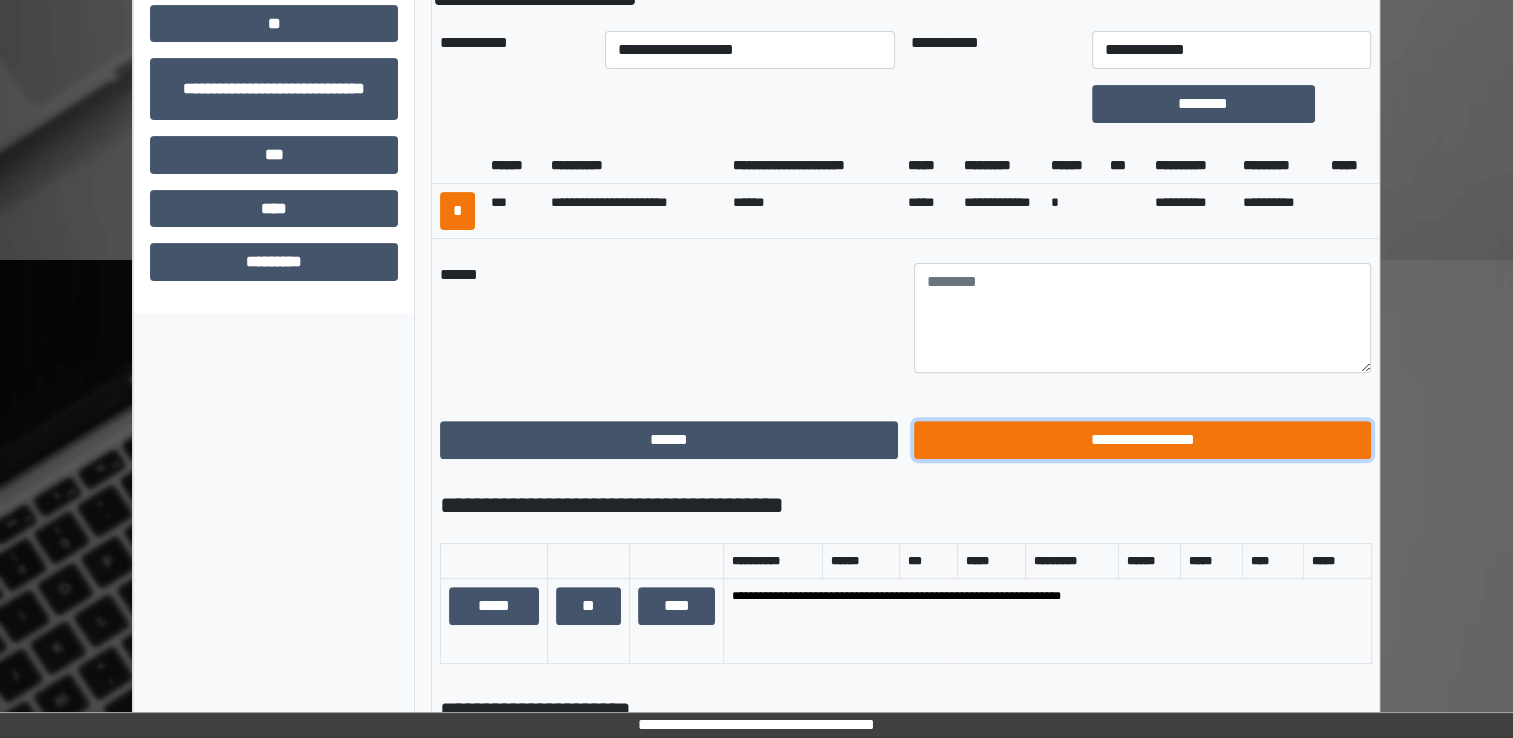 click on "**********" at bounding box center [1143, 440] 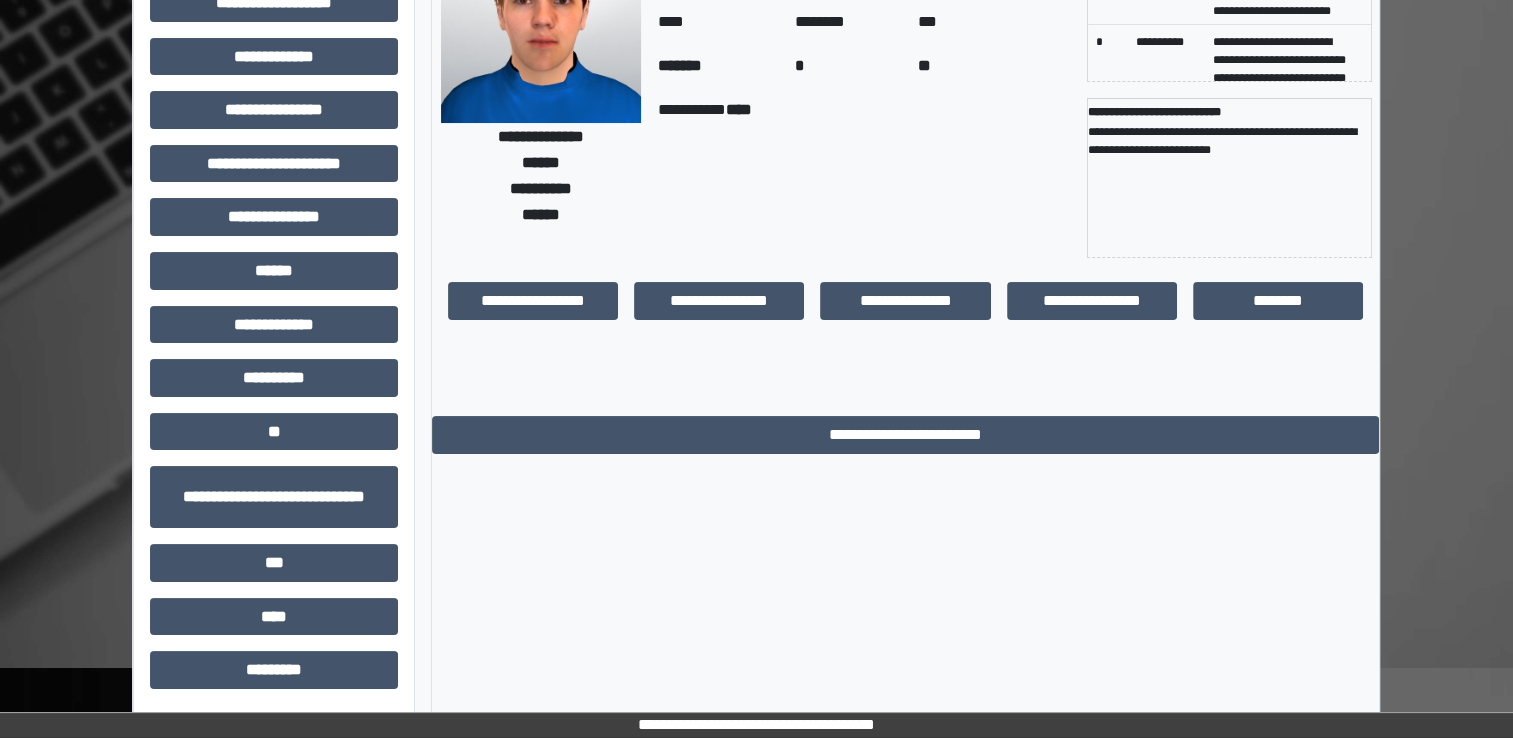 scroll, scrollTop: 184, scrollLeft: 0, axis: vertical 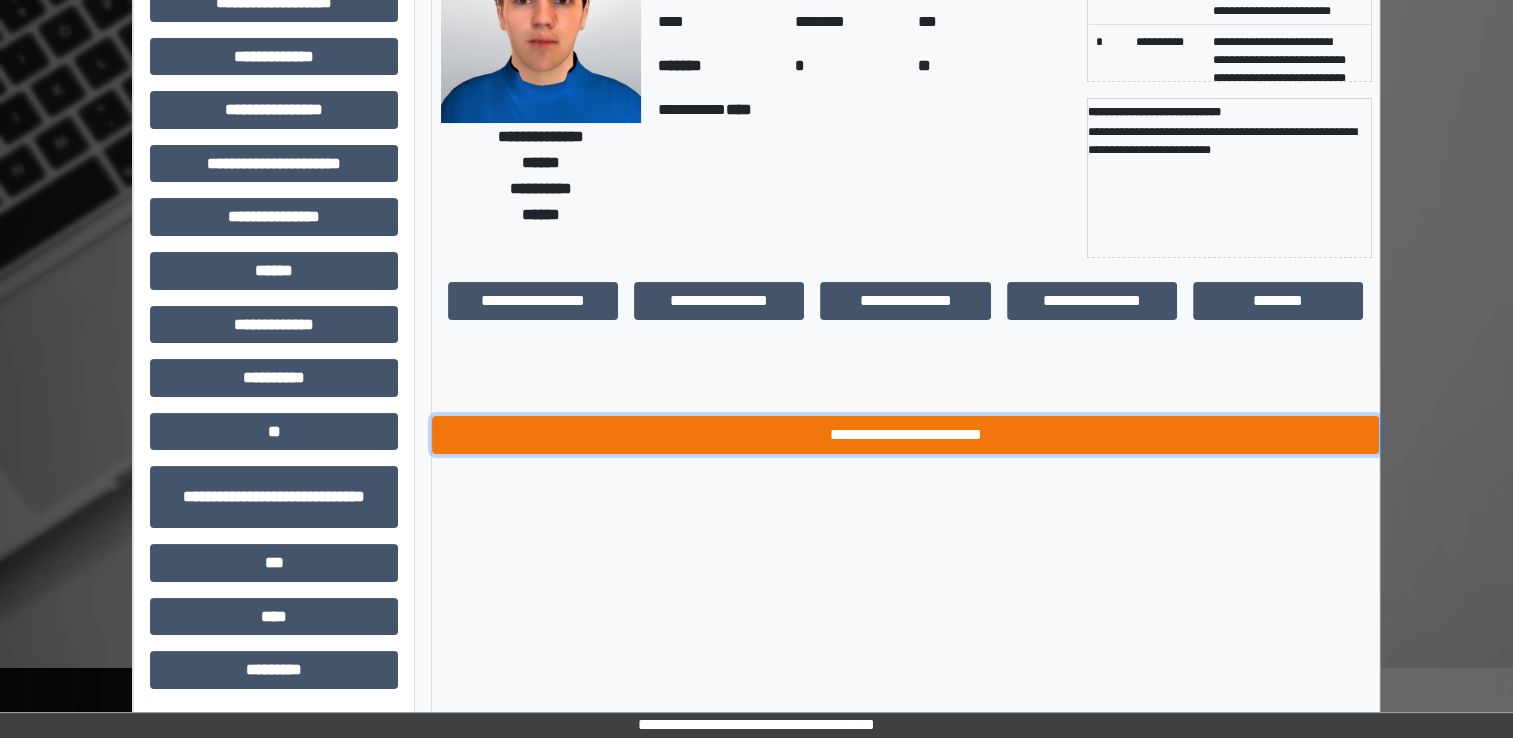 click on "**********" at bounding box center [905, 435] 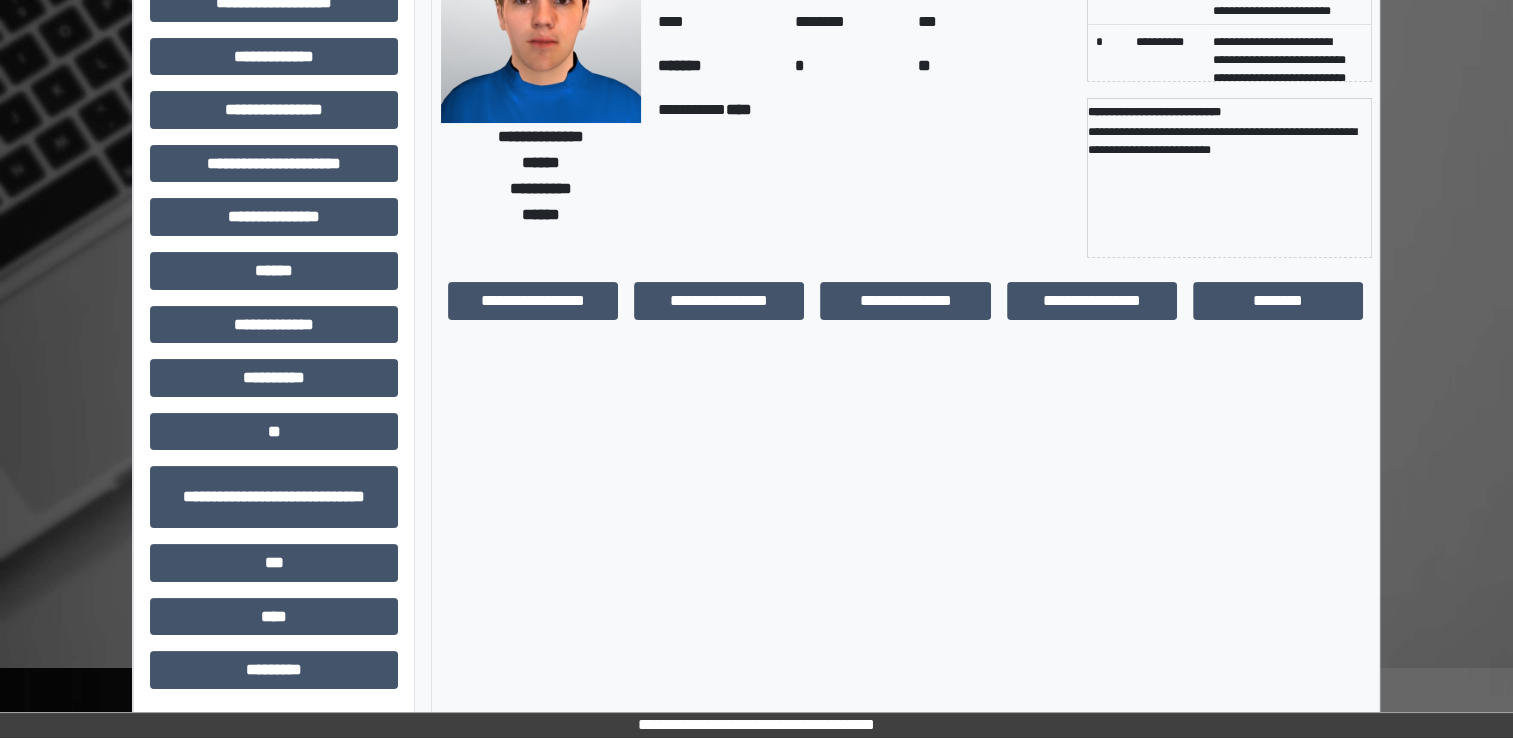 scroll, scrollTop: 0, scrollLeft: 0, axis: both 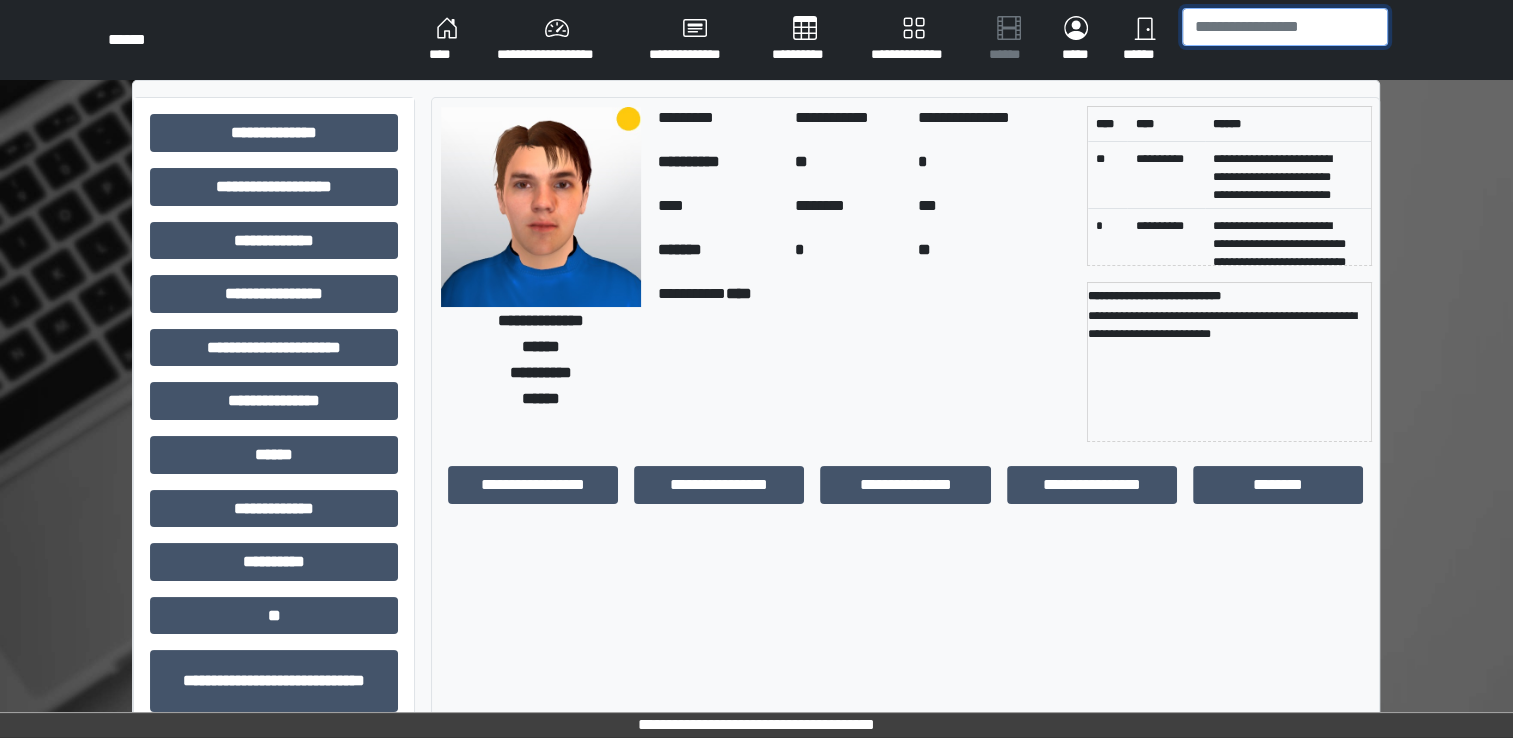 click at bounding box center (1285, 27) 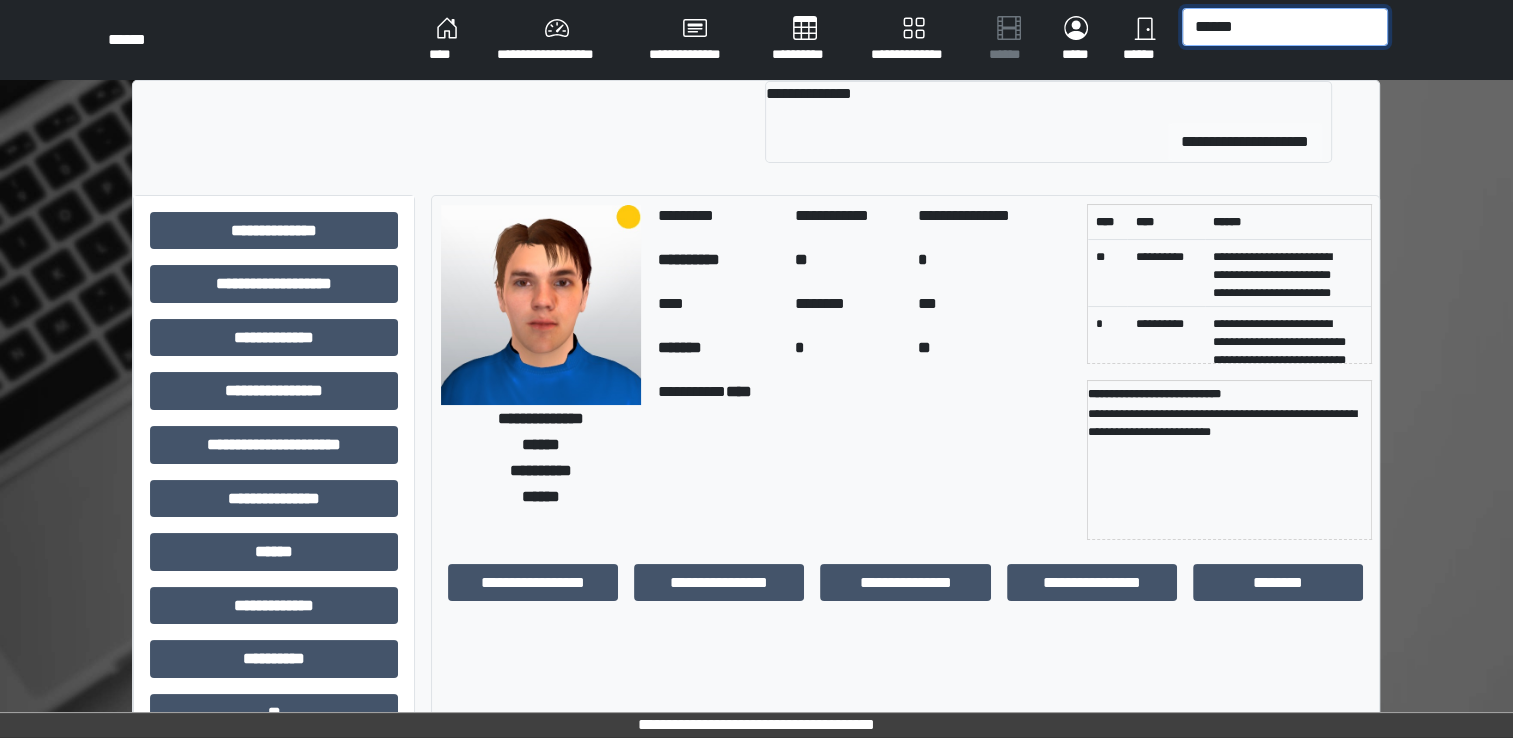 type on "******" 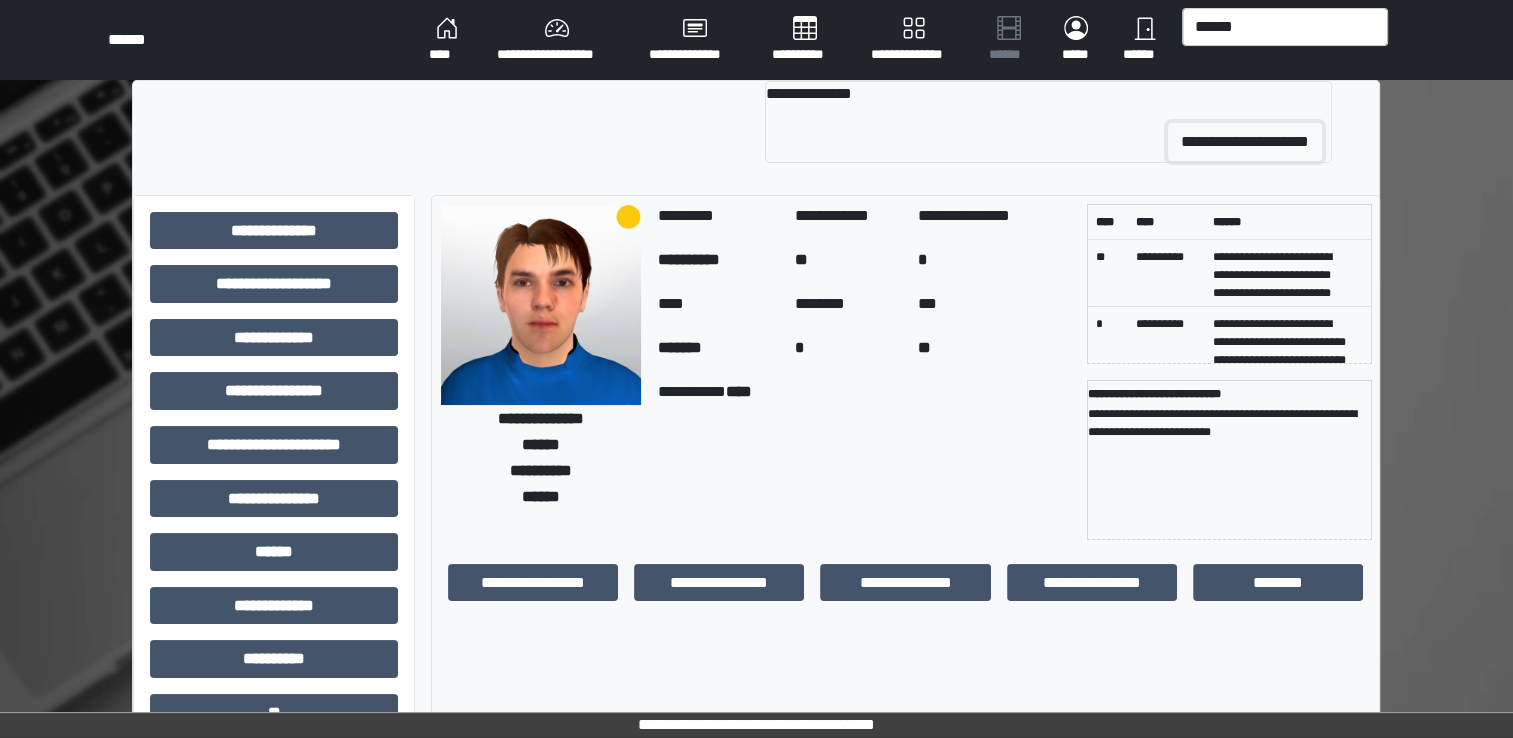 click on "**********" at bounding box center [1245, 142] 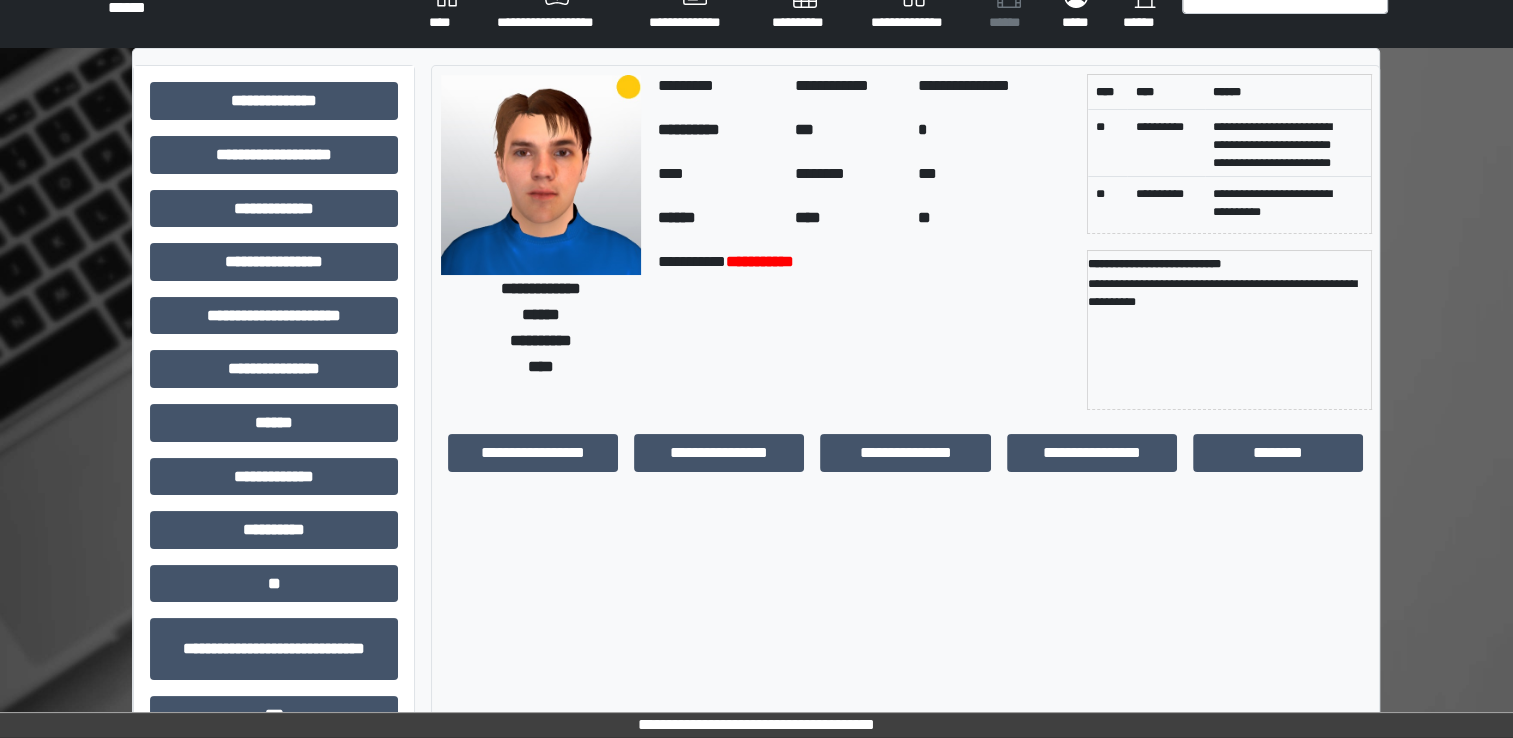 scroll, scrollTop: 31, scrollLeft: 0, axis: vertical 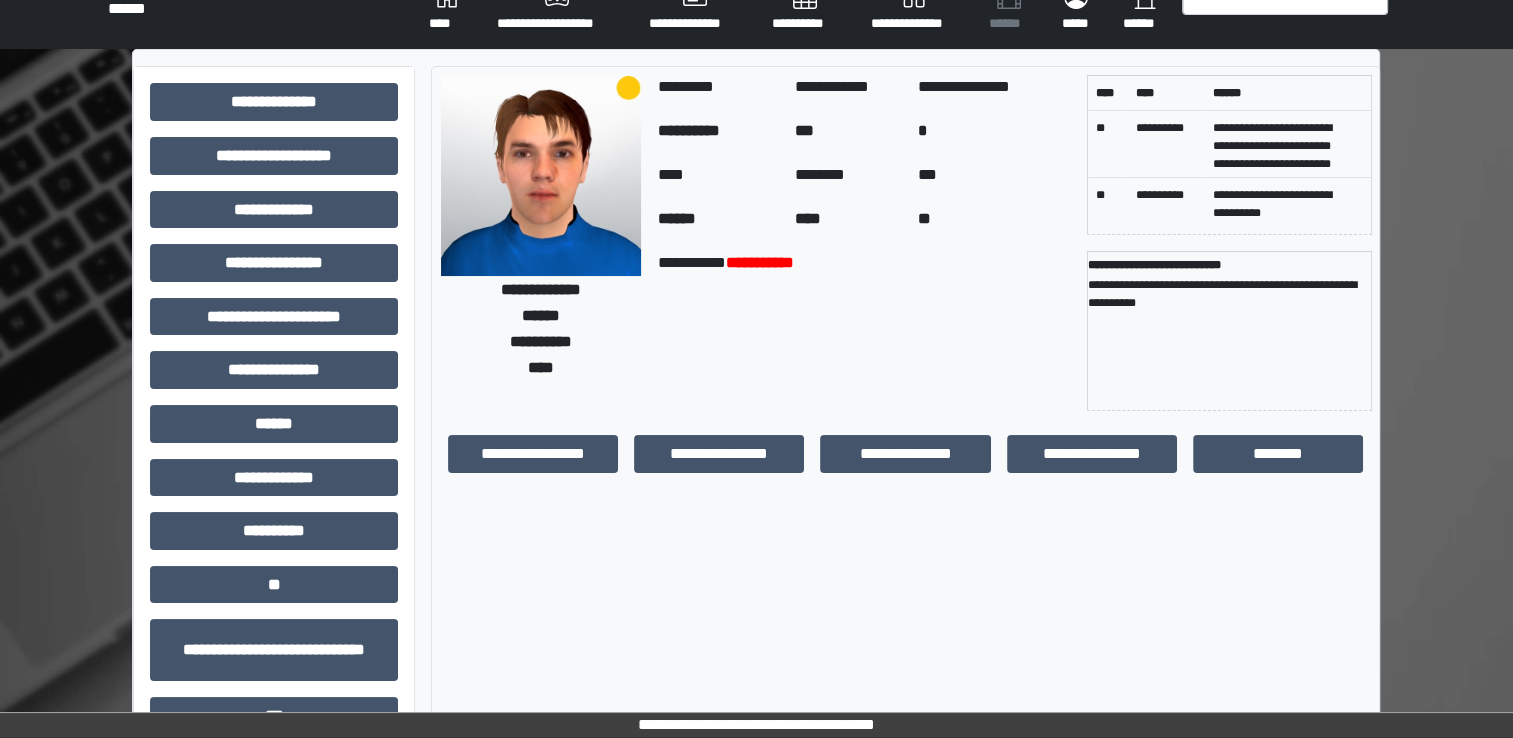 click on "**********" at bounding box center [906, 462] 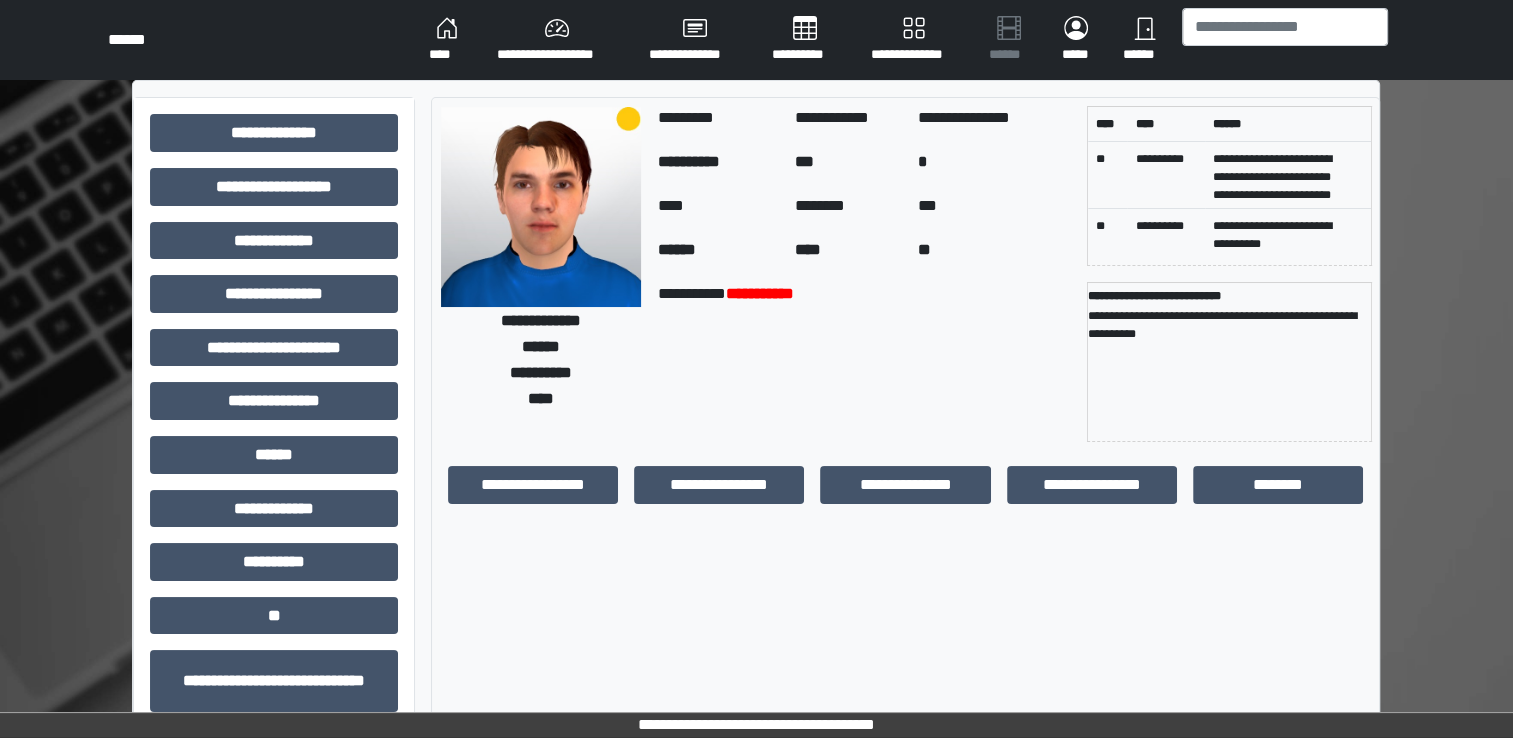 click on "****" at bounding box center (447, 40) 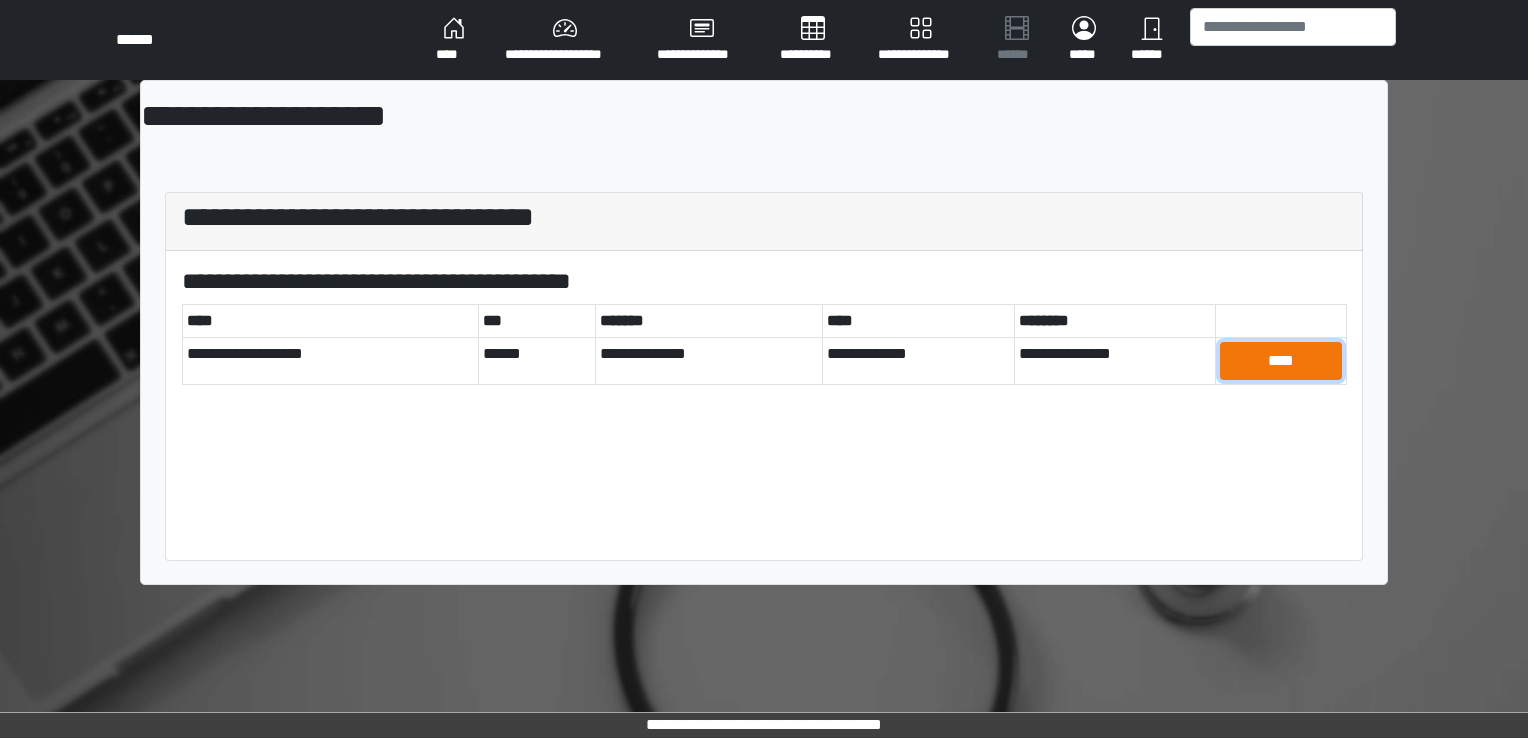 click on "****" at bounding box center [1281, 361] 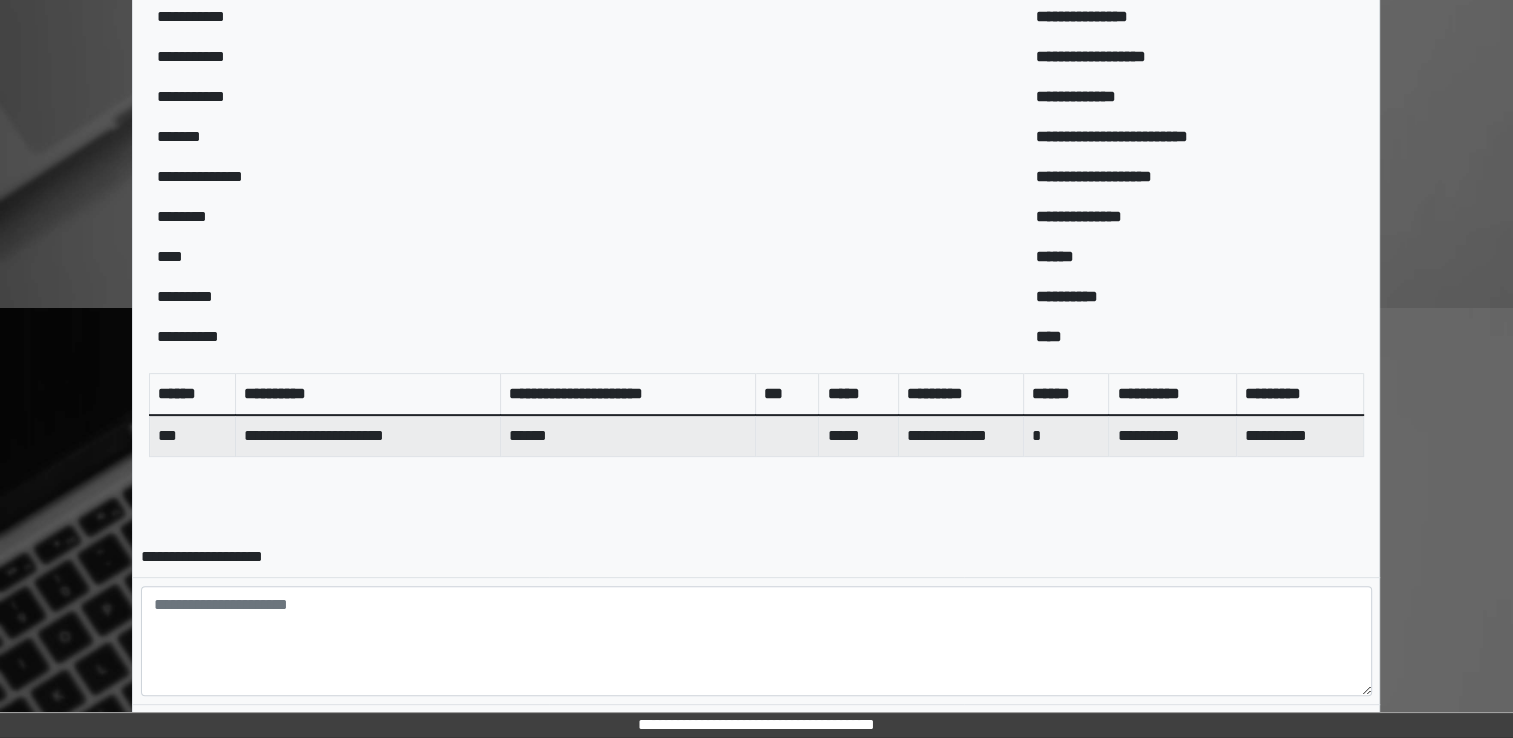 scroll, scrollTop: 644, scrollLeft: 0, axis: vertical 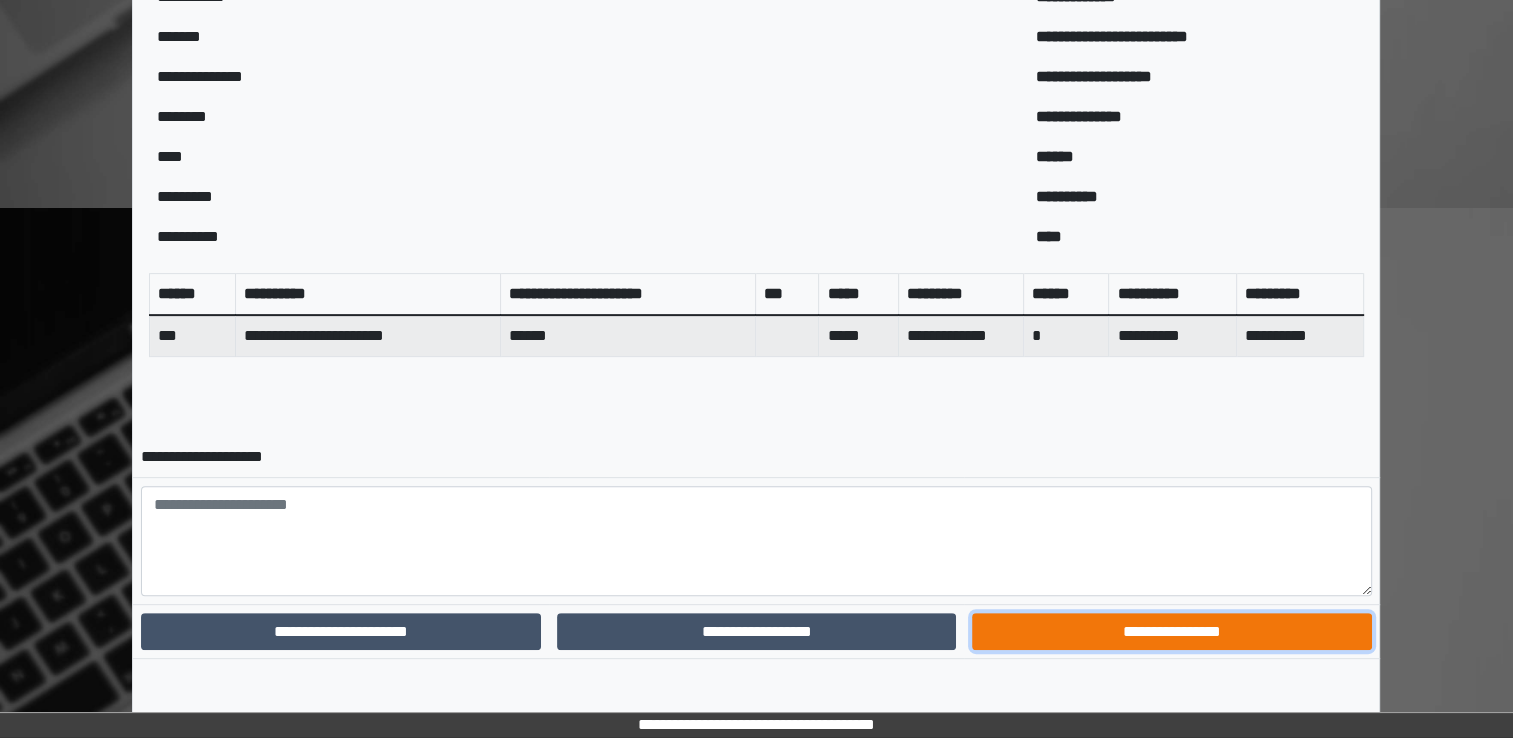 click on "**********" at bounding box center [1171, 632] 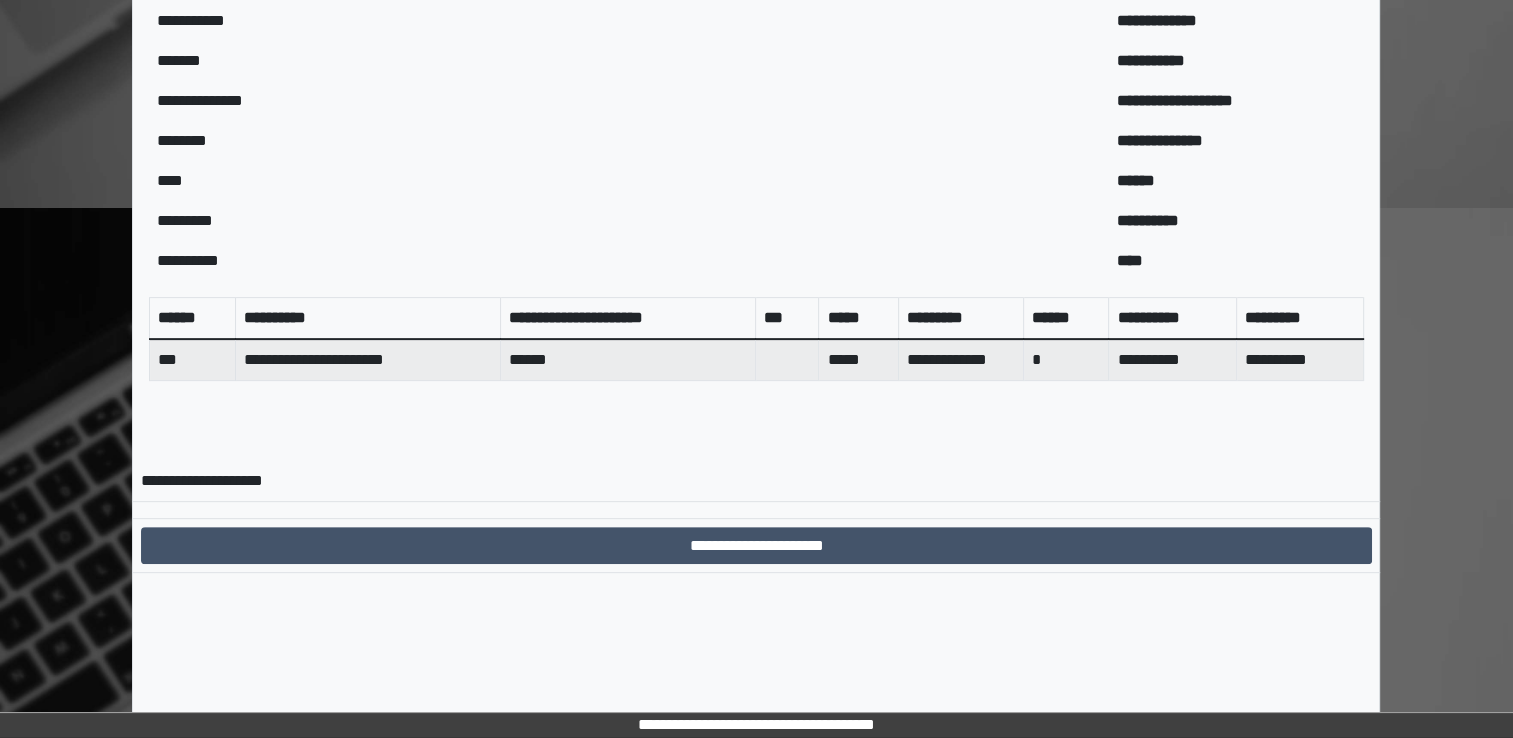 scroll, scrollTop: 559, scrollLeft: 0, axis: vertical 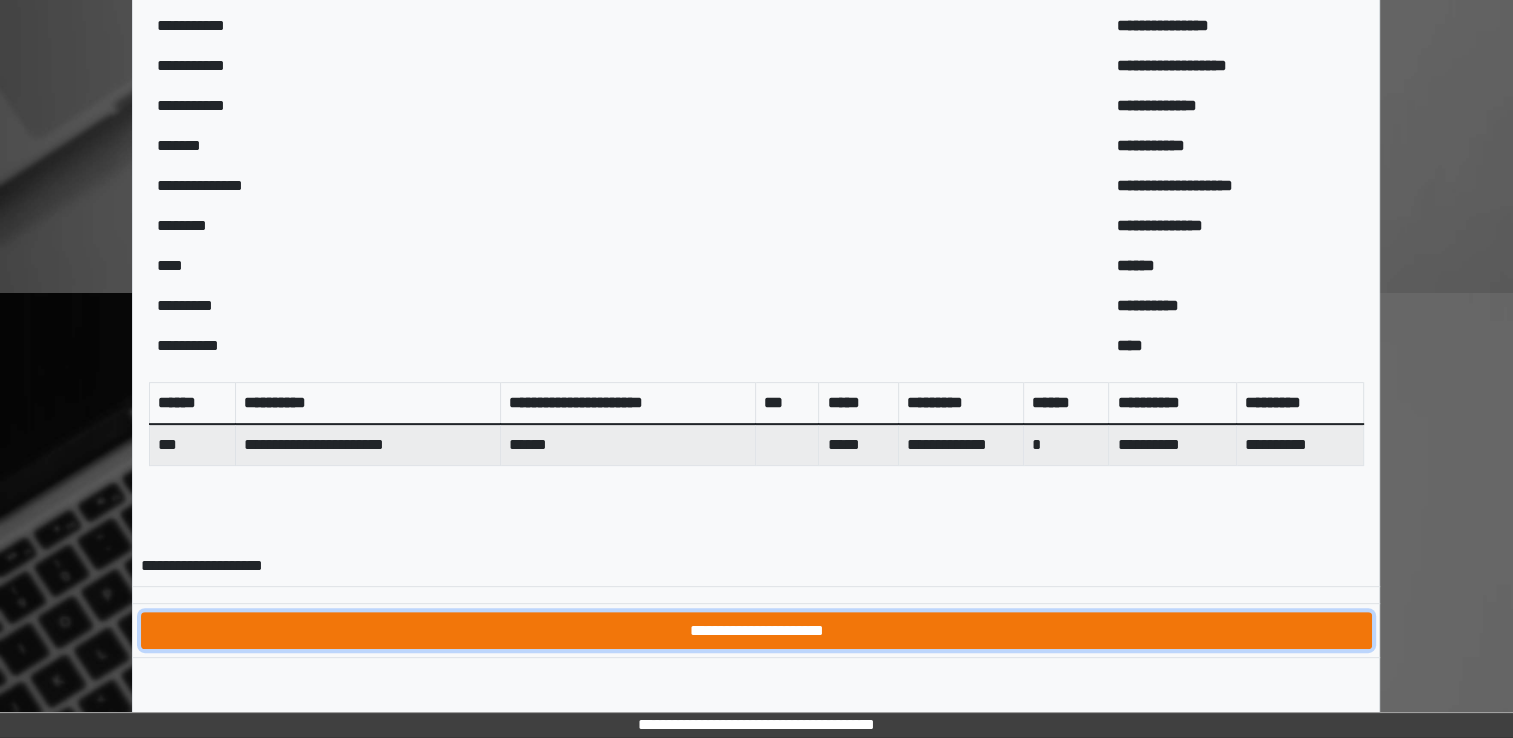 click on "**********" at bounding box center (756, 631) 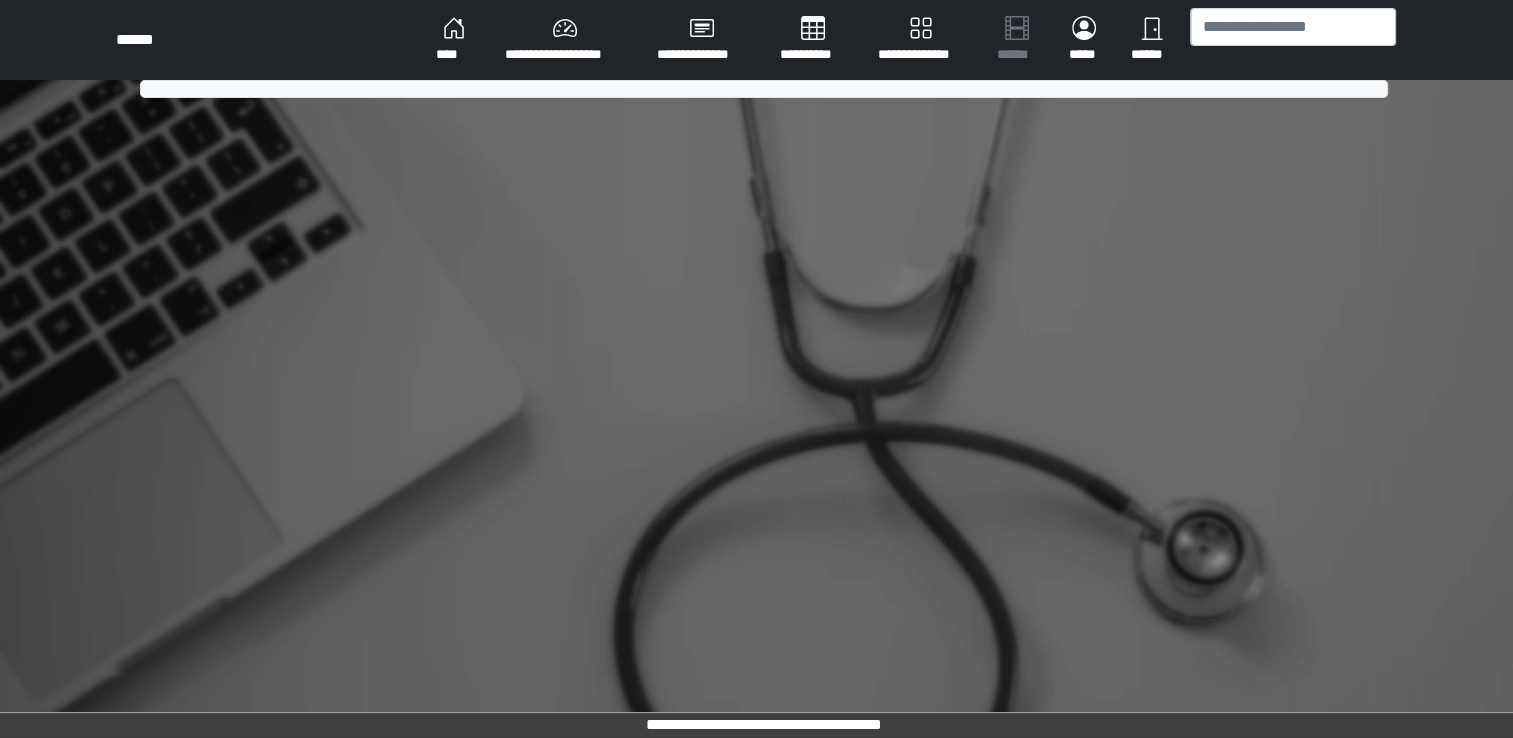 scroll, scrollTop: 0, scrollLeft: 0, axis: both 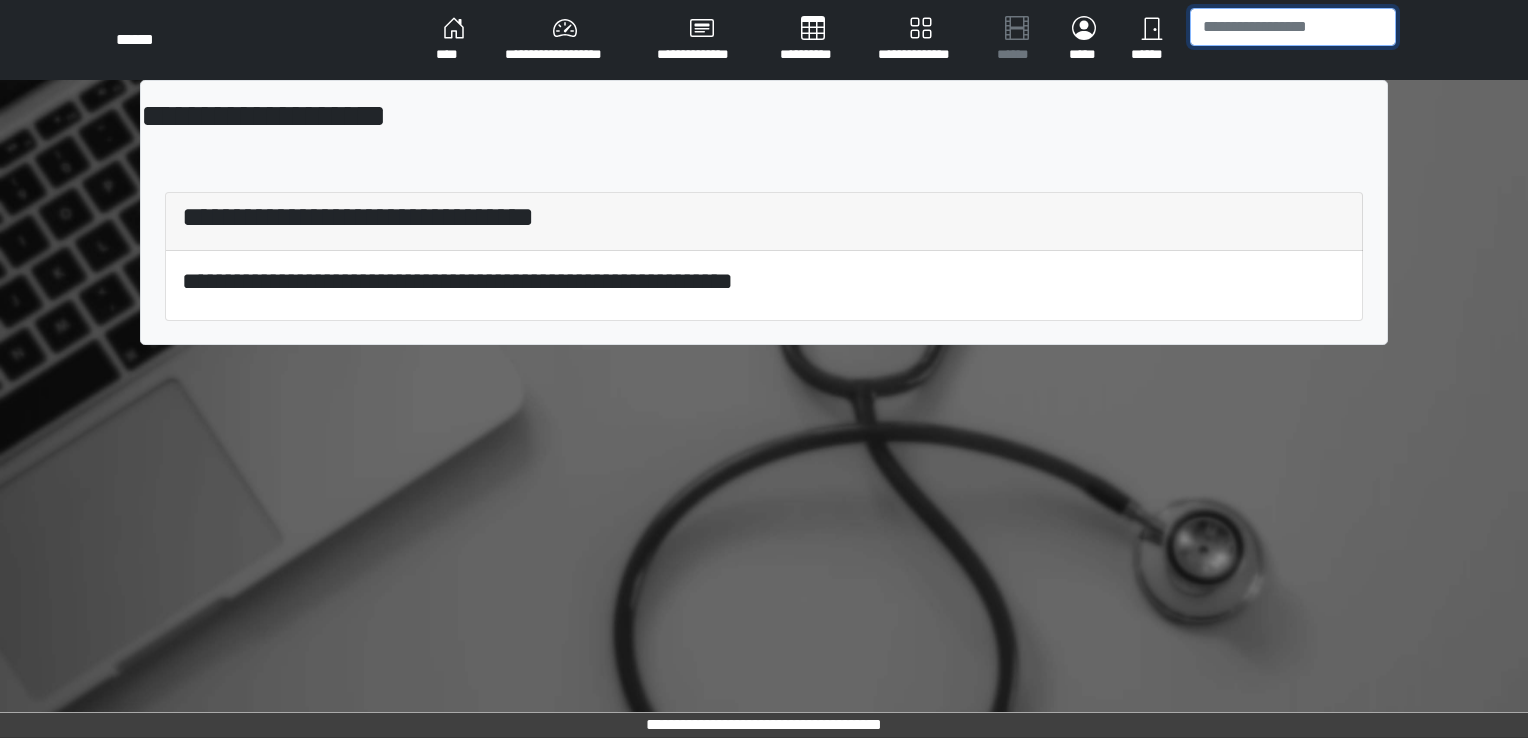 click at bounding box center (1293, 27) 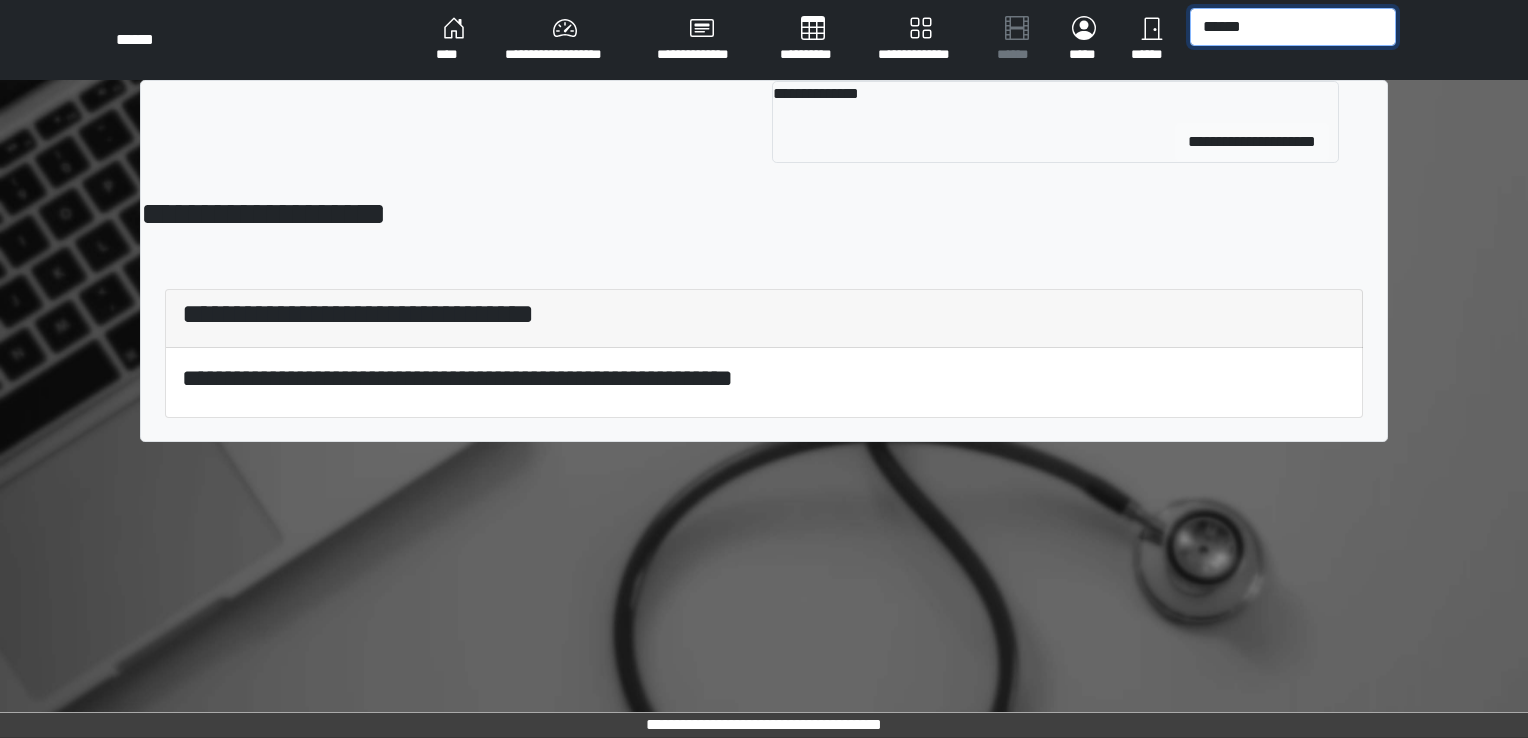 type on "******" 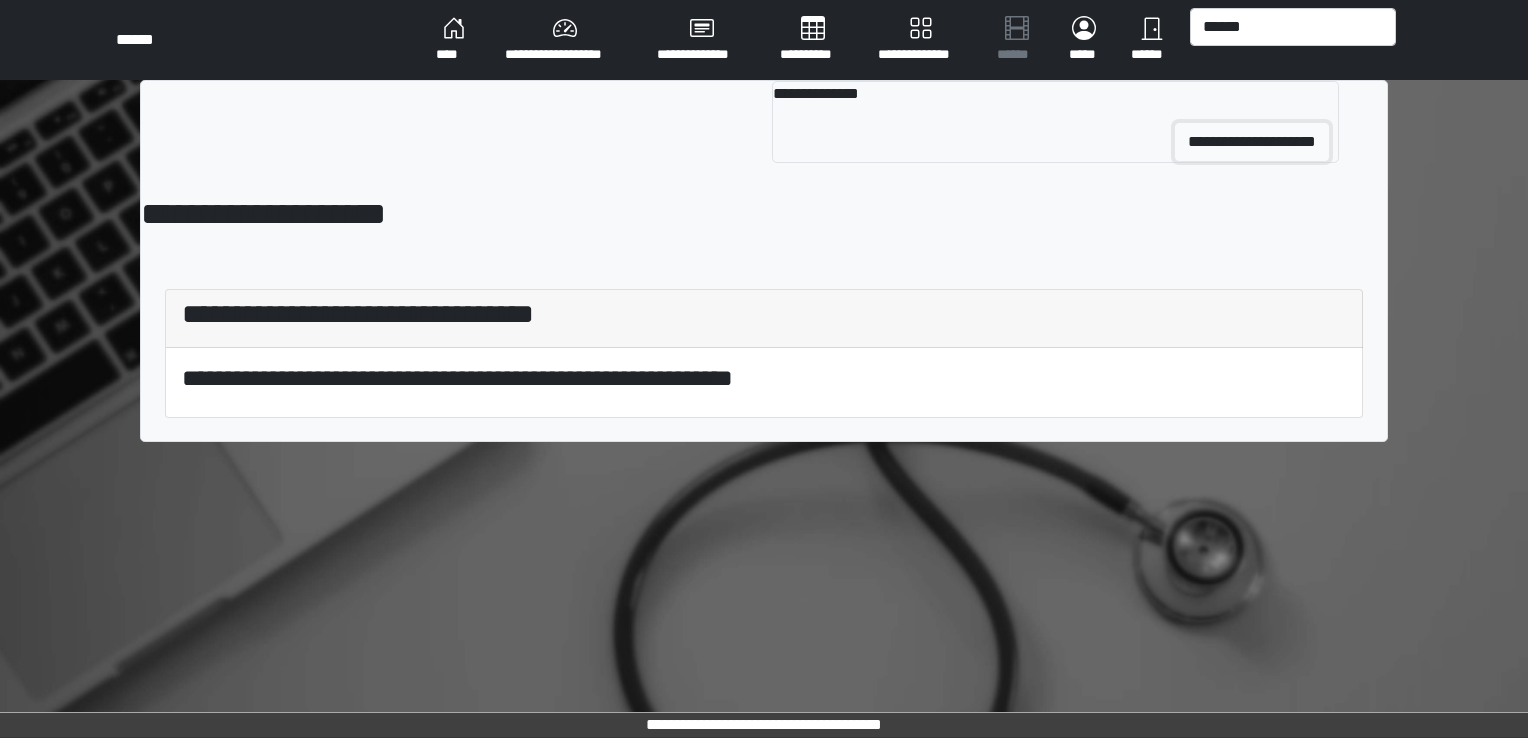 click on "**********" at bounding box center [1252, 142] 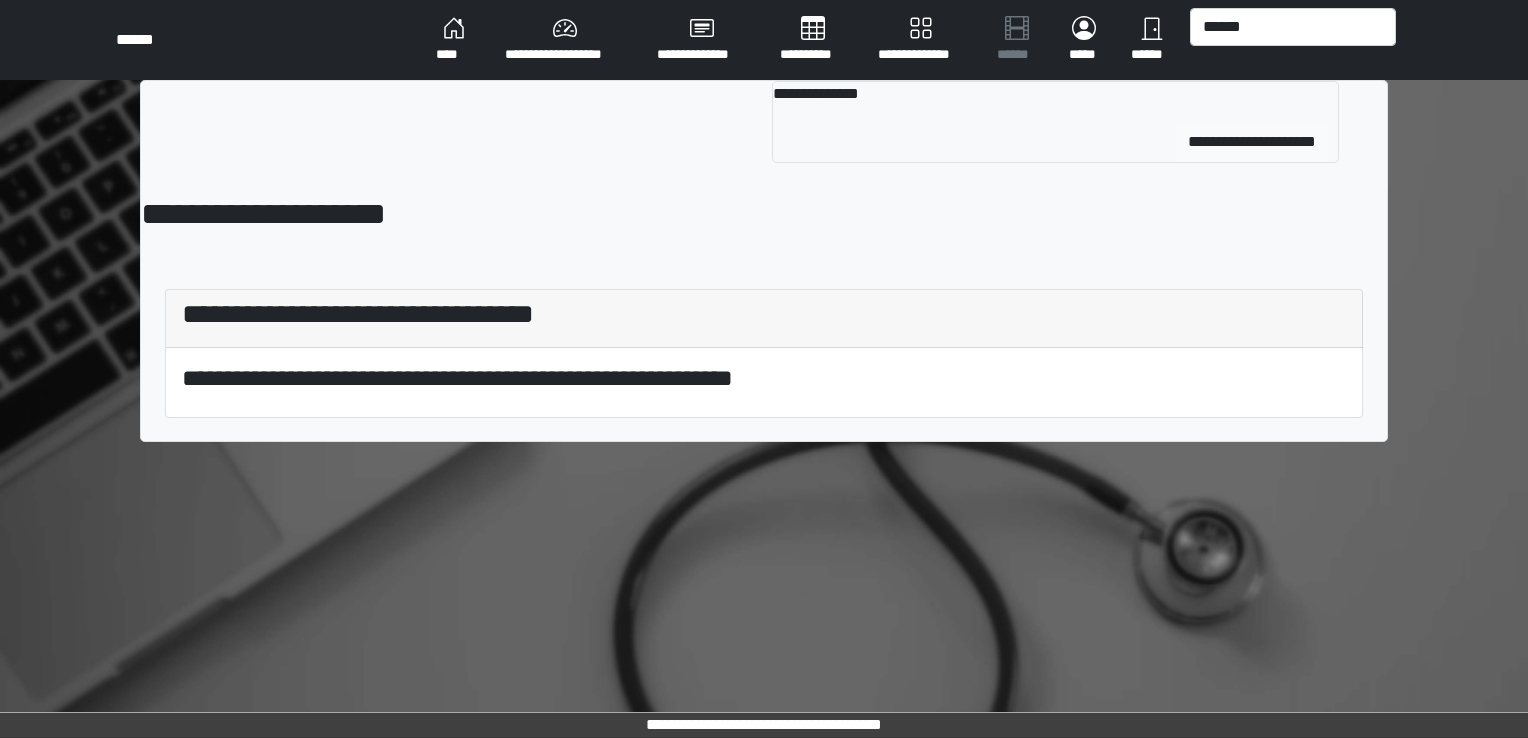 type 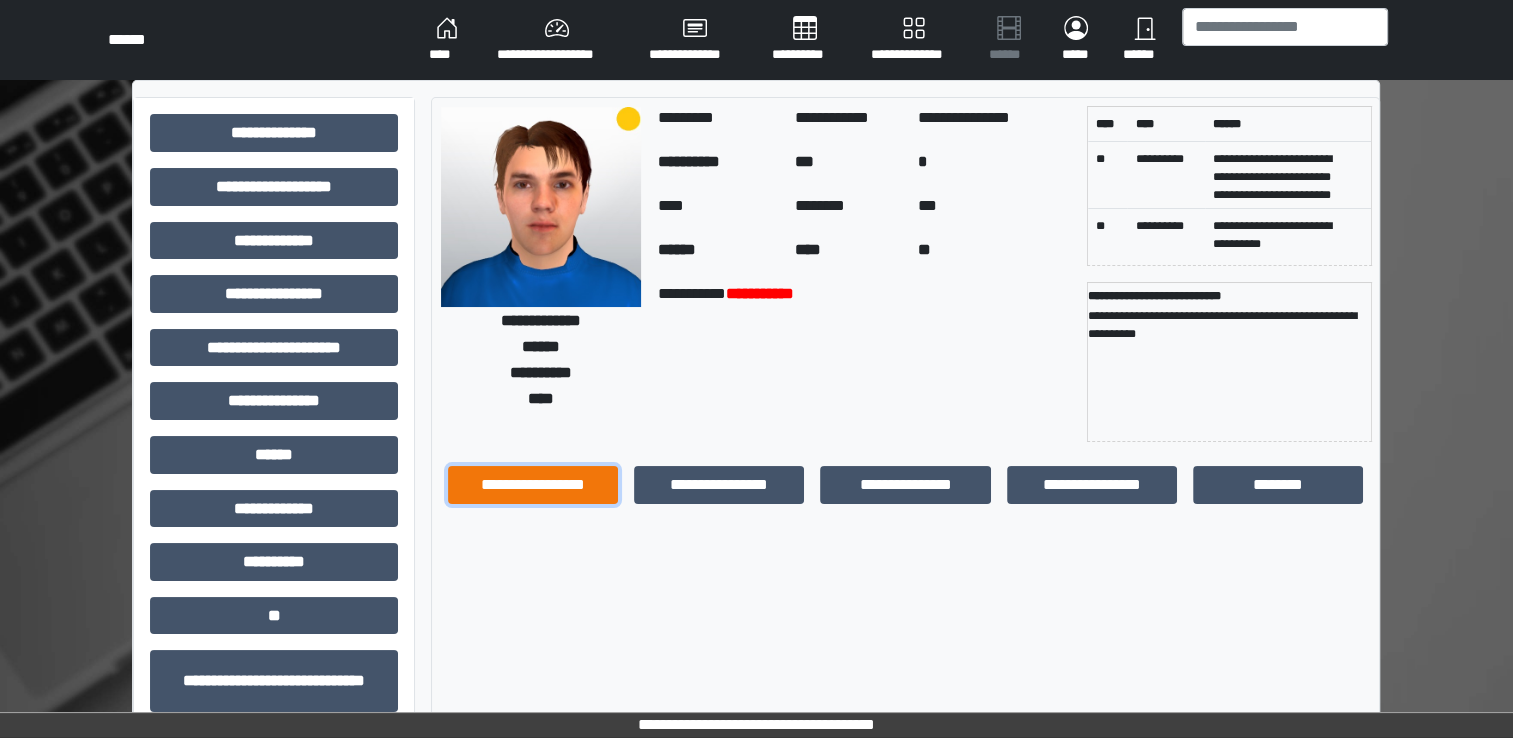 click on "**********" at bounding box center (533, 485) 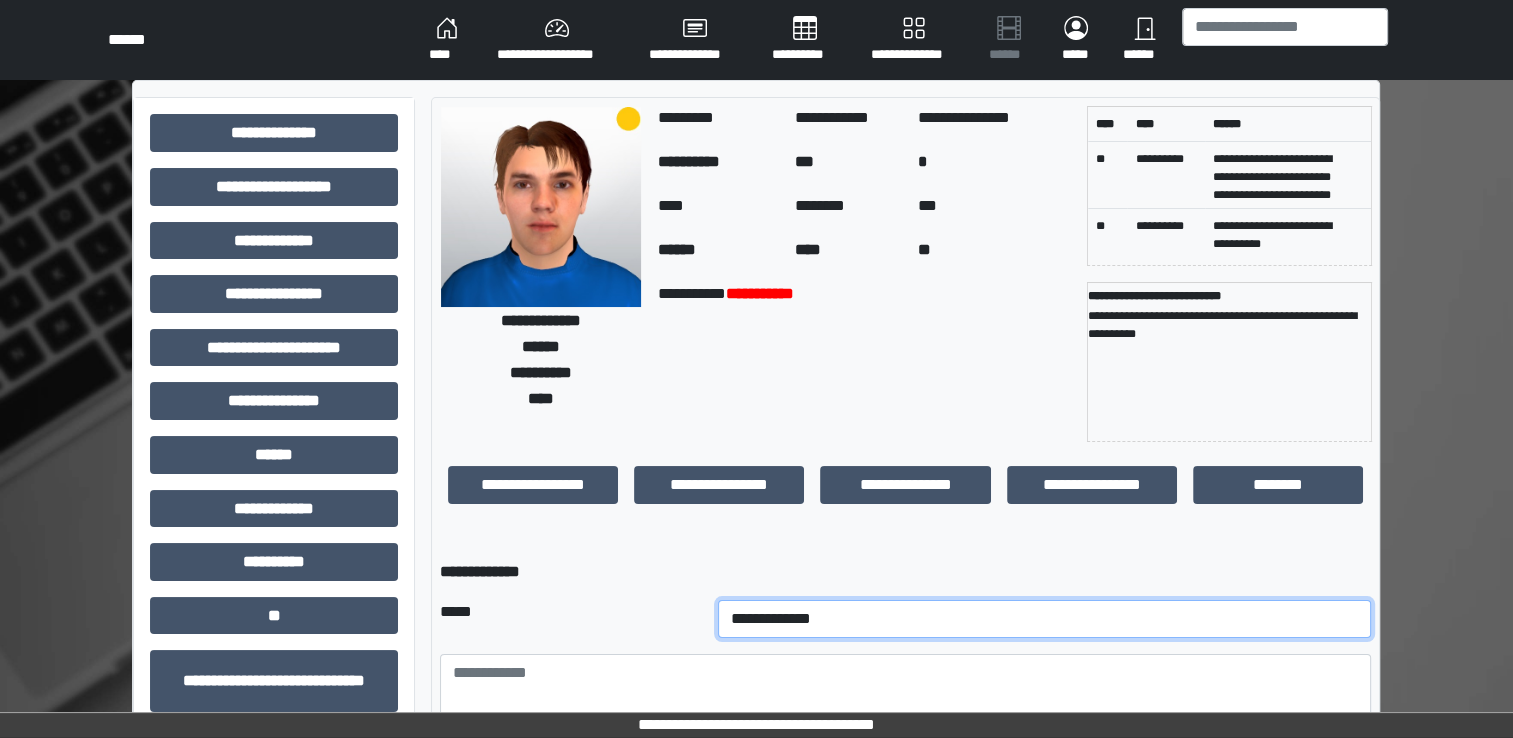 click on "**********" at bounding box center [1045, 619] 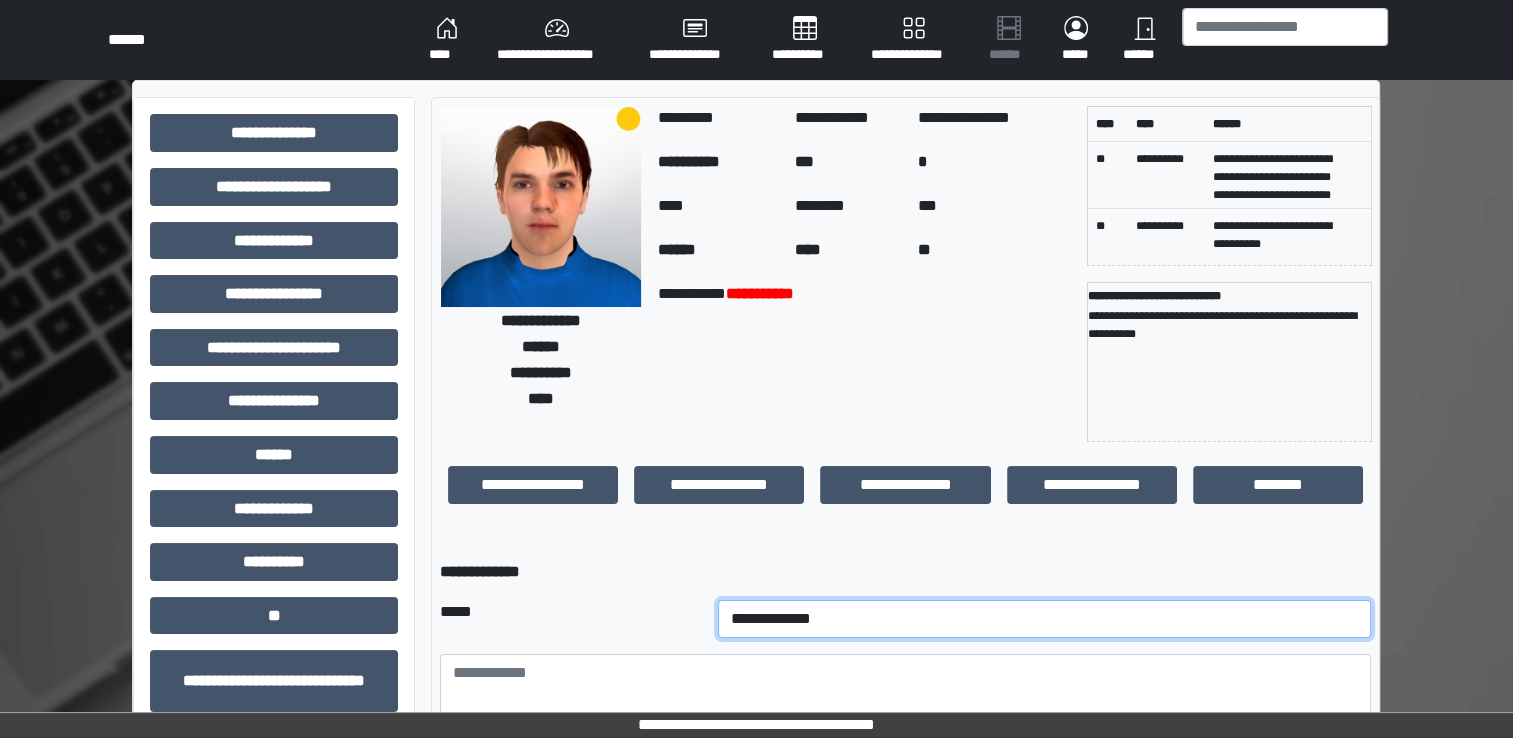 select on "*" 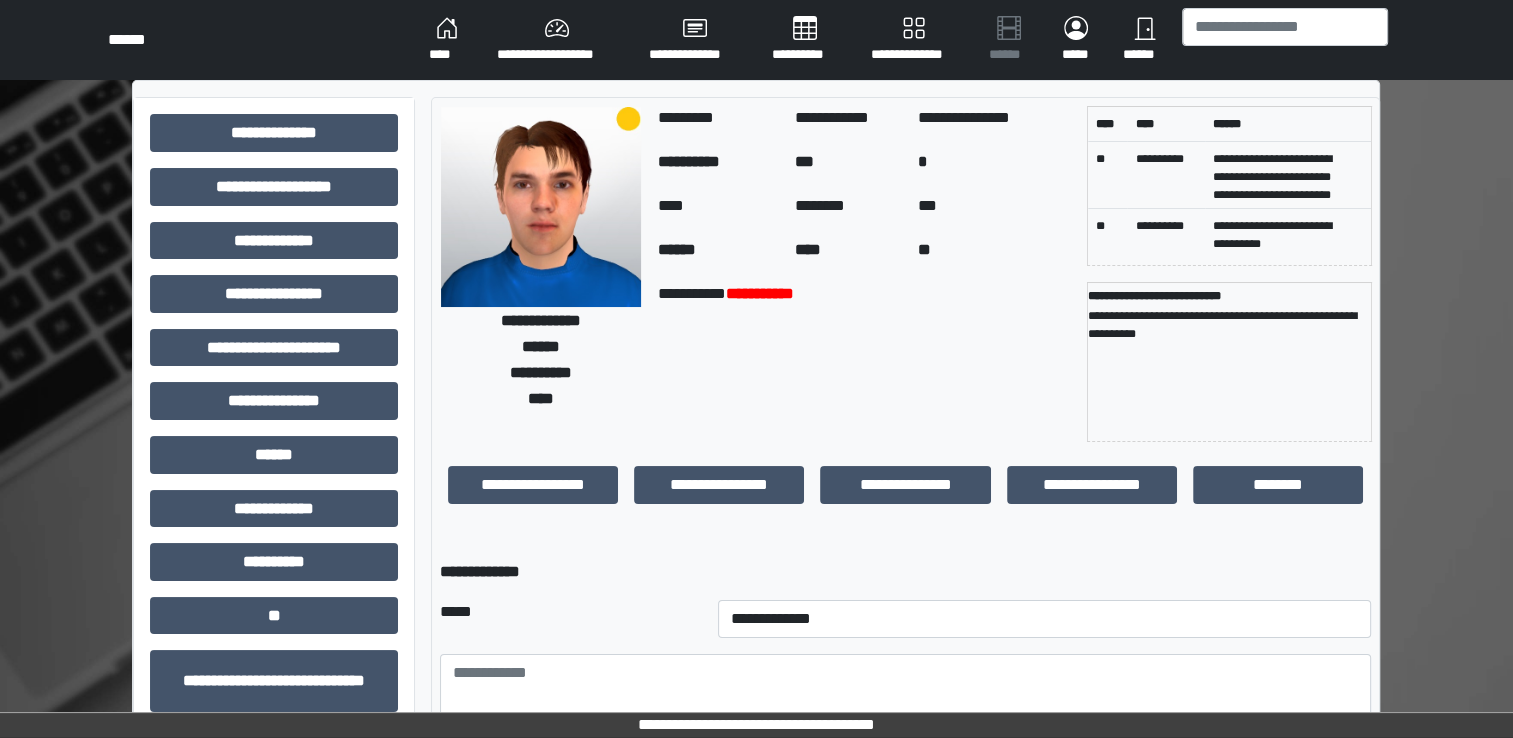 click at bounding box center (541, 207) 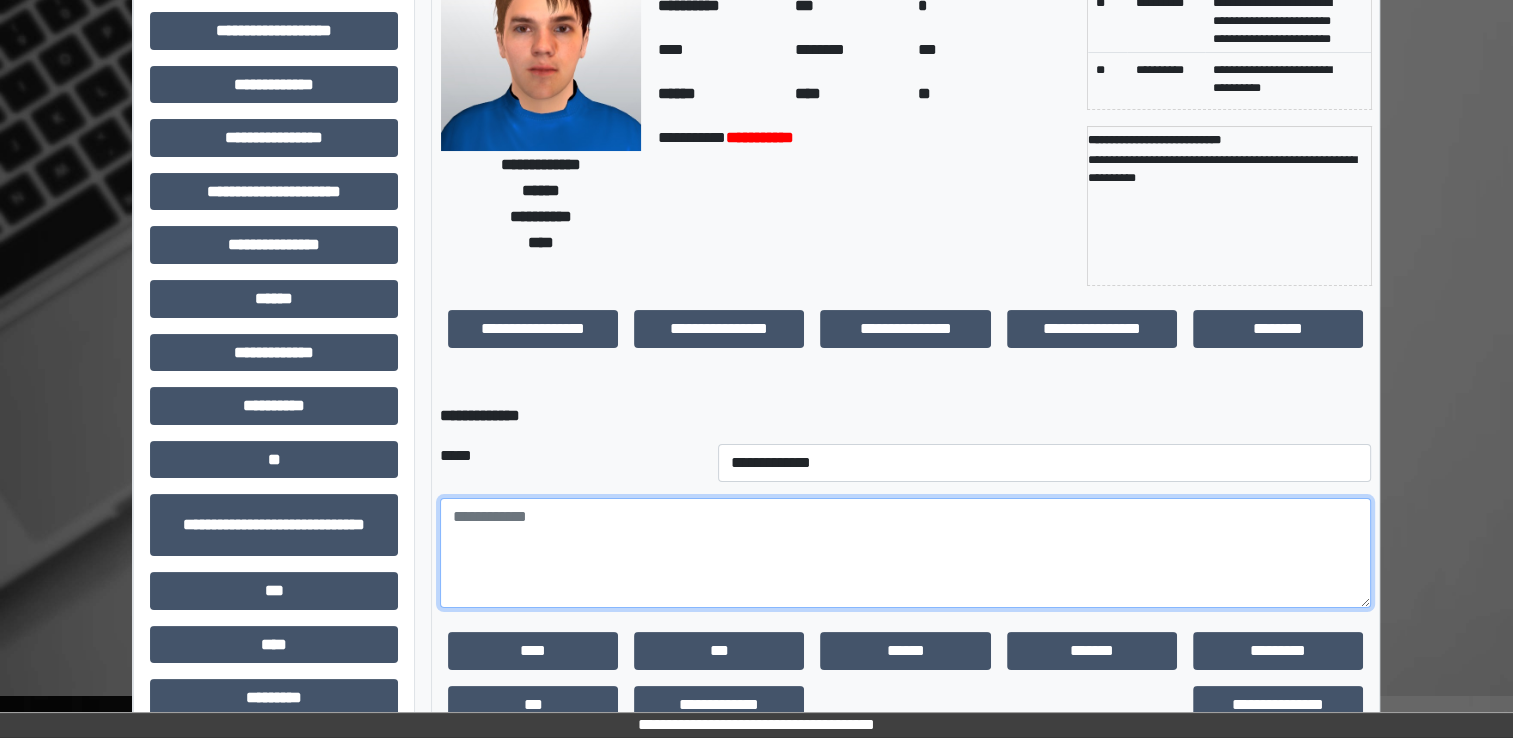 click at bounding box center [905, 553] 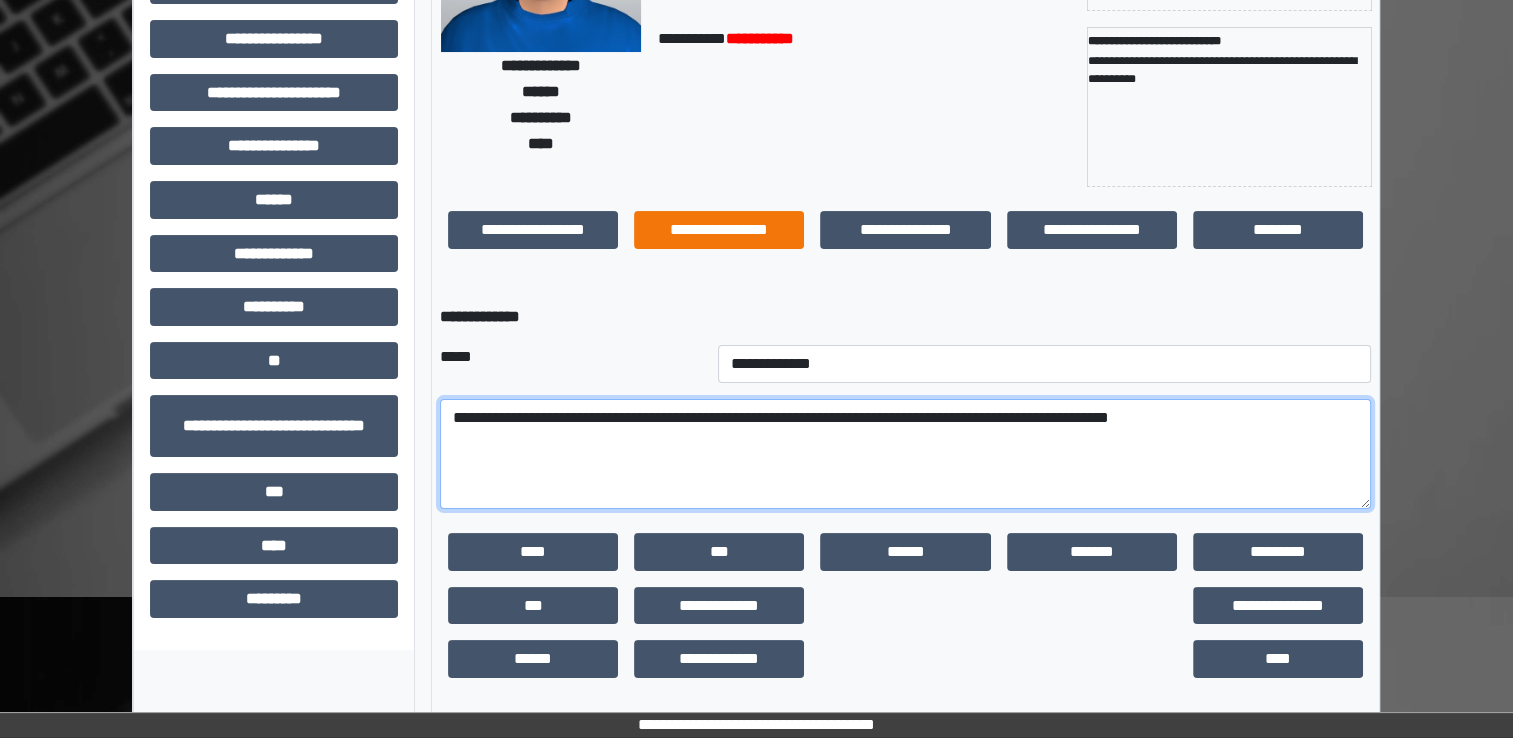scroll, scrollTop: 259, scrollLeft: 0, axis: vertical 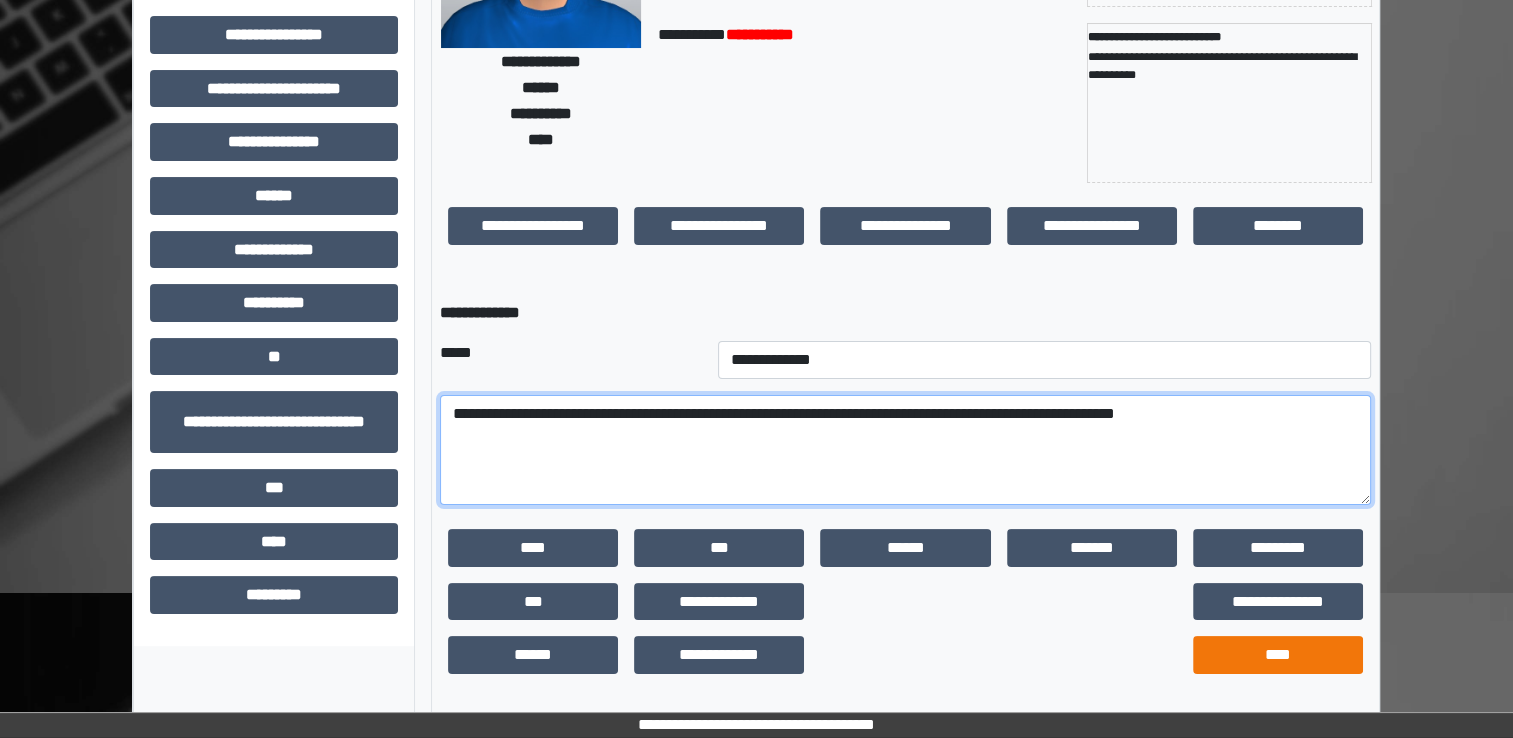 type on "**********" 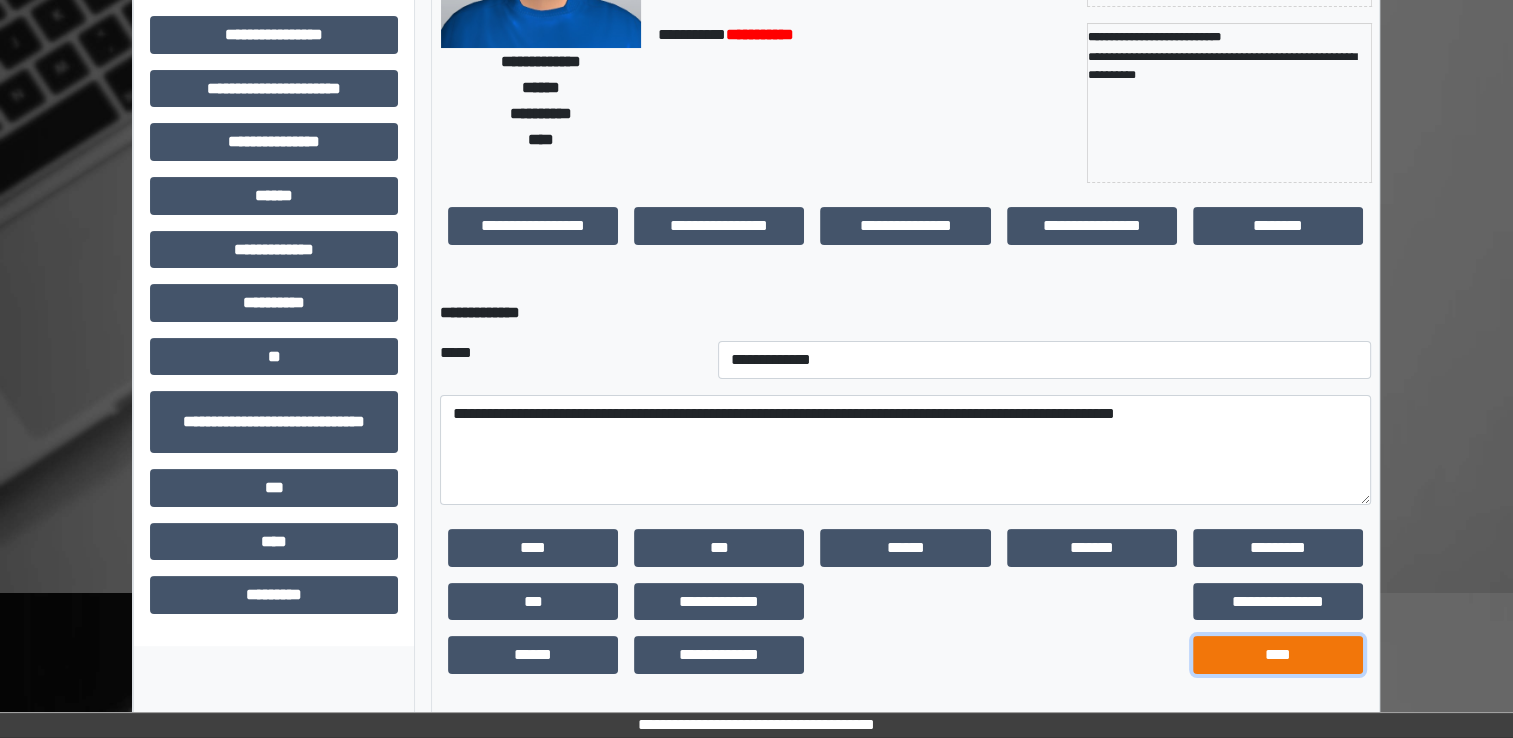 click on "****" at bounding box center [1278, 655] 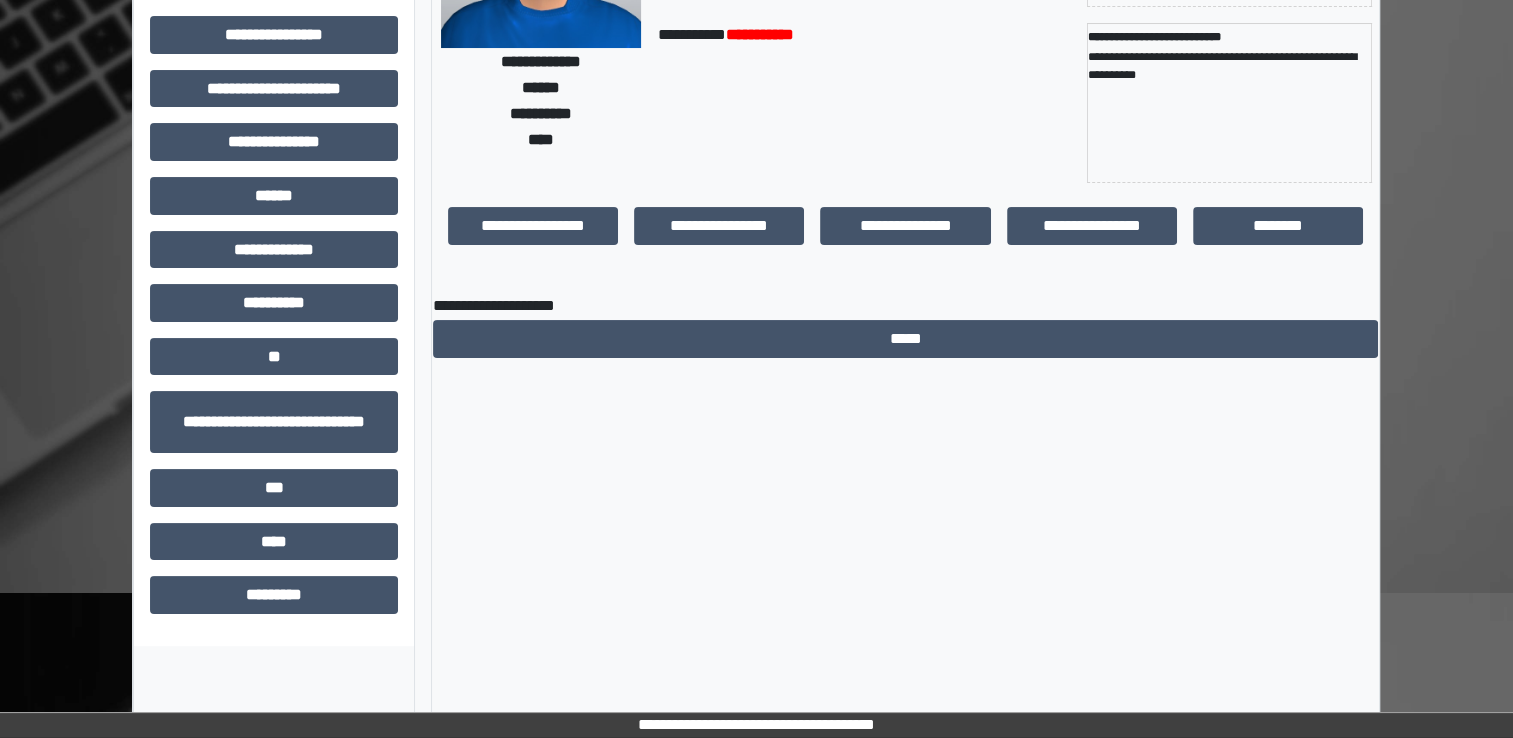 scroll, scrollTop: 184, scrollLeft: 0, axis: vertical 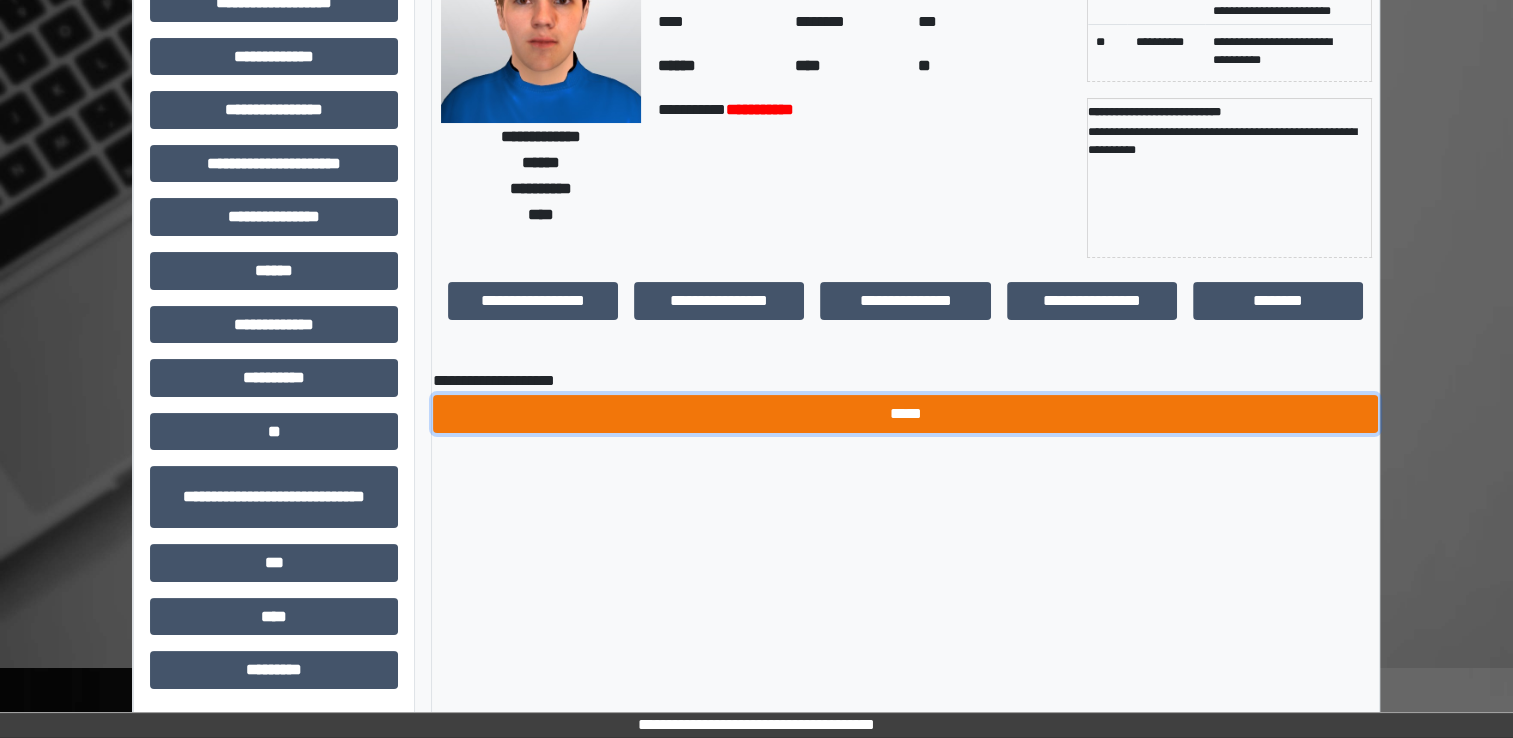 click on "*****" at bounding box center [905, 414] 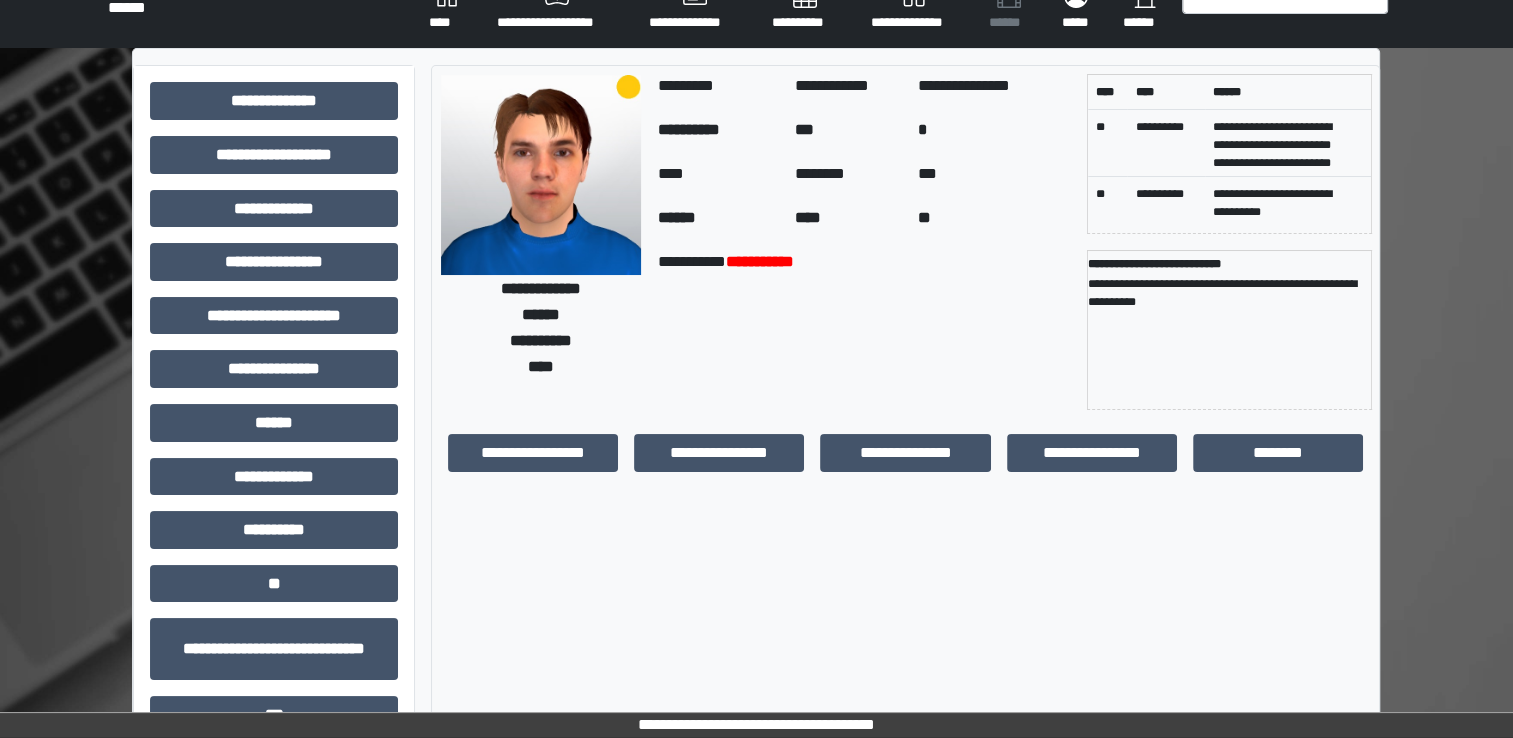 scroll, scrollTop: 0, scrollLeft: 0, axis: both 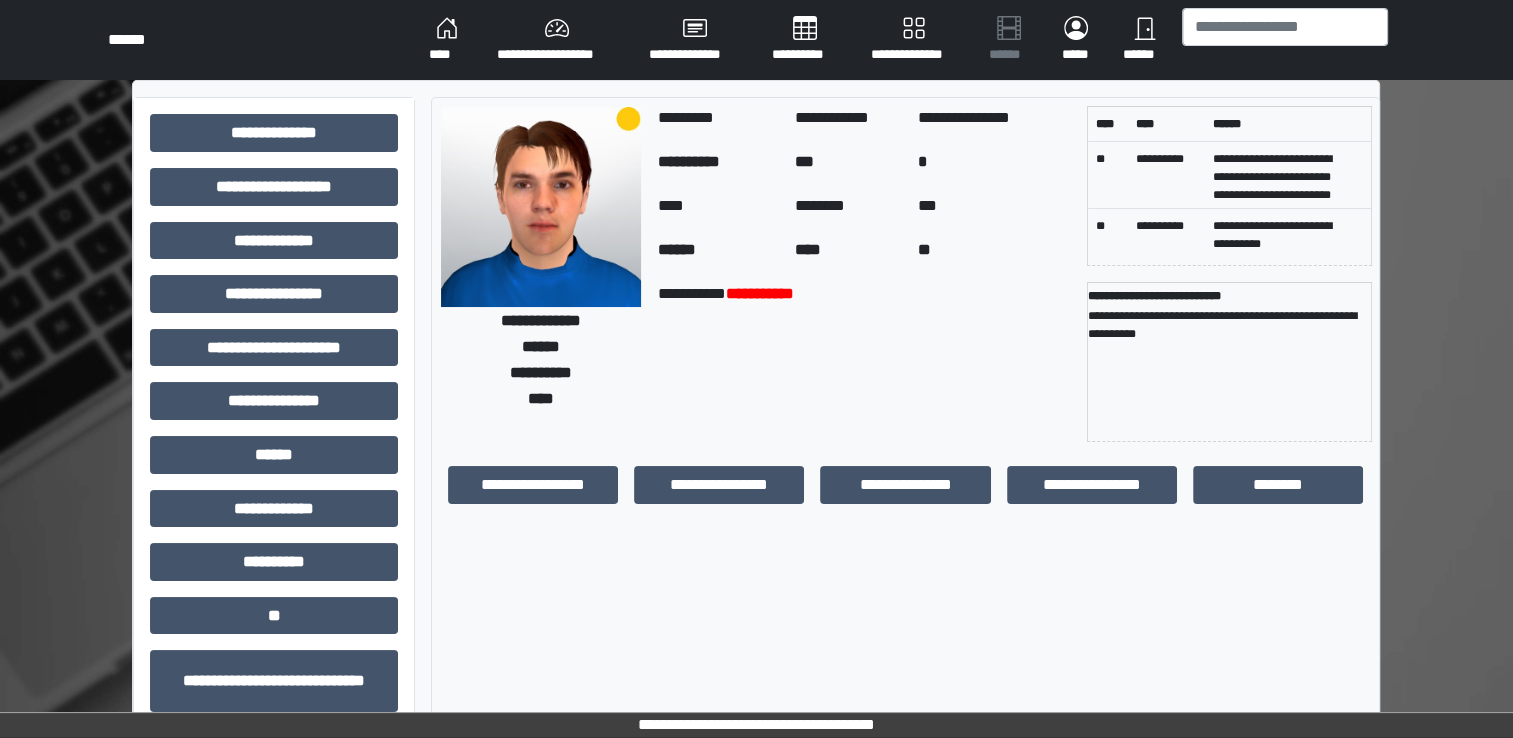 click on "**********" at bounding box center [557, 40] 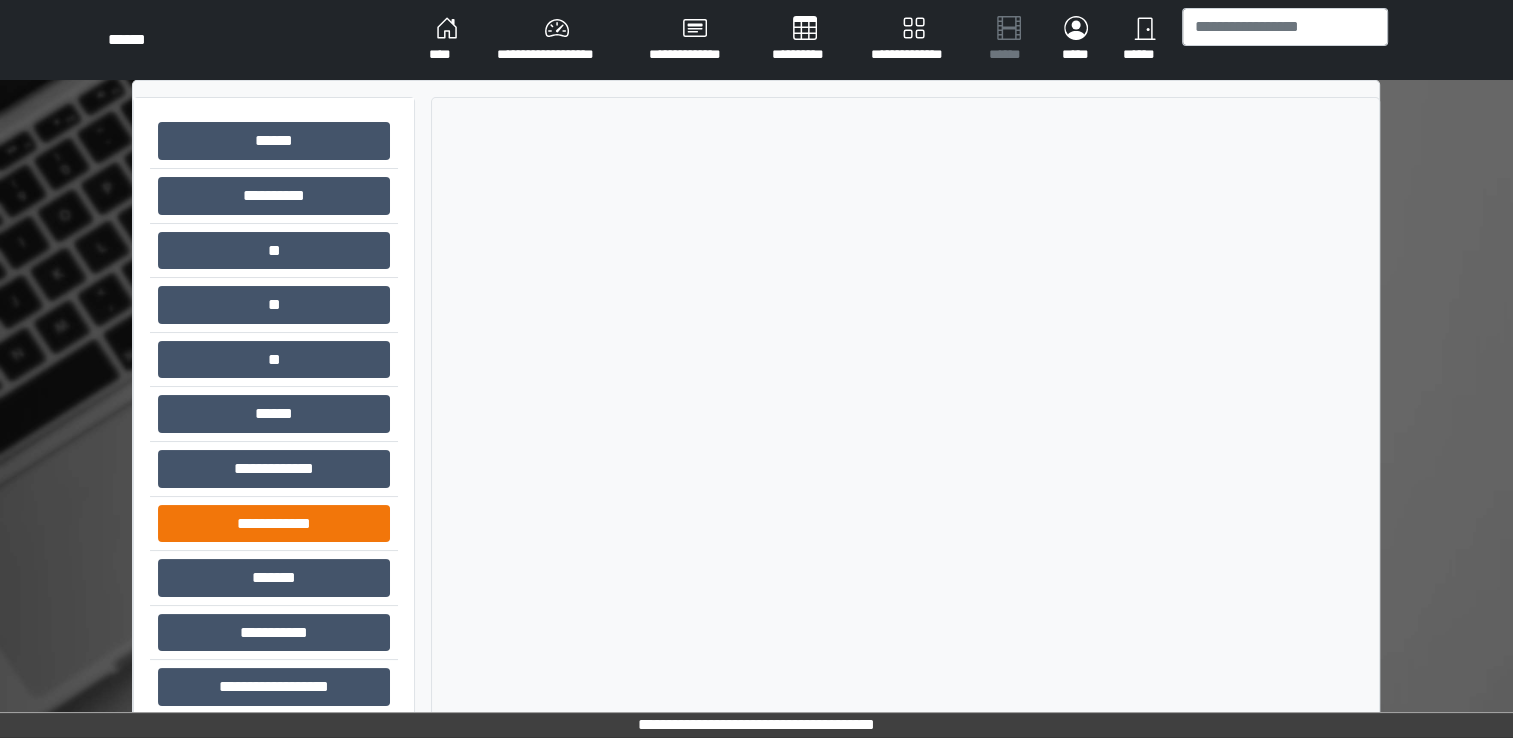 scroll, scrollTop: 78, scrollLeft: 0, axis: vertical 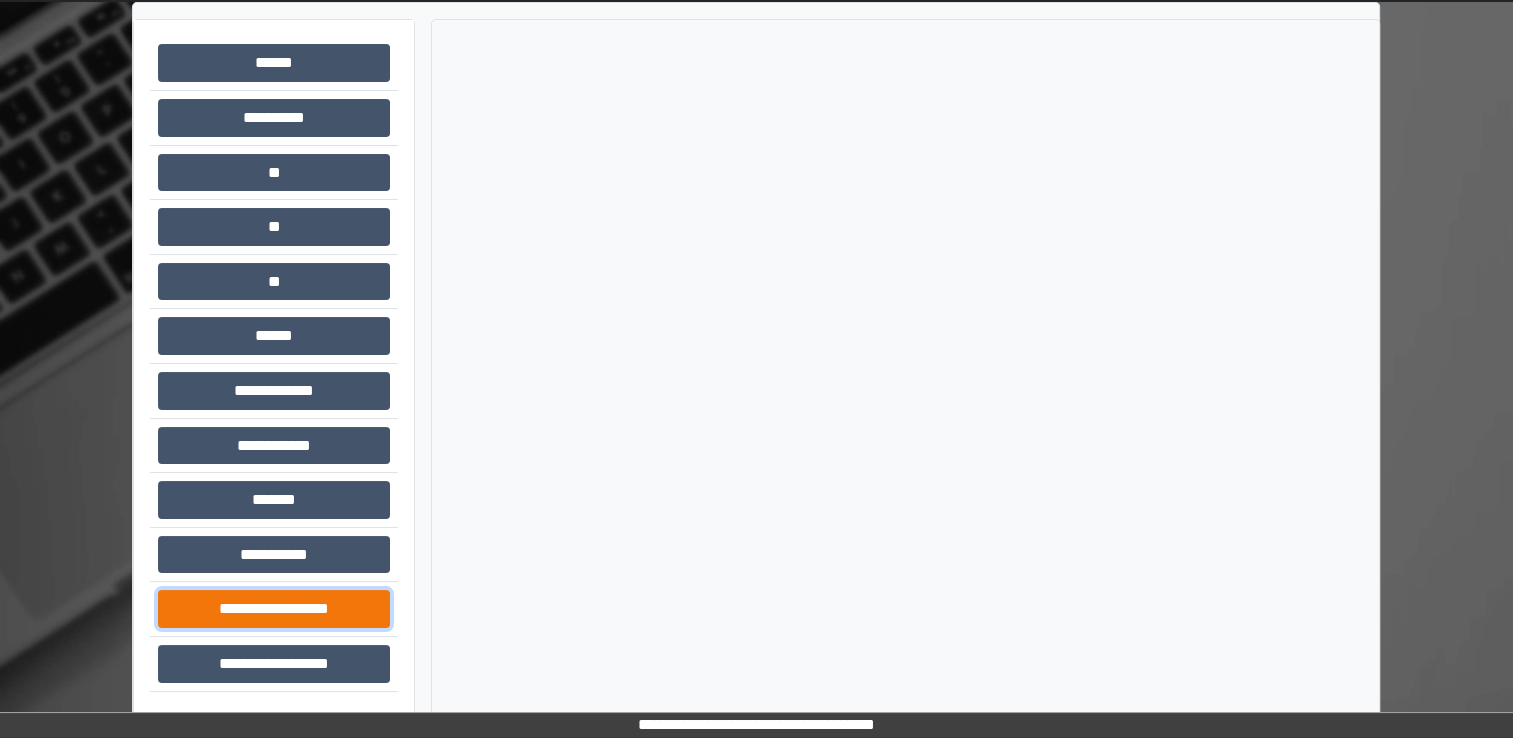 click on "**********" at bounding box center (274, 609) 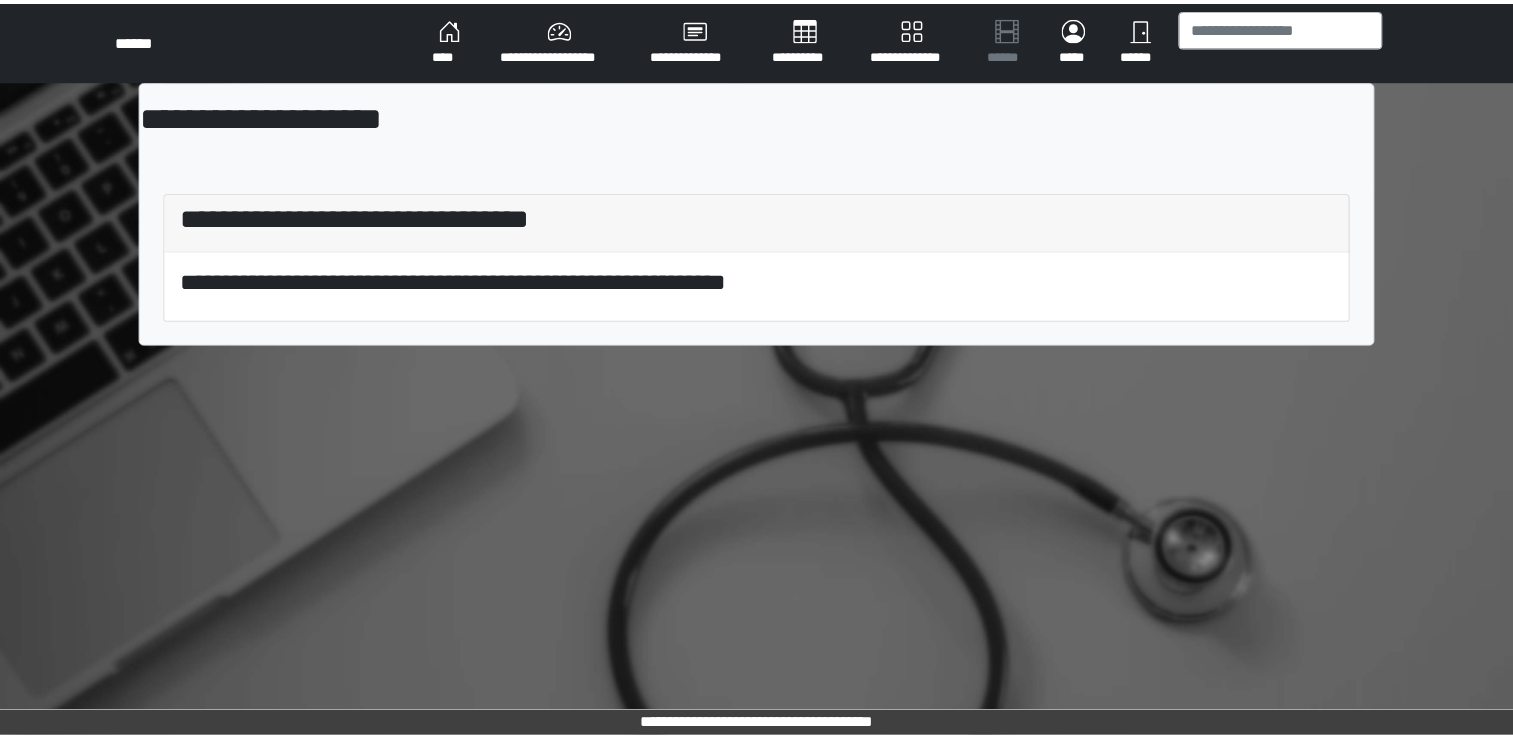 scroll, scrollTop: 0, scrollLeft: 0, axis: both 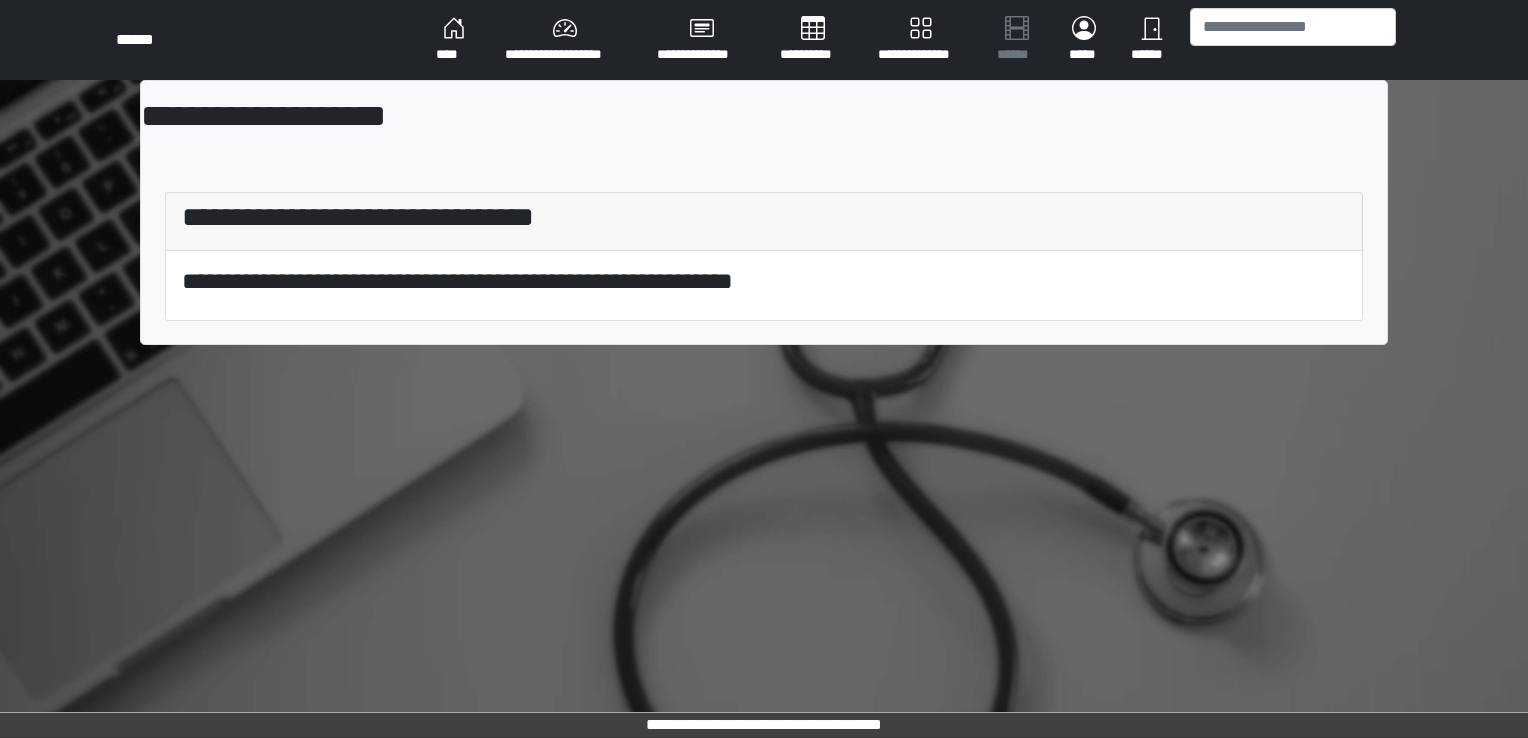 click on "****" at bounding box center (454, 40) 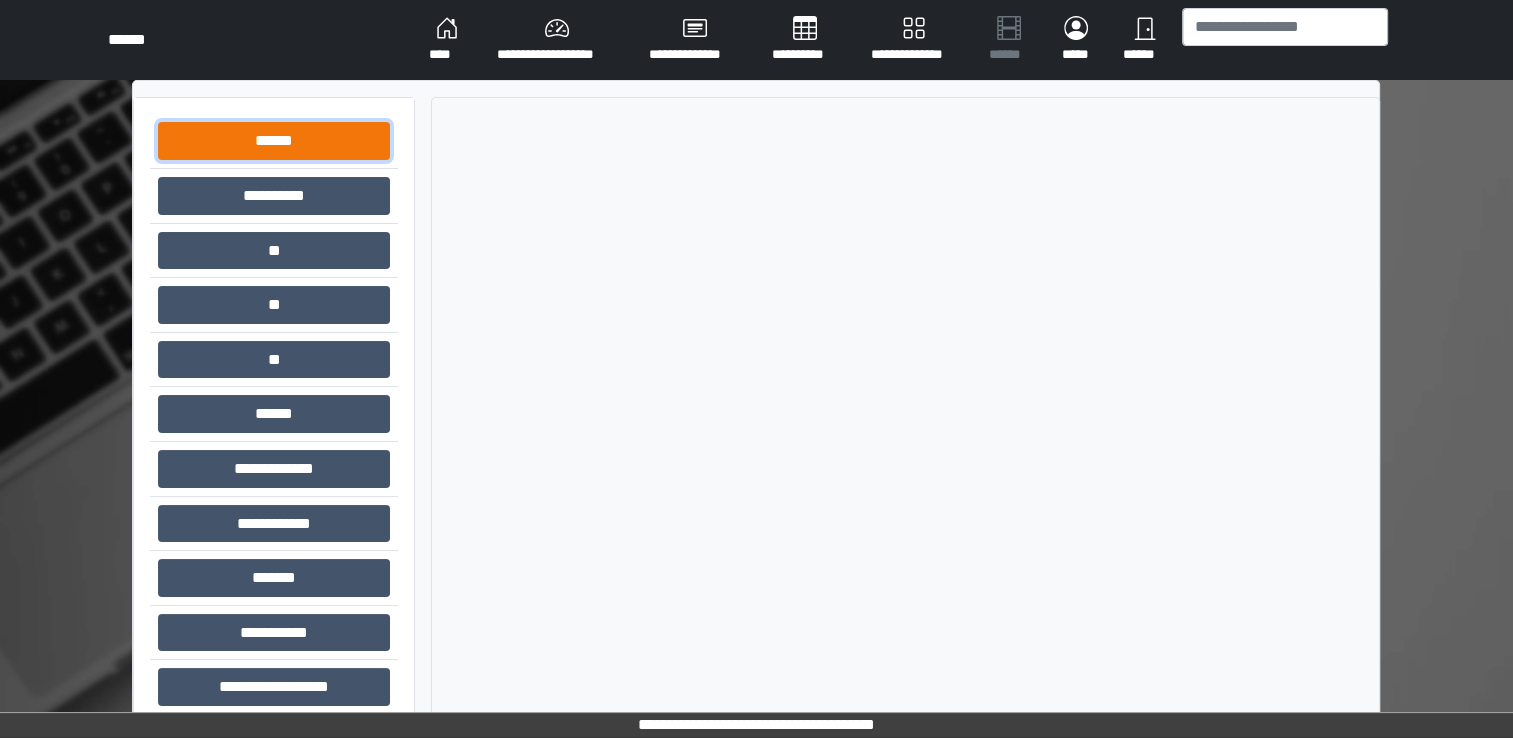 click on "******" at bounding box center [274, 141] 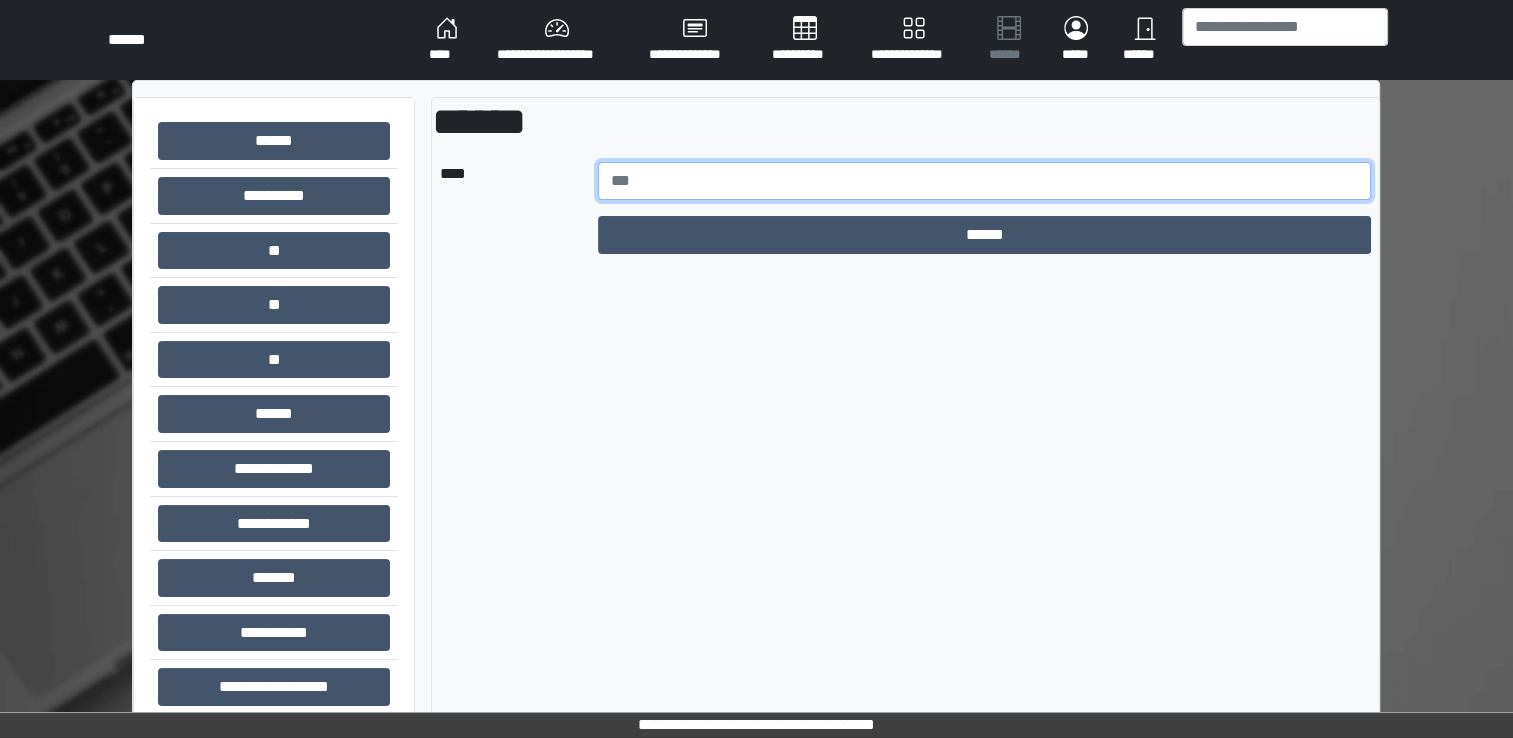 click at bounding box center (985, 181) 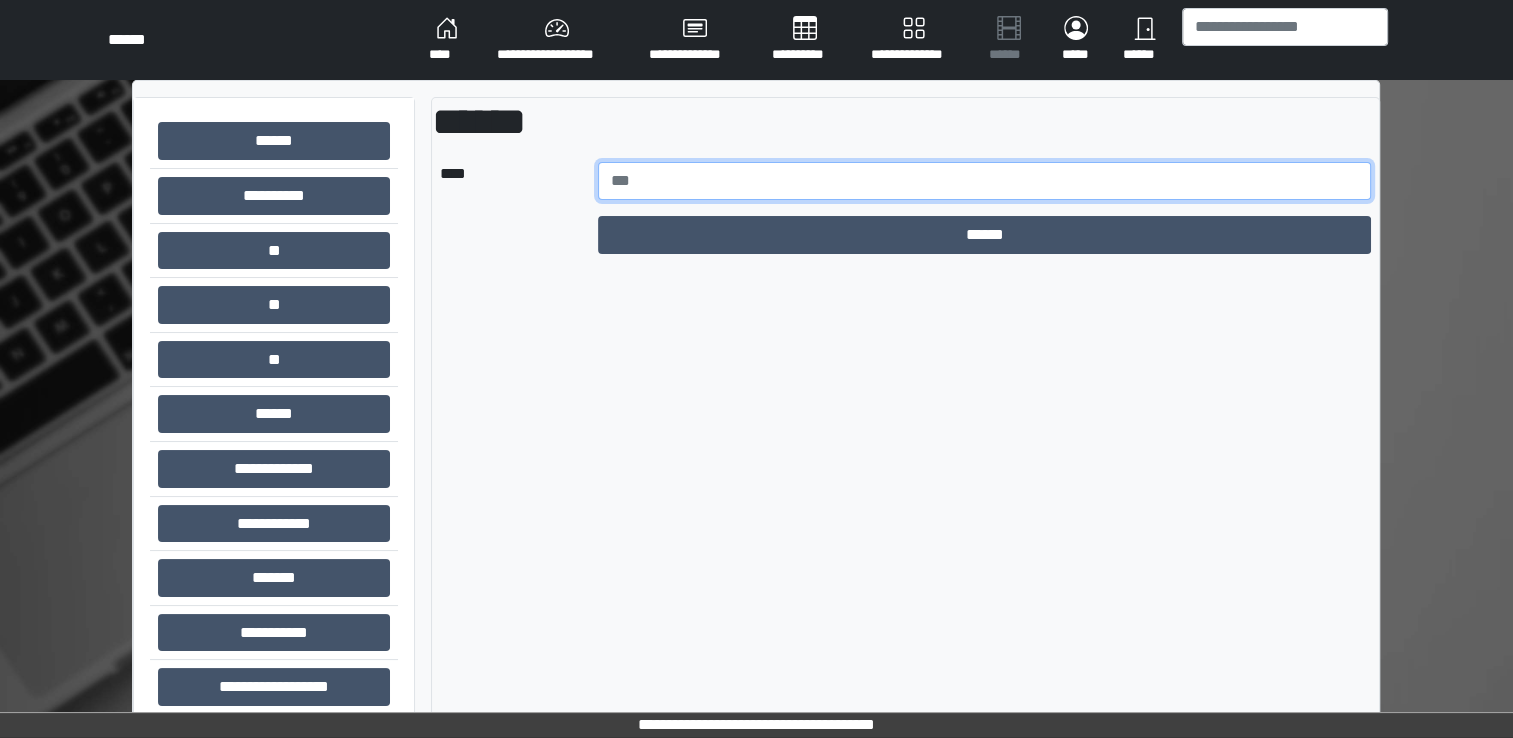 type on "******" 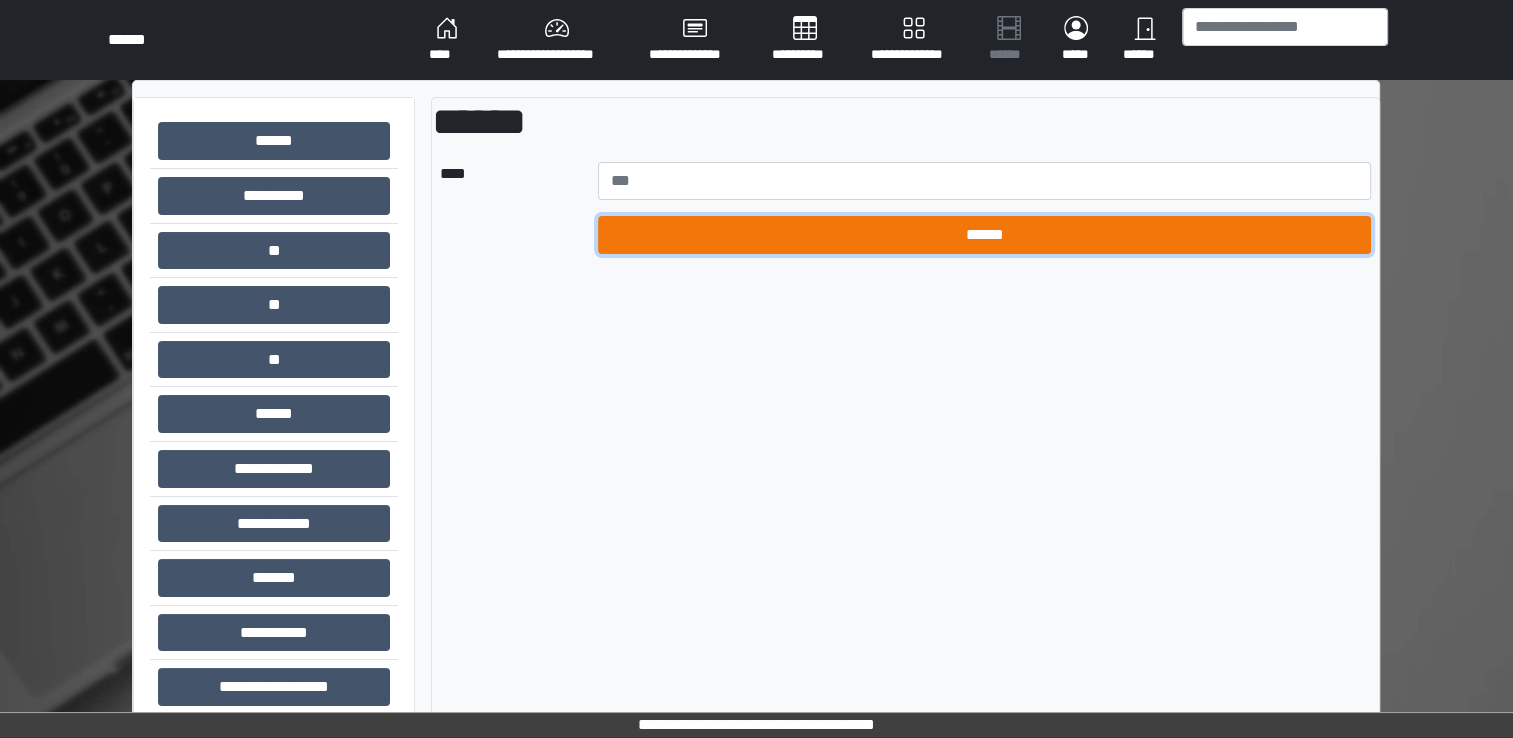 click on "******" at bounding box center (985, 235) 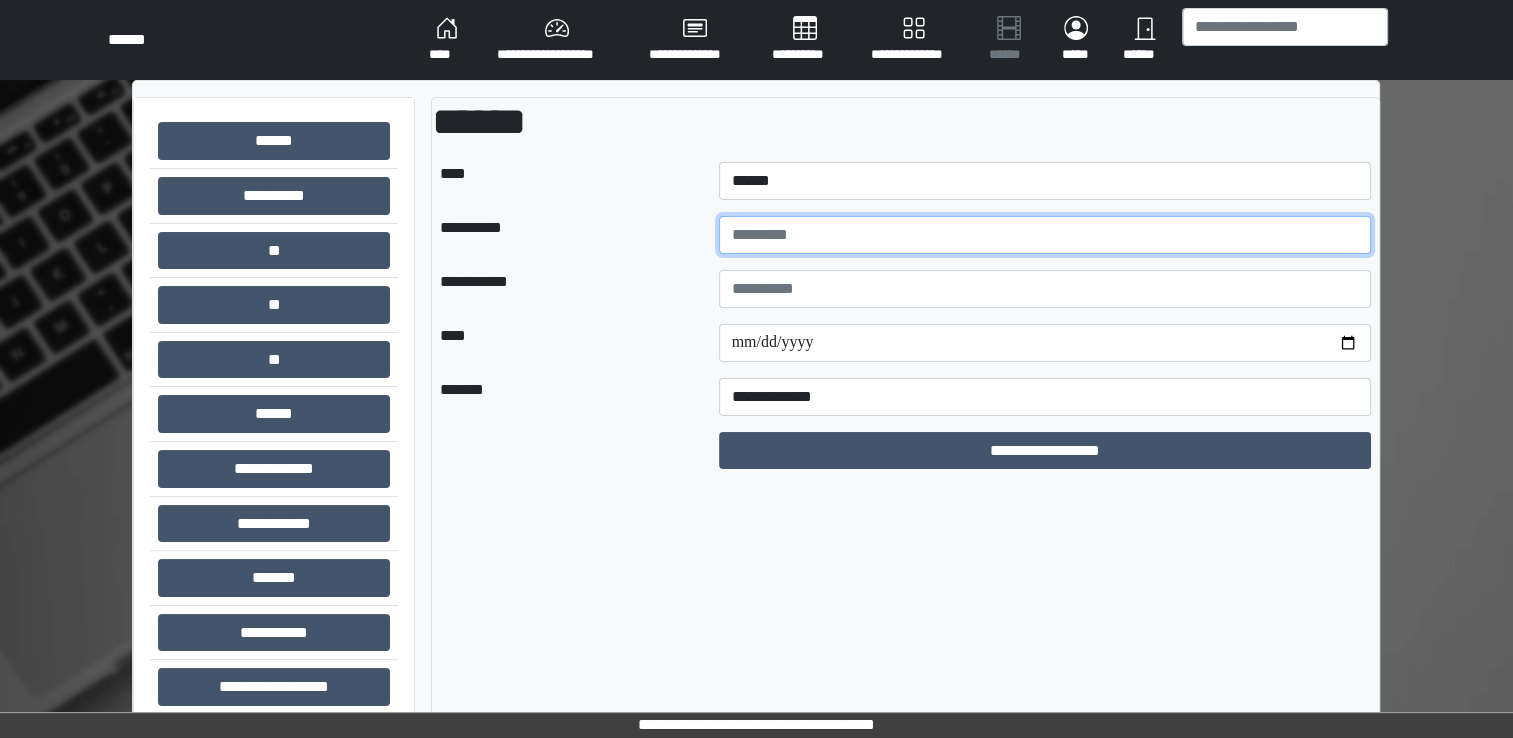 click at bounding box center [1045, 235] 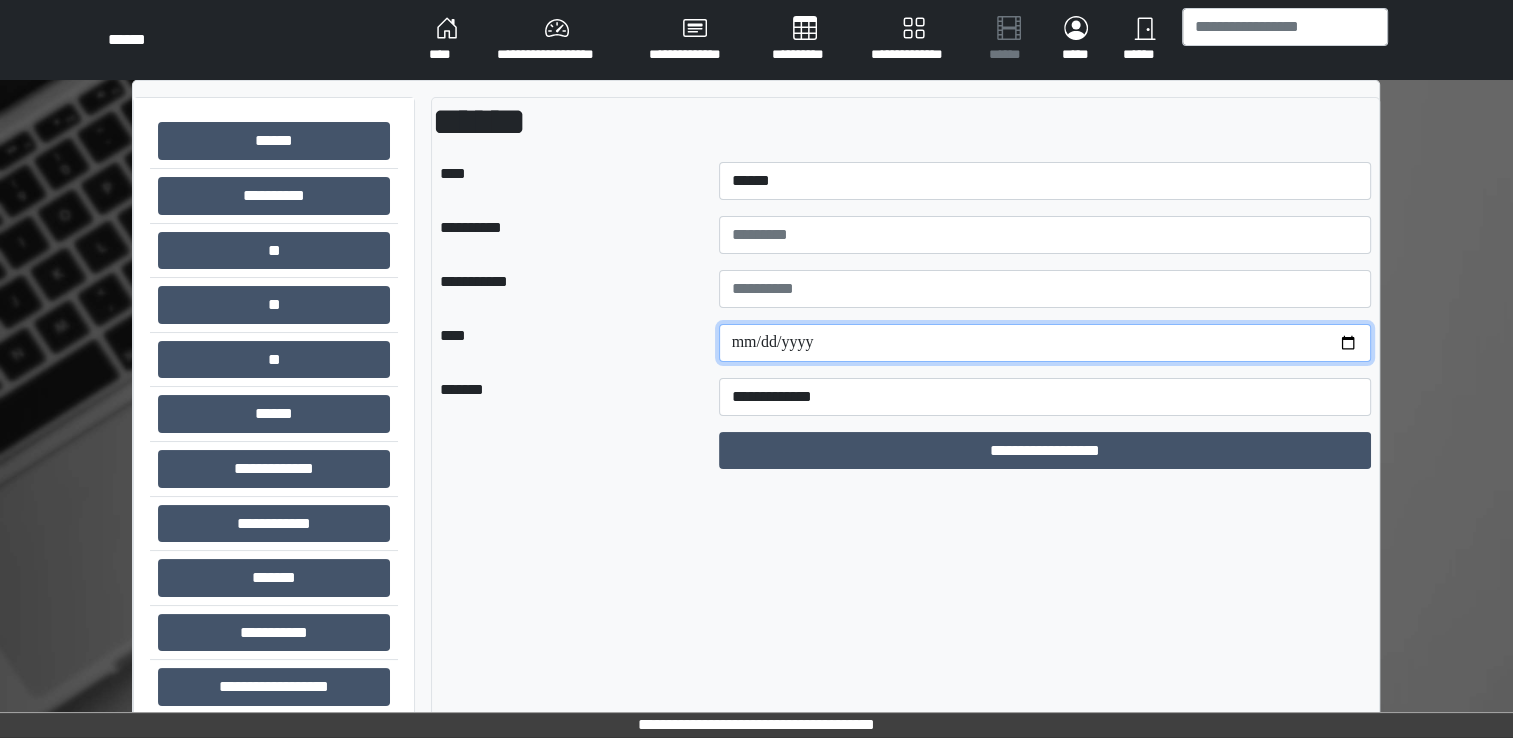 click at bounding box center (1045, 343) 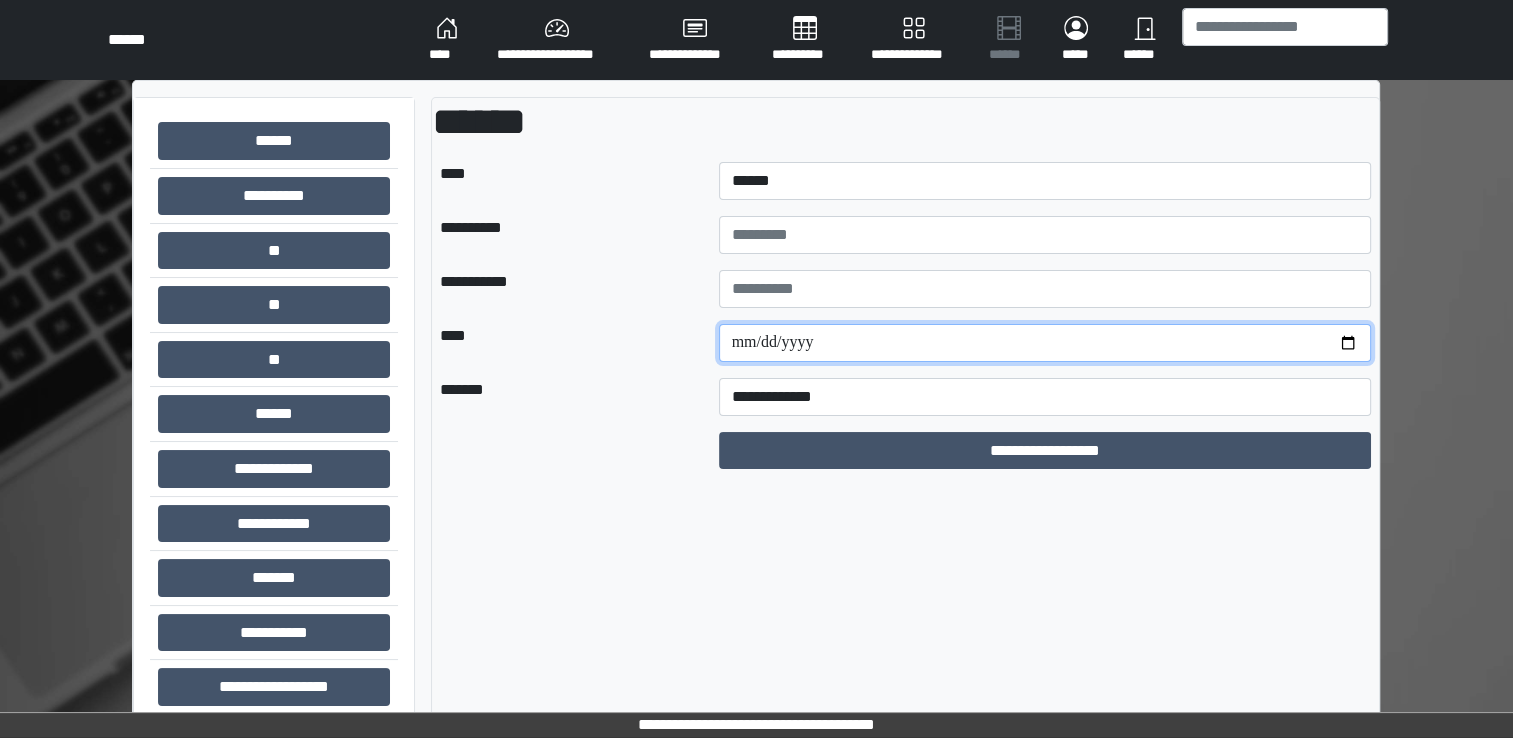 type on "**********" 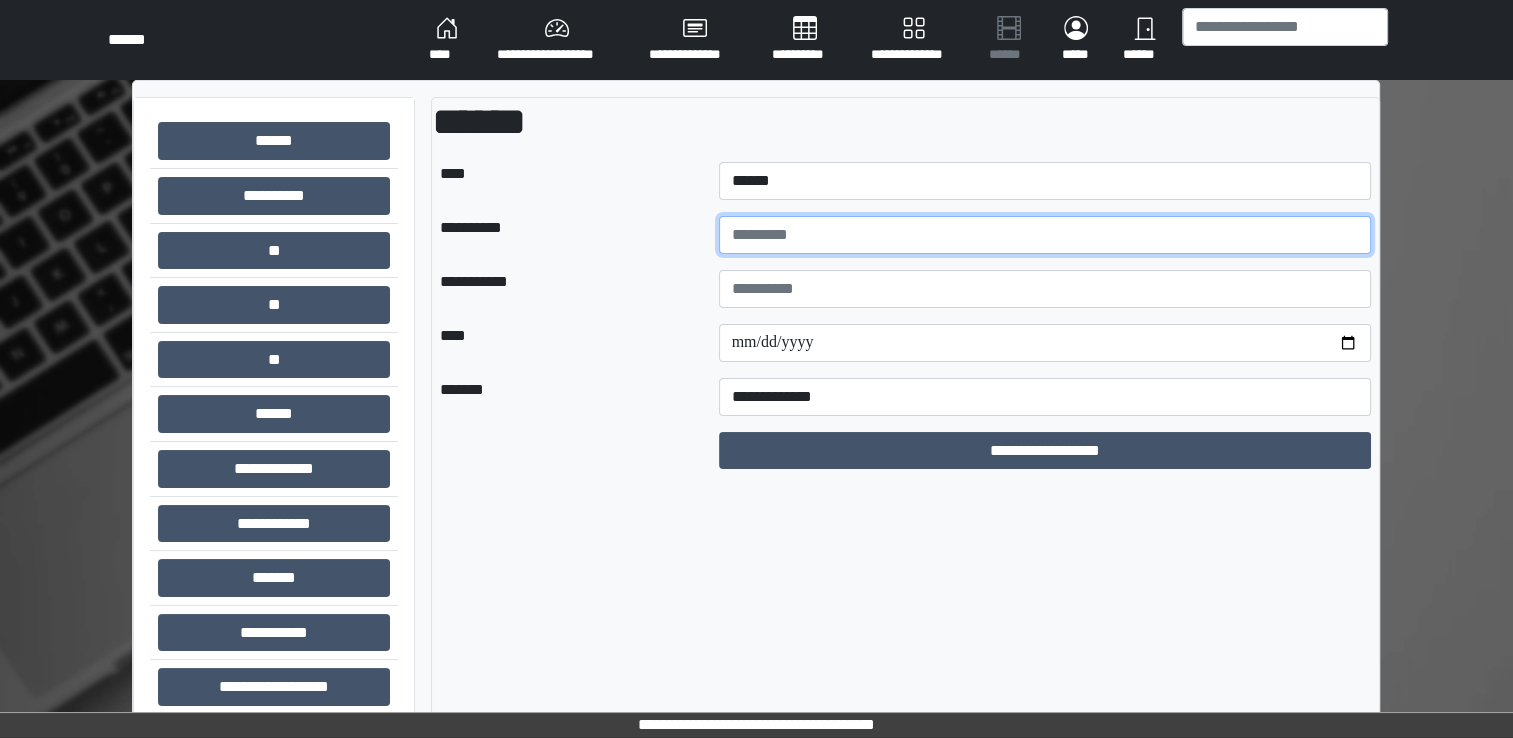 click at bounding box center [1045, 235] 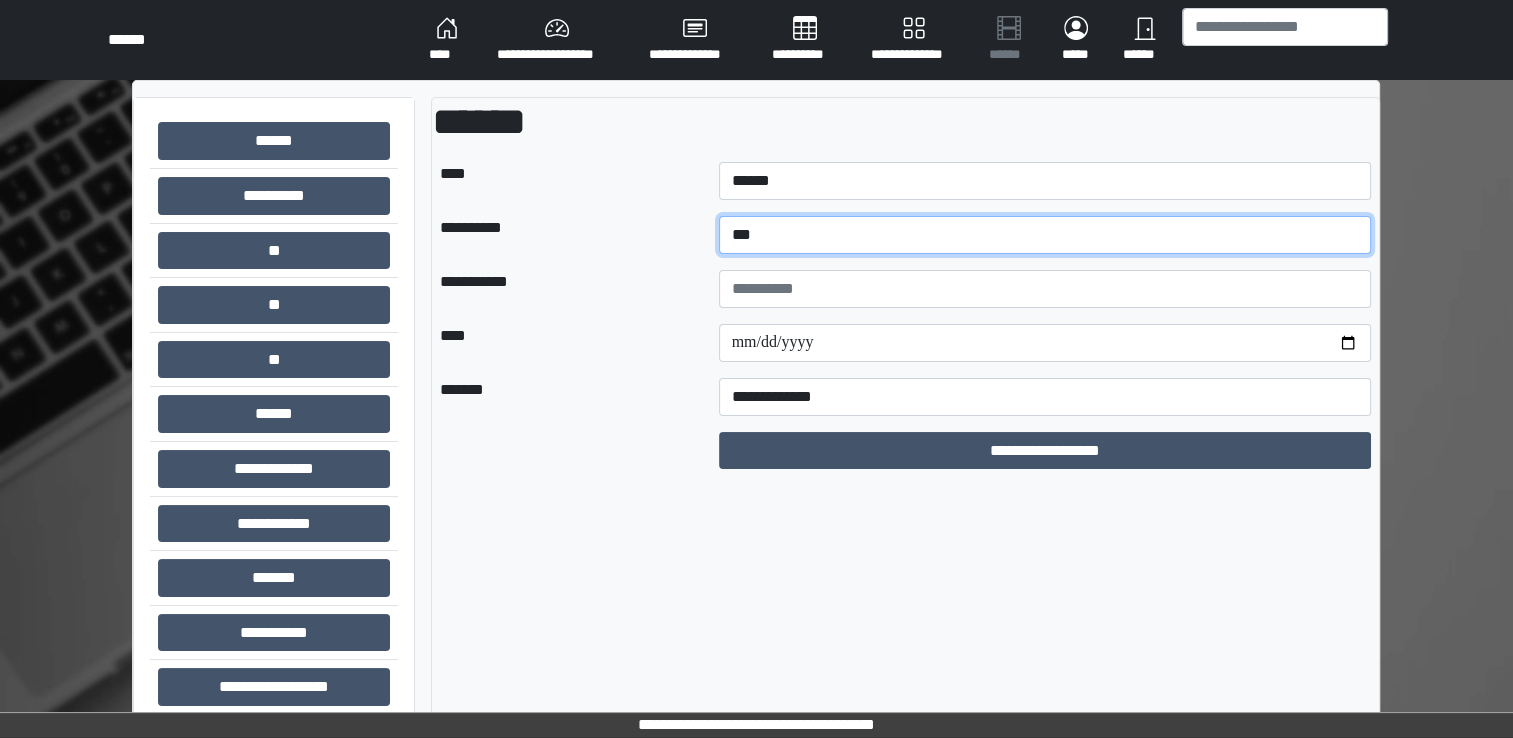 type on "****" 